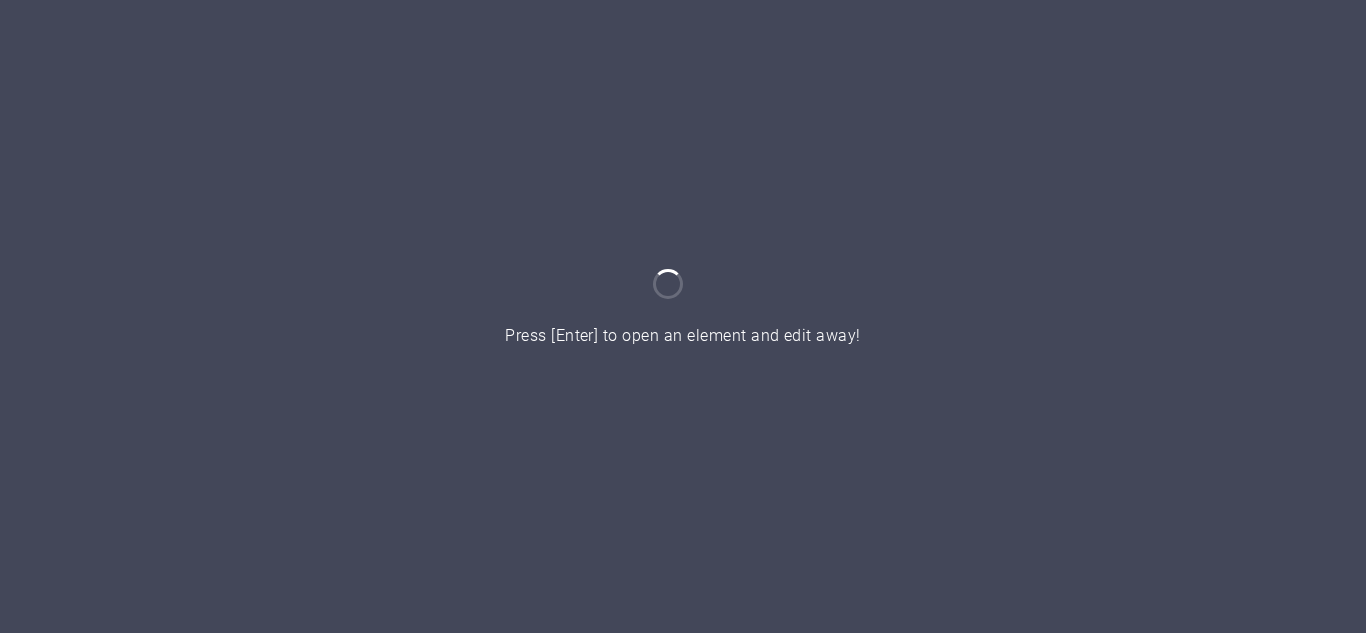 scroll, scrollTop: 0, scrollLeft: 0, axis: both 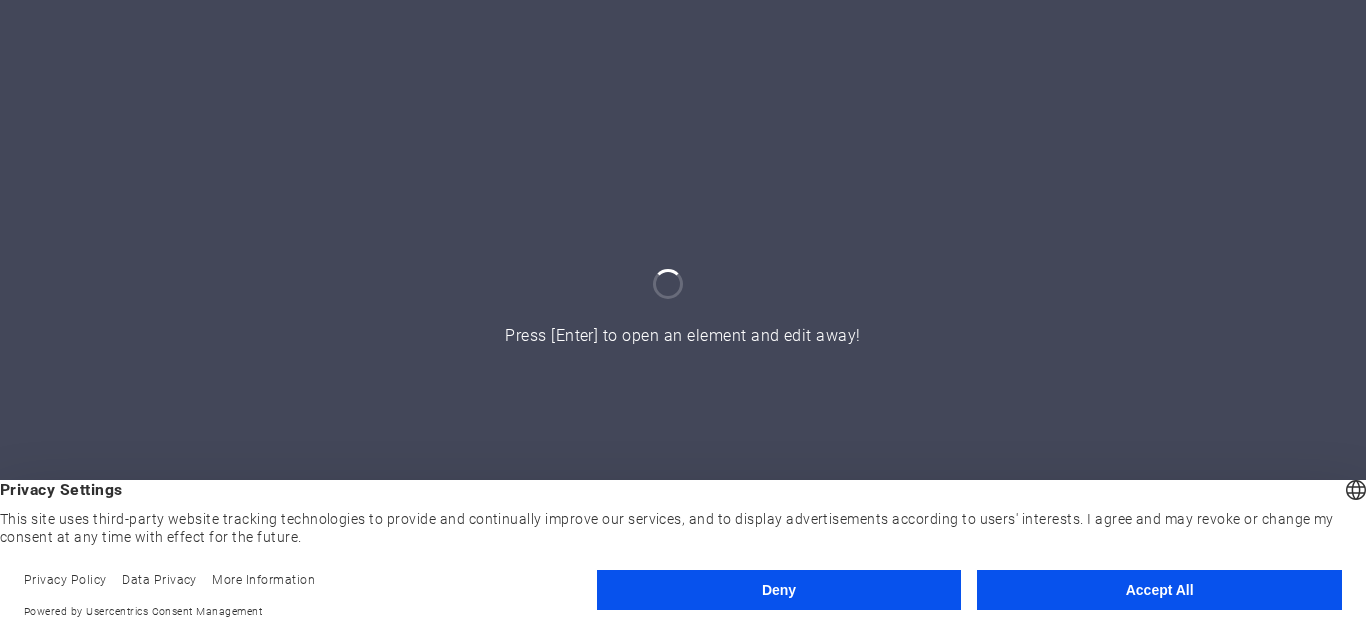 click on "Accept All" at bounding box center (1159, 590) 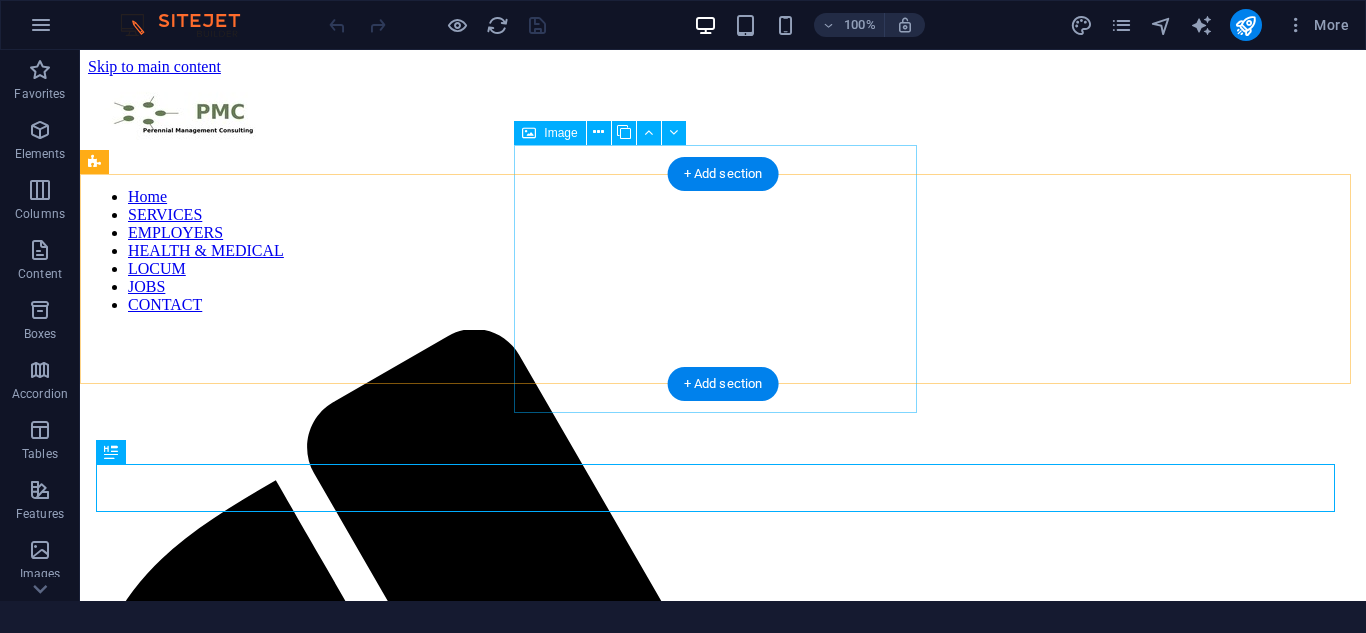 scroll, scrollTop: 0, scrollLeft: 0, axis: both 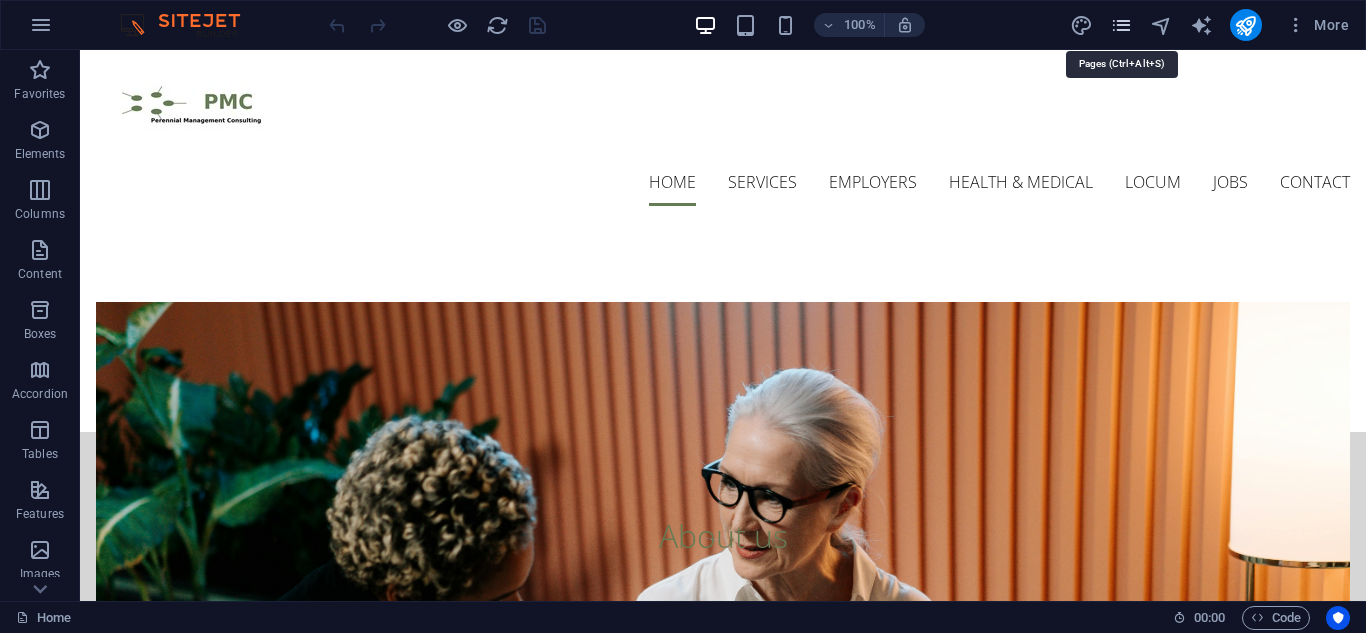 click at bounding box center [1121, 25] 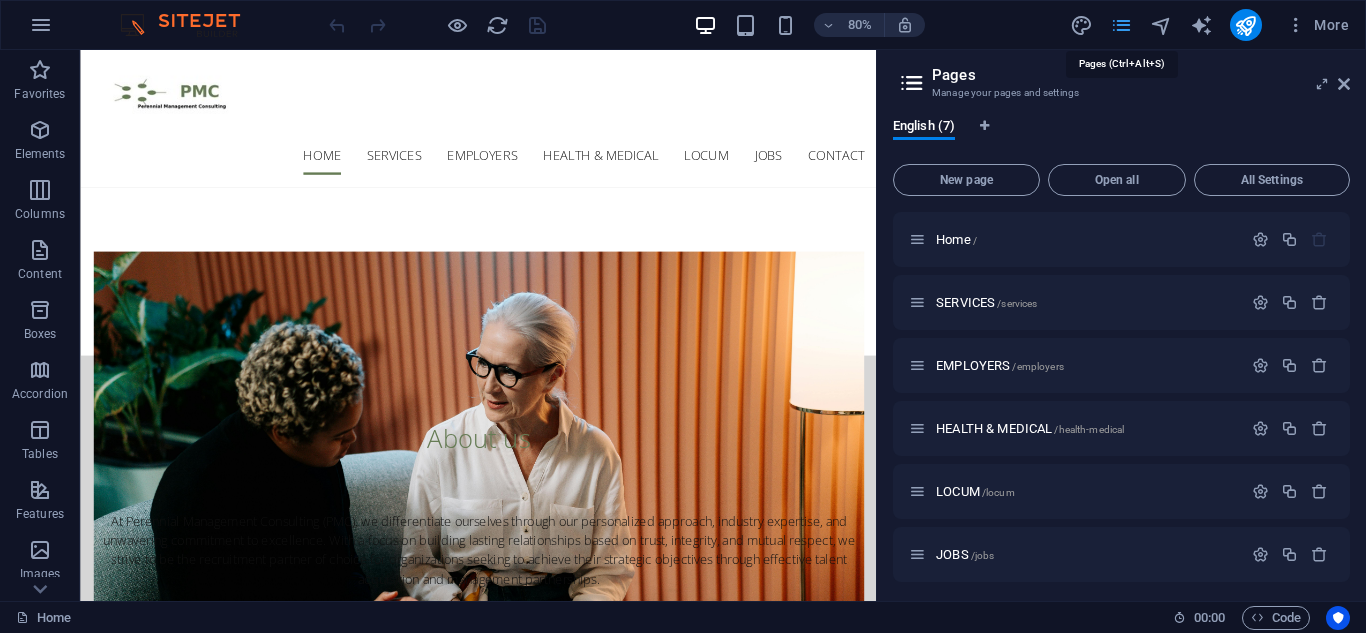 click at bounding box center [1121, 25] 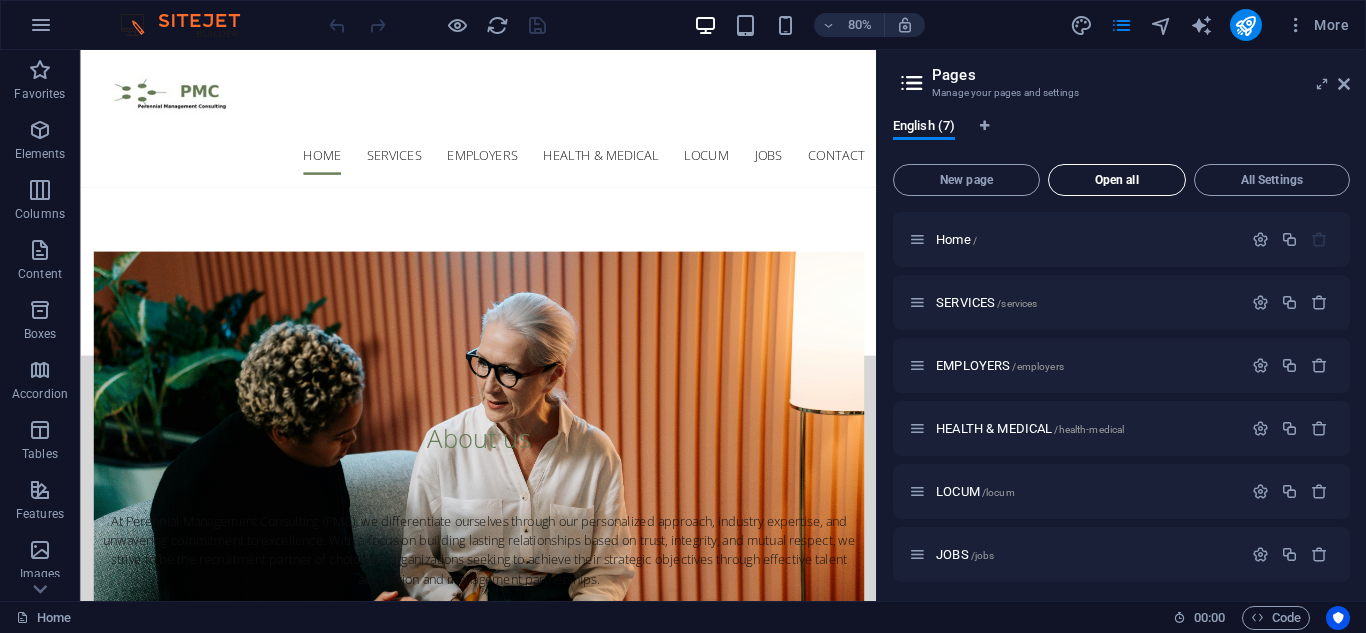 click on "Open all" at bounding box center (1117, 180) 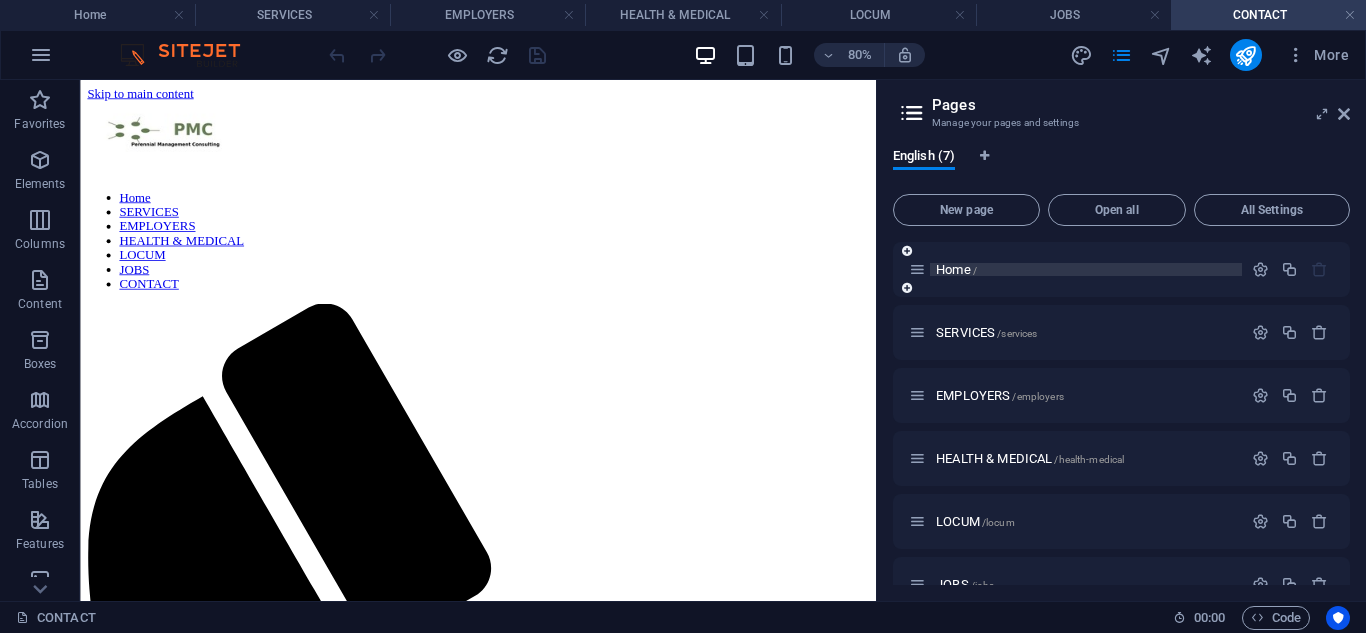 scroll, scrollTop: 0, scrollLeft: 0, axis: both 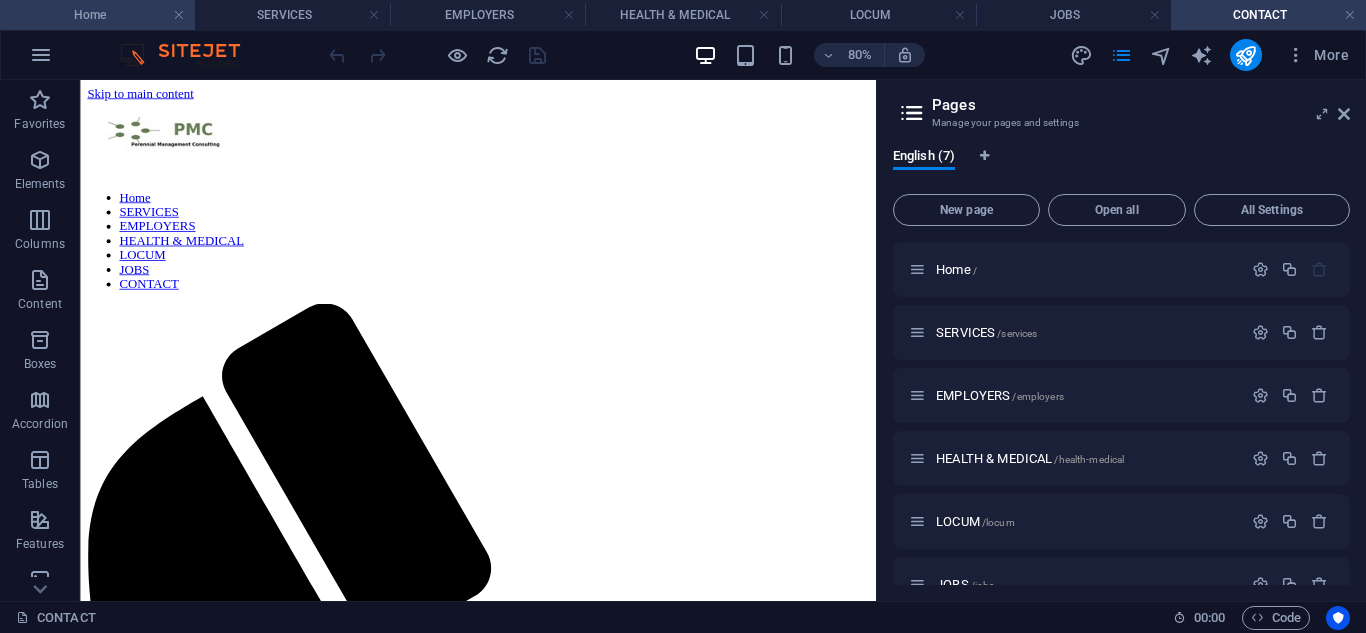 click on "Home" at bounding box center (97, 15) 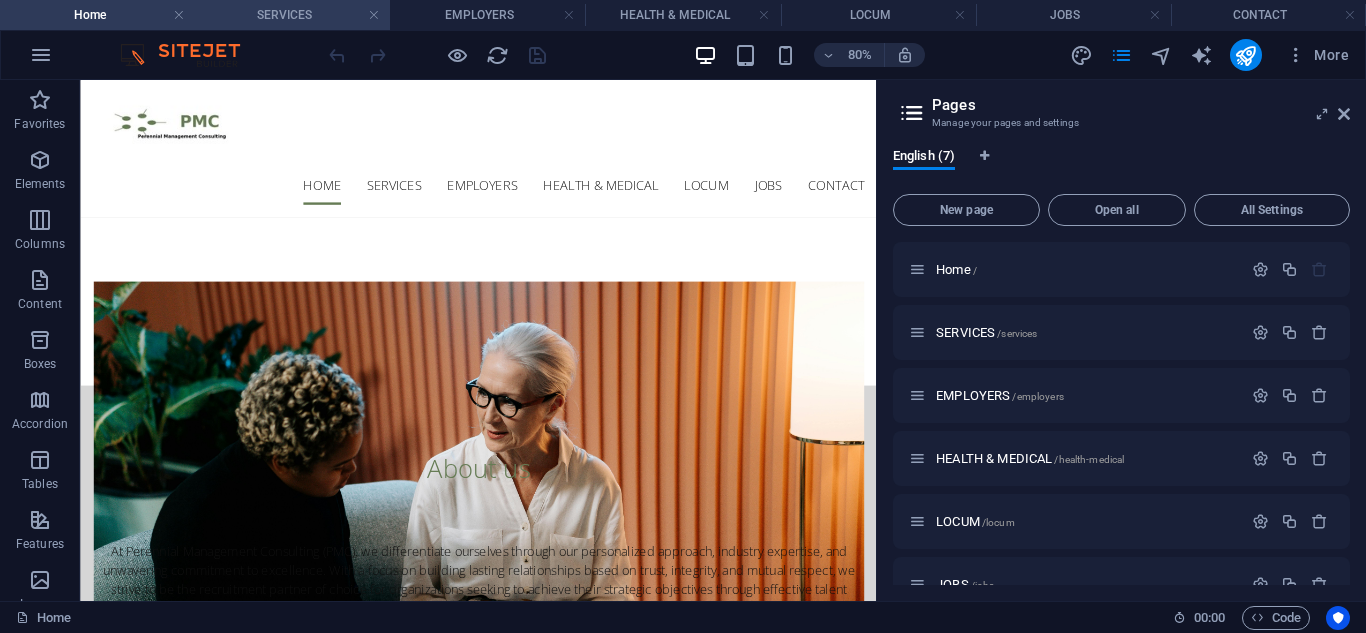 click on "SERVICES" at bounding box center [292, 15] 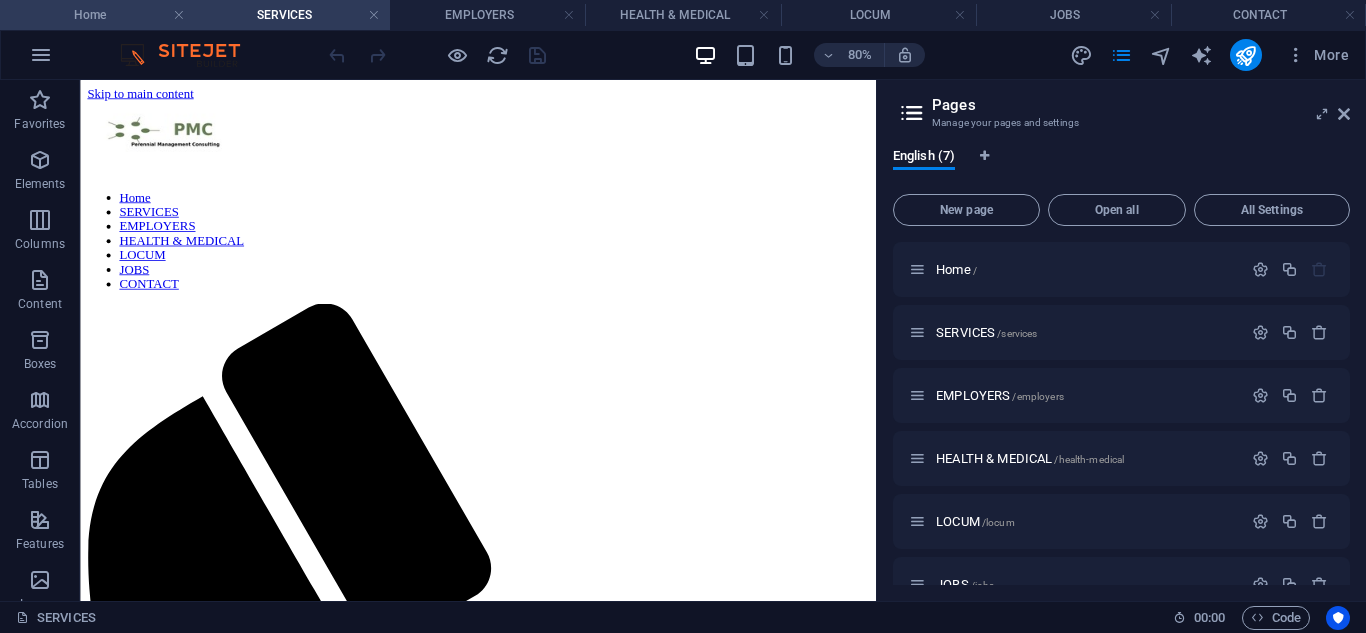 click on "Home" at bounding box center (97, 15) 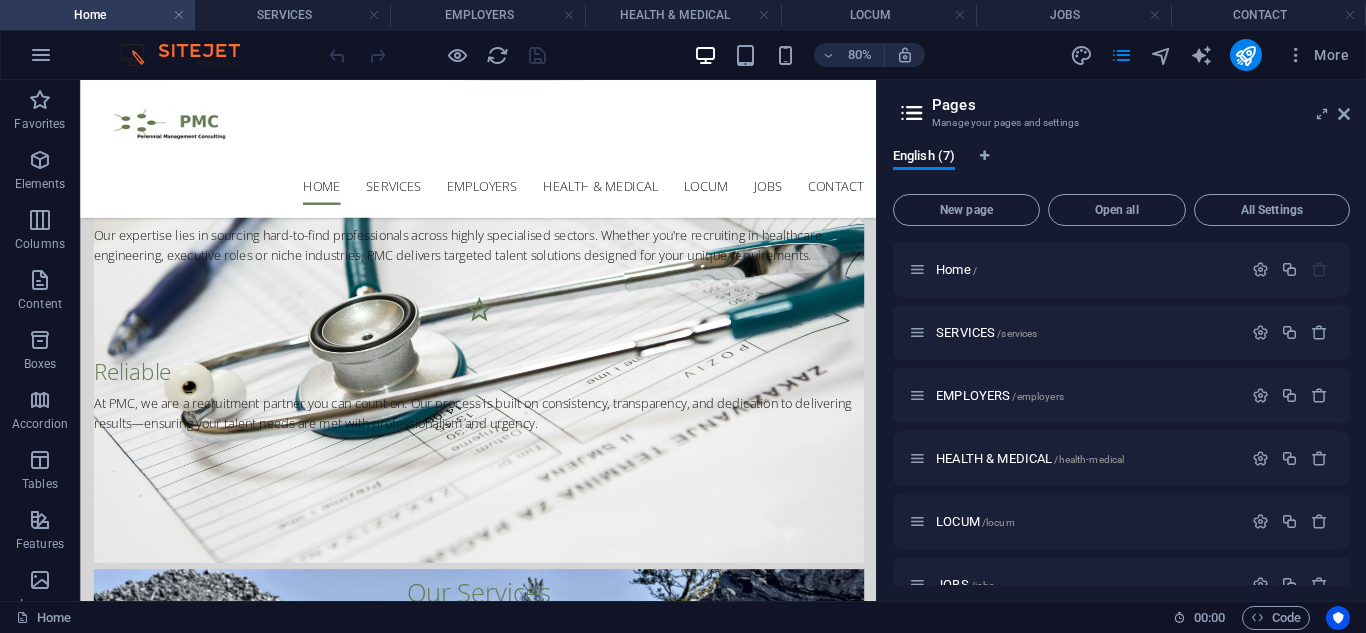 scroll, scrollTop: 879, scrollLeft: 0, axis: vertical 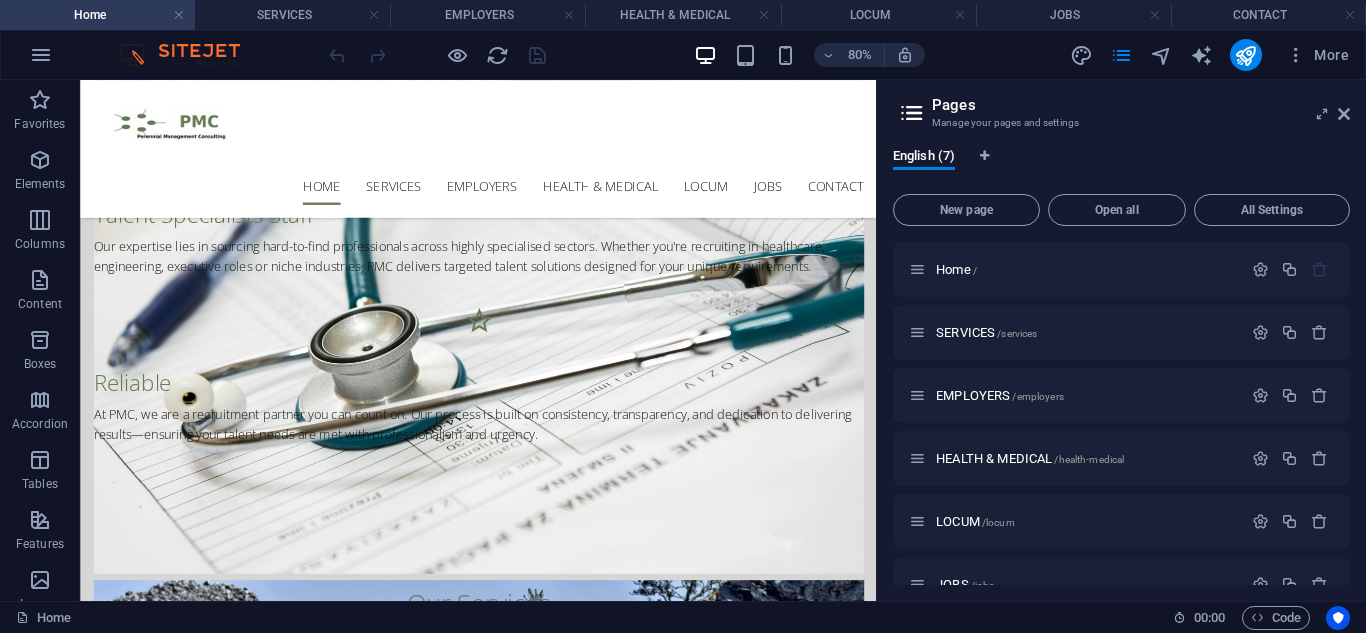 drag, startPoint x: 1072, startPoint y: 207, endPoint x: 969, endPoint y: 453, distance: 266.69272 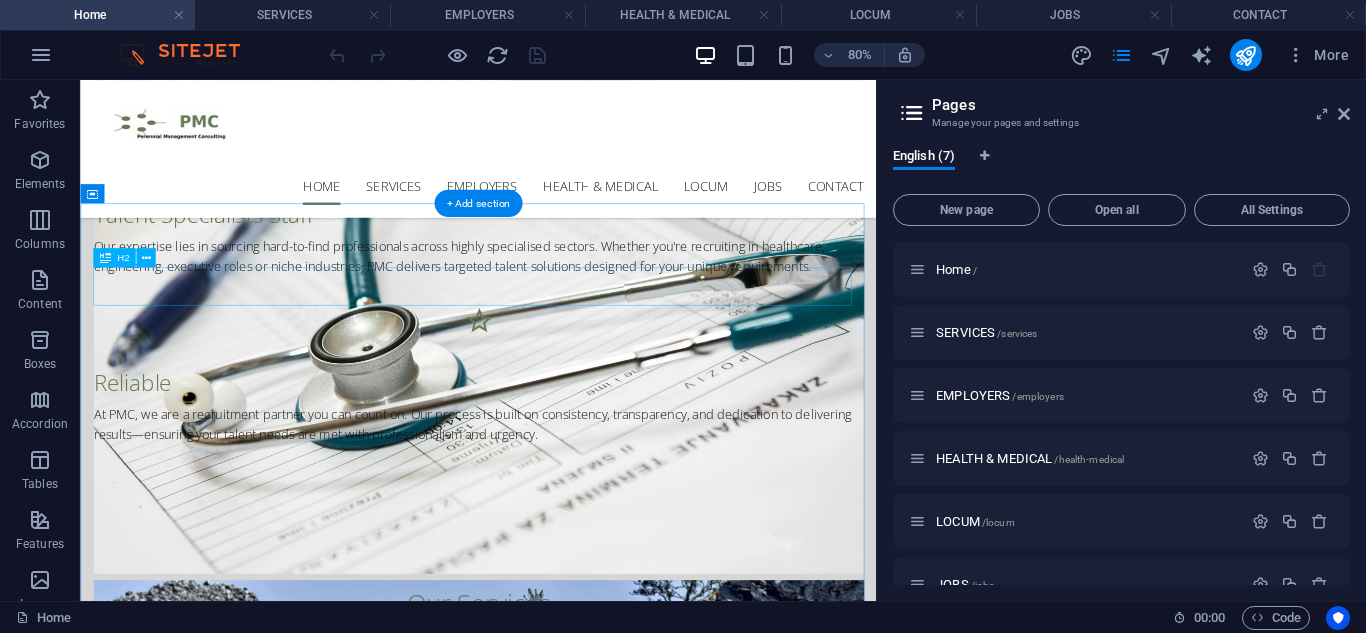 click on "Our Services" at bounding box center [577, 734] 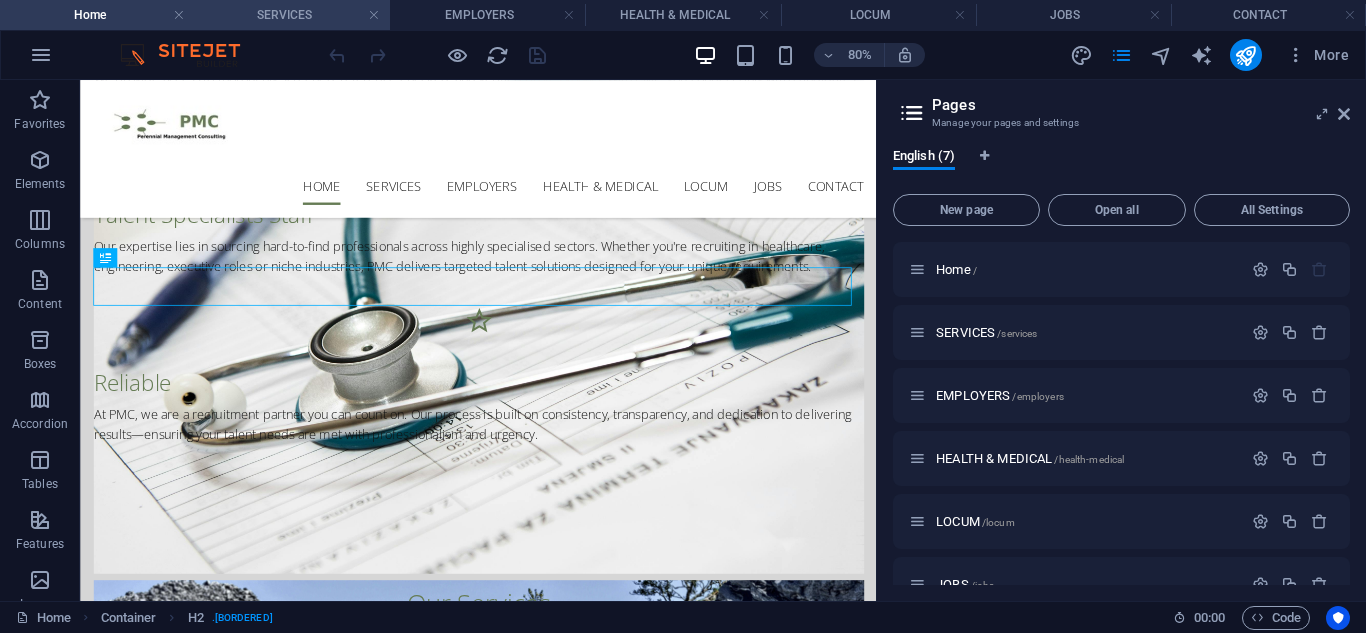 click on "SERVICES" at bounding box center (292, 15) 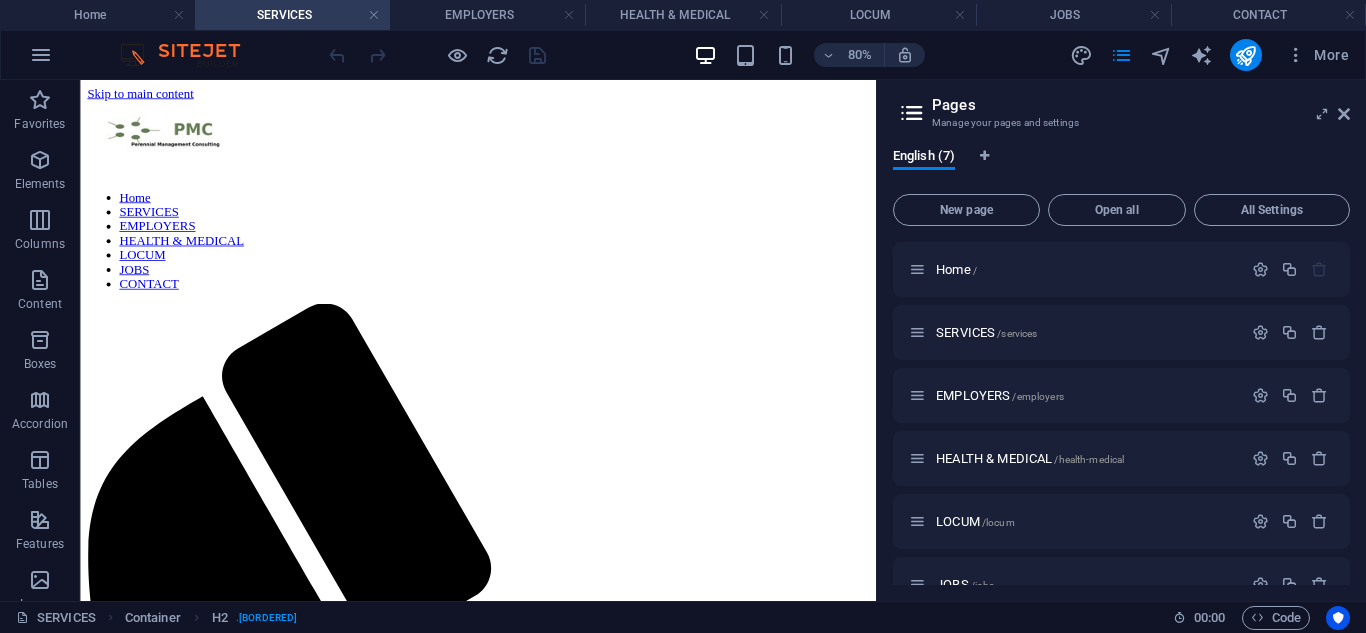 scroll, scrollTop: 0, scrollLeft: 0, axis: both 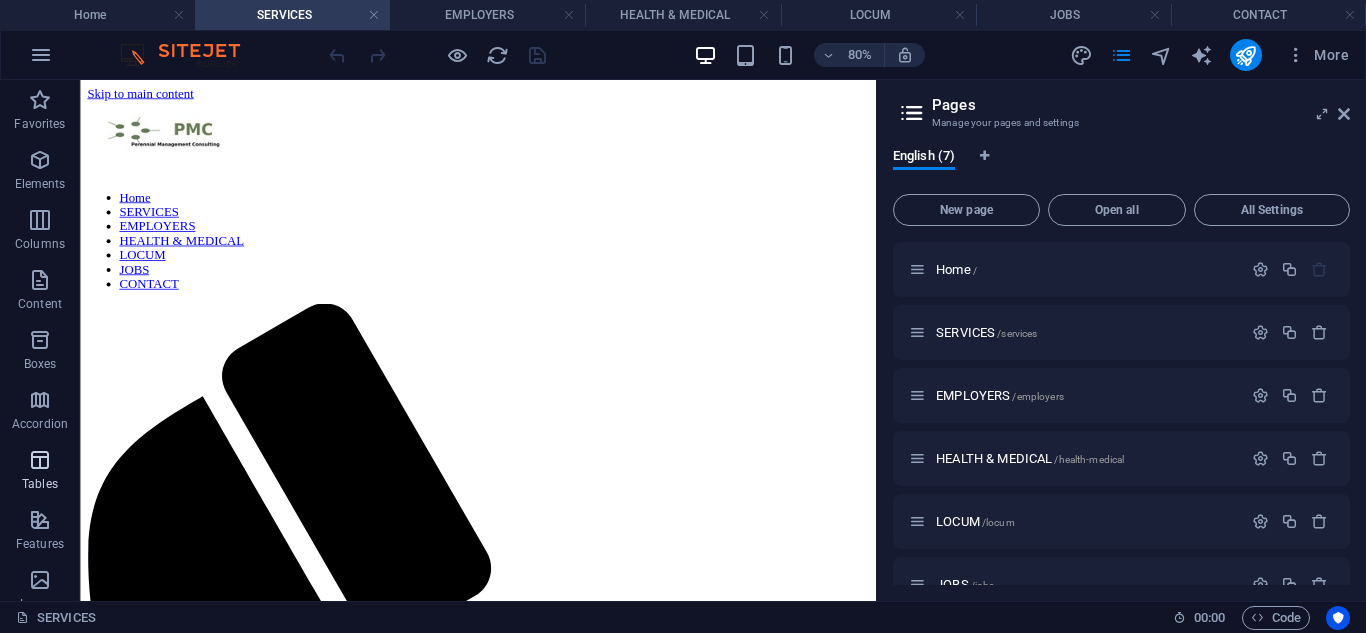 click at bounding box center (40, 460) 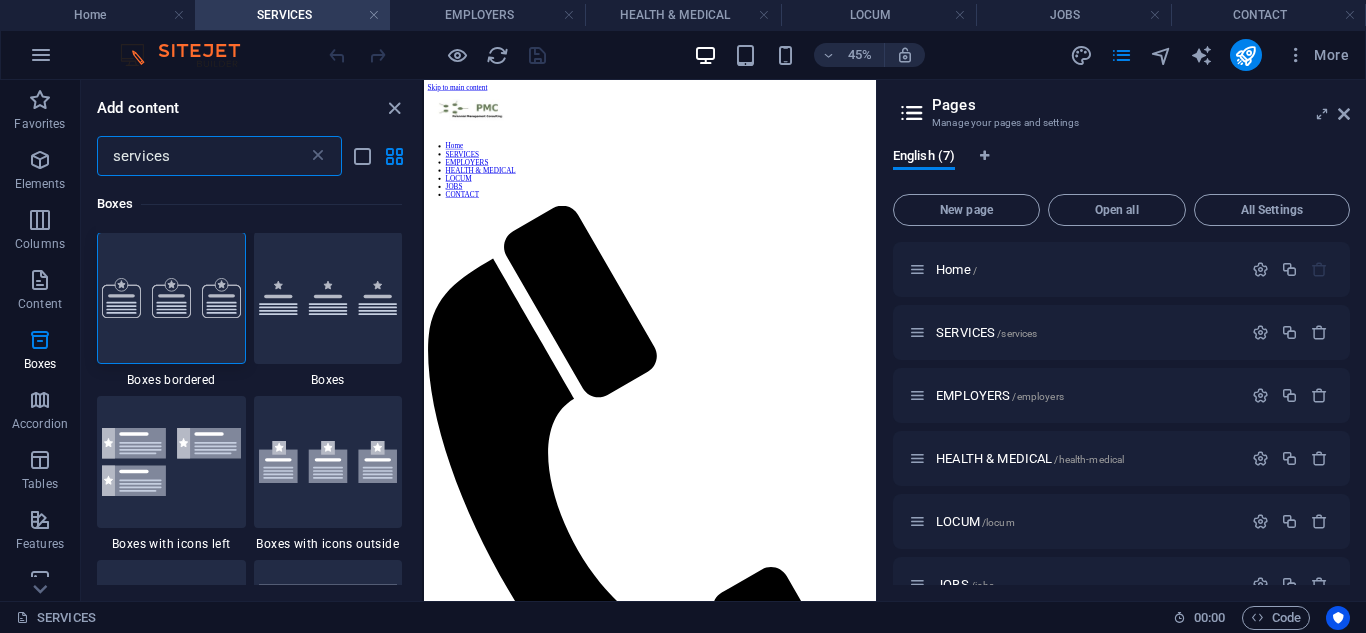 scroll, scrollTop: 0, scrollLeft: 0, axis: both 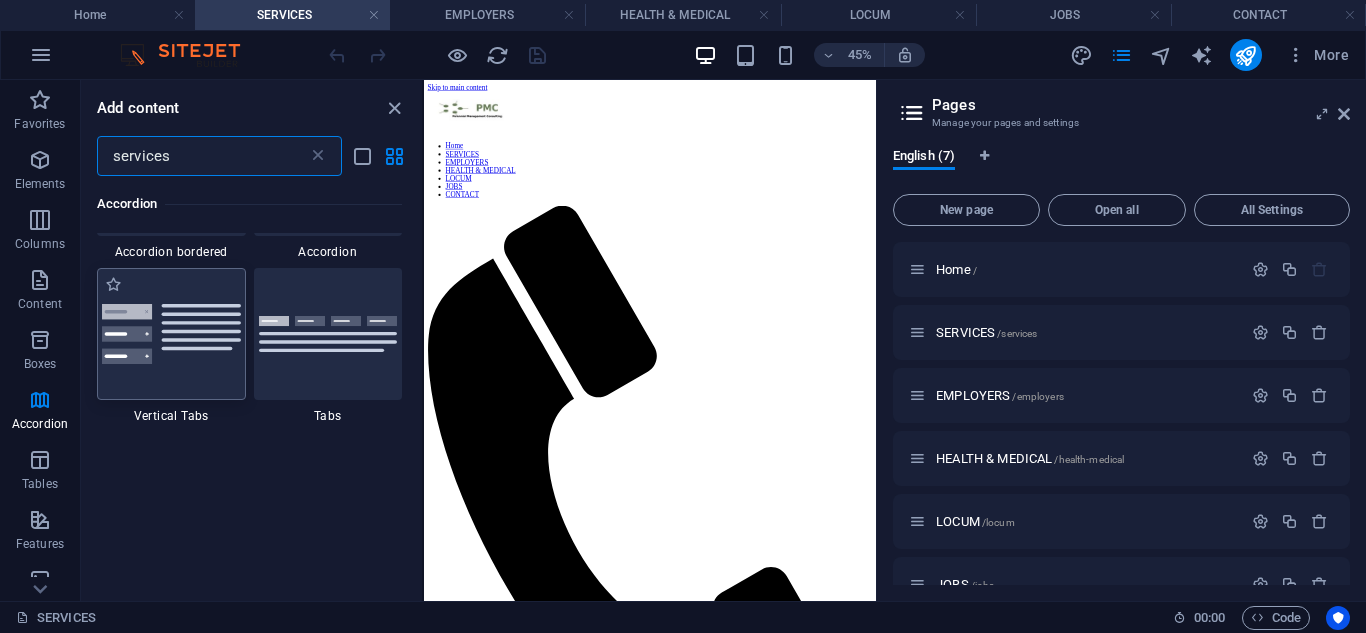 type on "services" 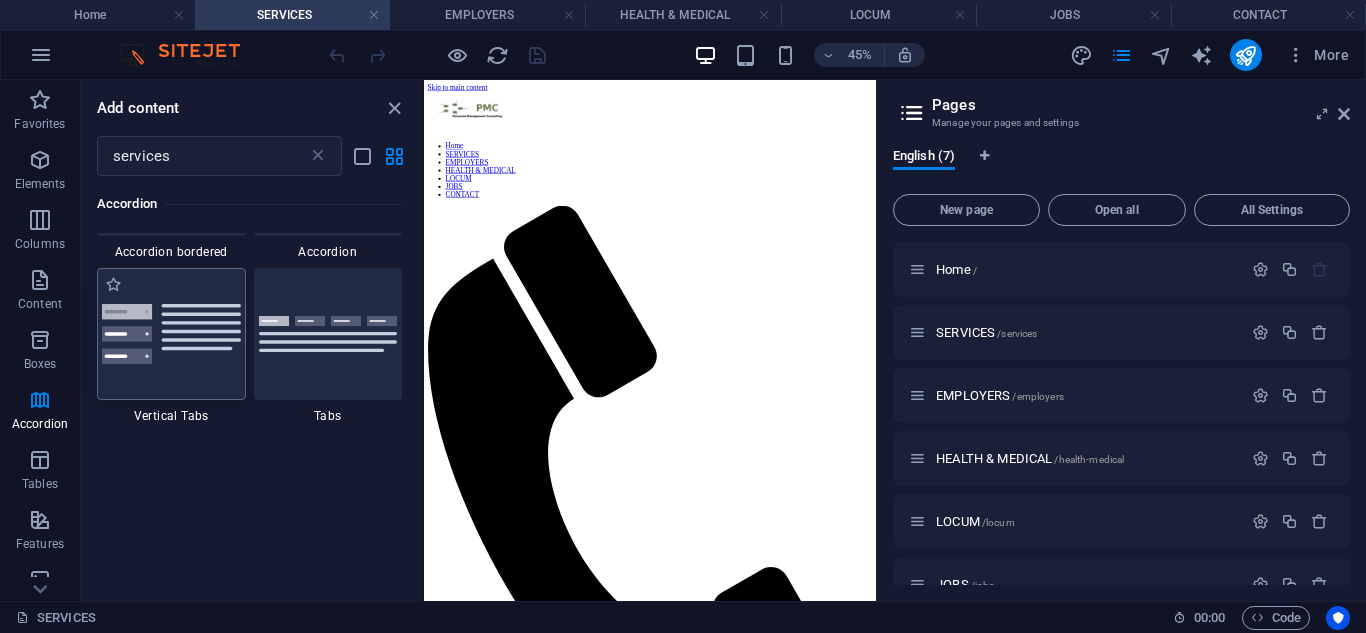 click at bounding box center (171, 334) 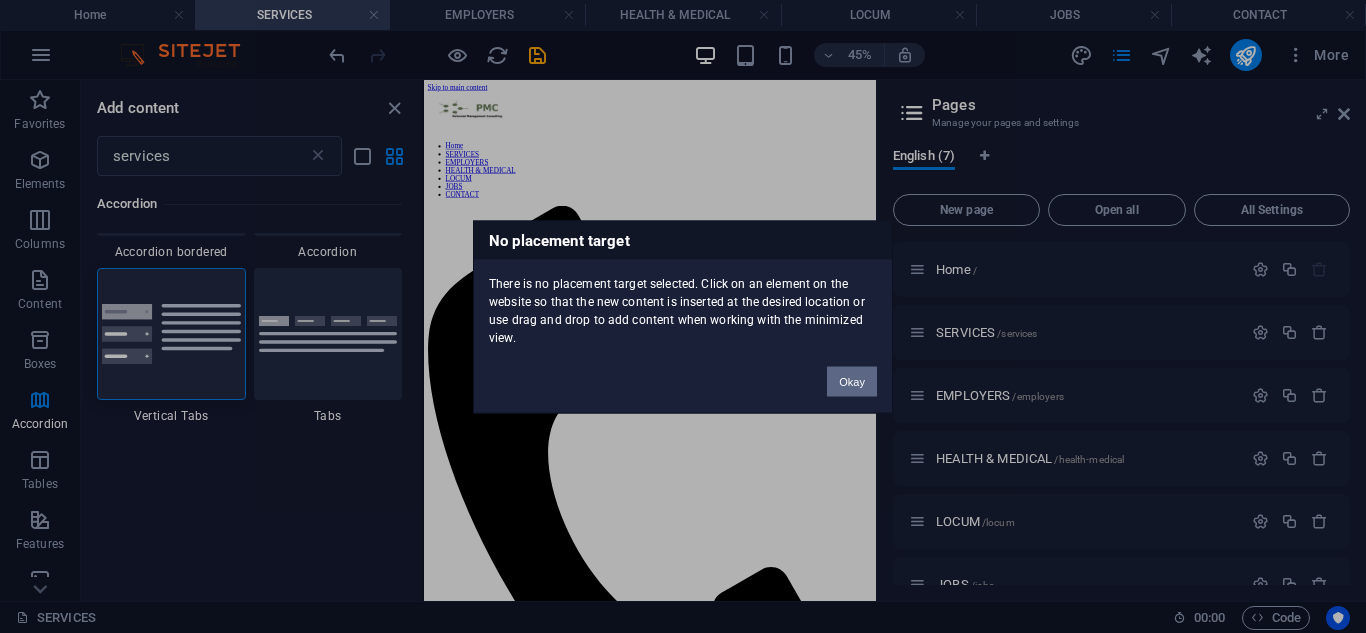 click on "No placement target There is no placement target selected. Click on an element on the website so that the new content is inserted at the desired location or use drag and drop to add content when working with the minimized view. Okay" at bounding box center [683, 316] 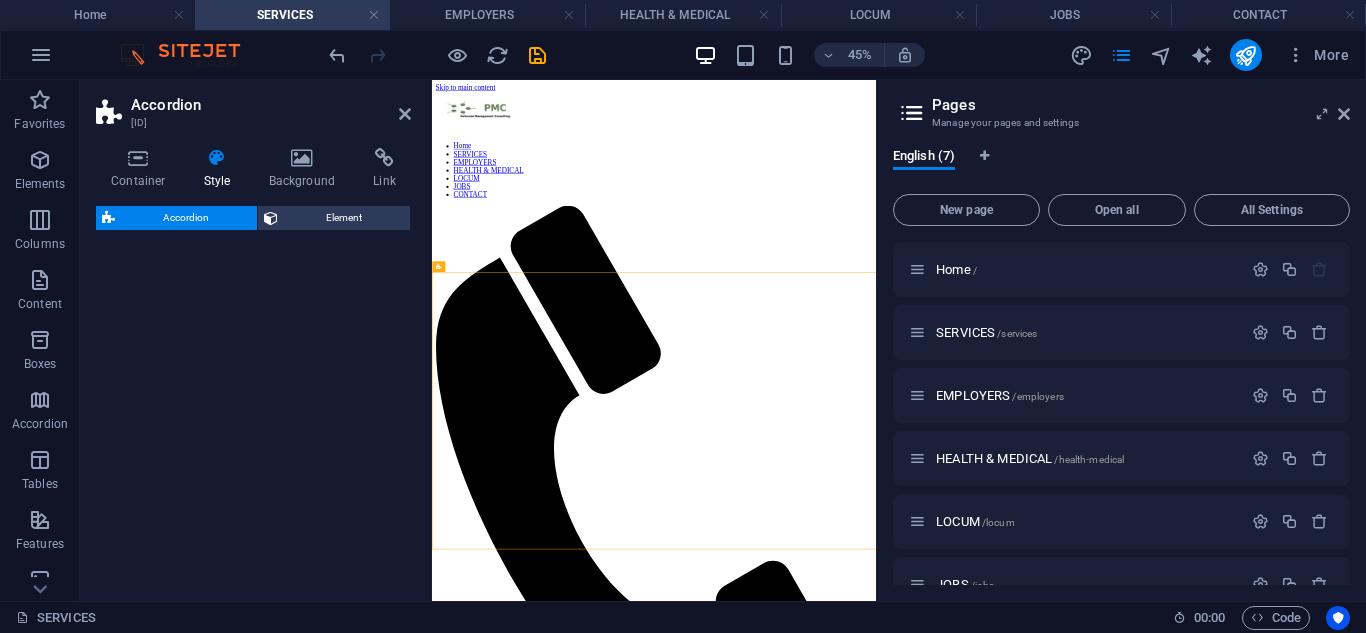 select on "rem" 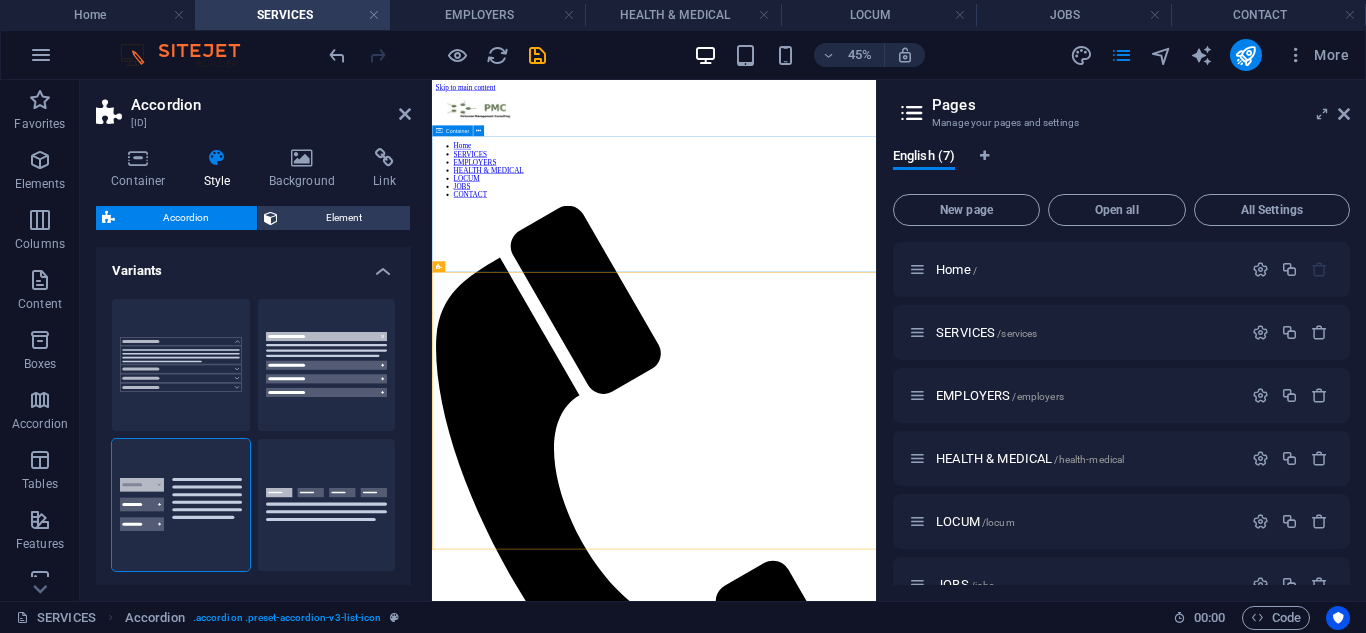 click on "Drop content here or  Add elements  Paste clipboard" at bounding box center (925, 1721) 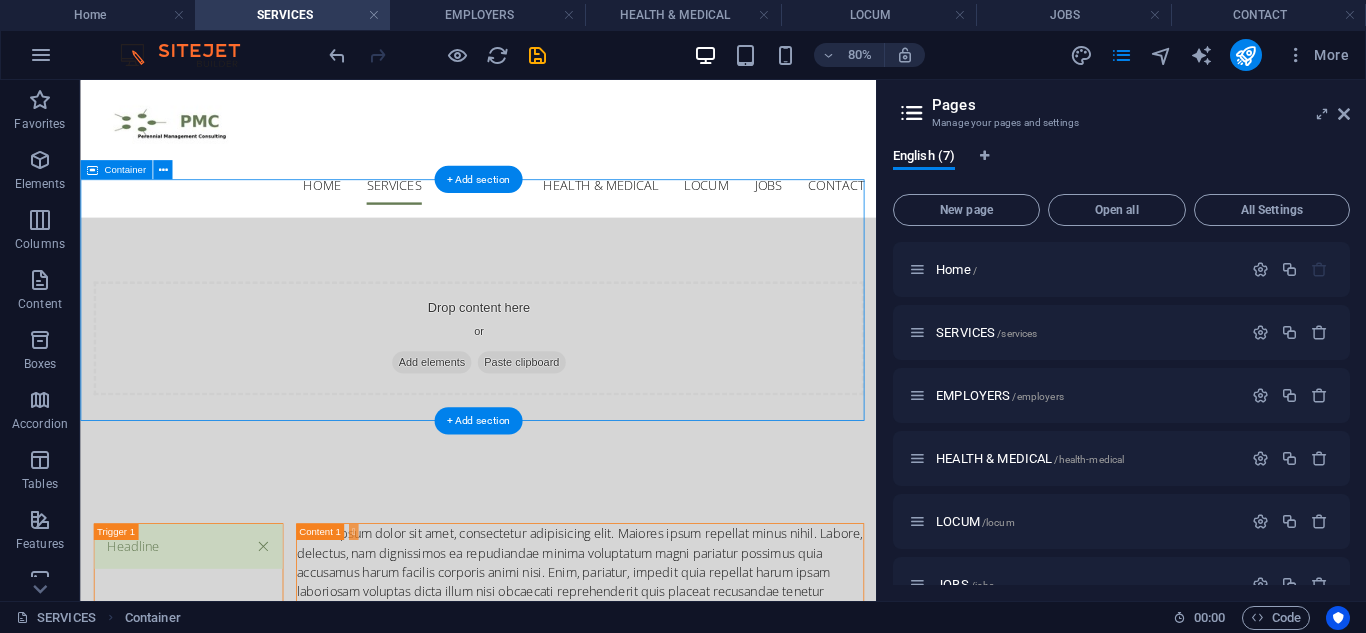 click on "Add elements" at bounding box center [518, 433] 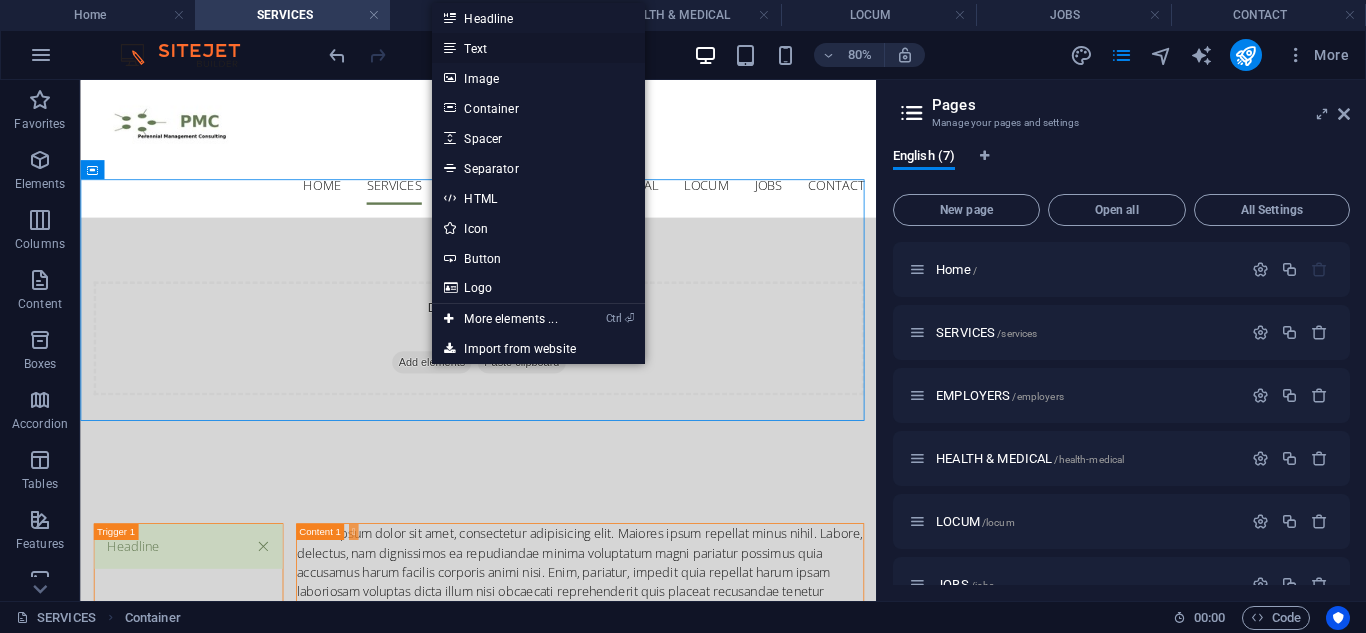 click on "Text" at bounding box center [538, 48] 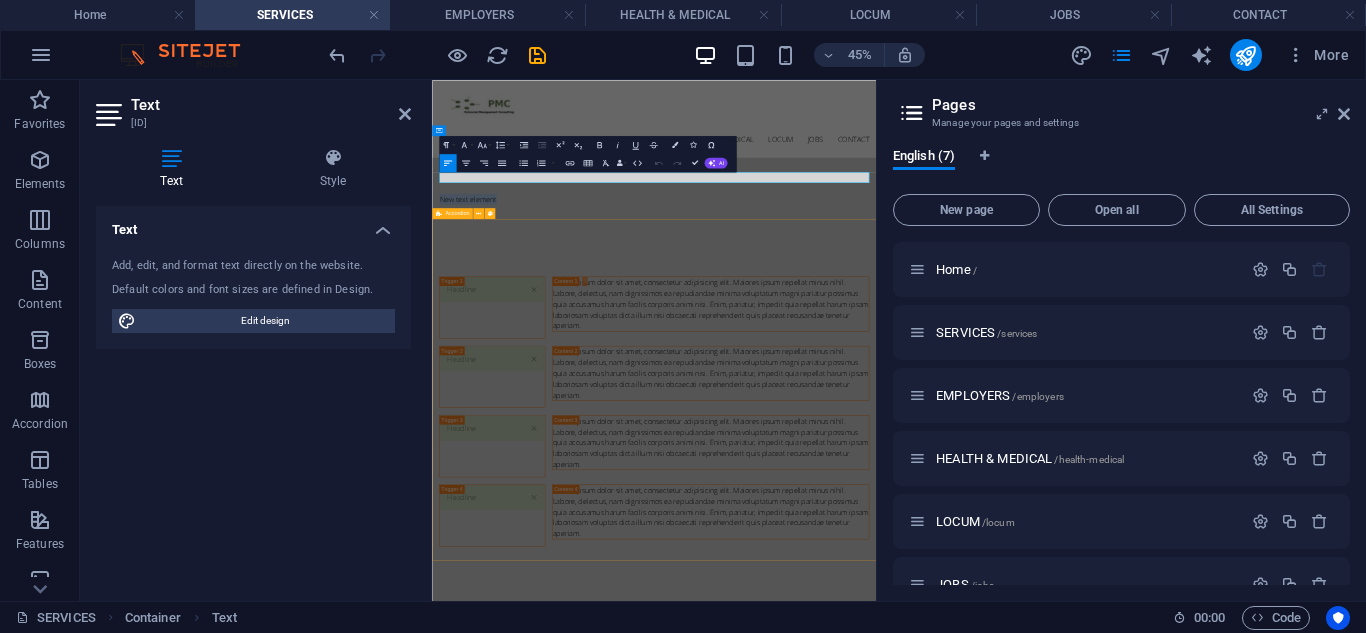 click on "Headline Lorem ipsum dolor sit amet, consectetur adipisicing elit. Maiores ipsum repellat minus nihil. Labore, delectus, nam dignissimos ea repudiandae minima voluptatum magni pariatur possimus quia accusamus harum facilis corporis animi nisi. Enim, pariatur, impedit quia repellat harum ipsam laboriosam voluptas dicta illum nisi obcaecati reprehenderit quis placeat recusandae tenetur aperiam. Headline Lorem ipsum dolor sit amet, consectetur adipisicing elit. Maiores ipsum repellat minus nihil. Labore, delectus, nam dignissimos ea repudiandae minima voluptatum magni pariatur possimus quia accusamus harum facilis corporis animi nisi. Enim, pariatur, impedit quia repellat harum ipsam laboriosam voluptas dicta illum nisi obcaecati reprehenderit quis placeat recusandae tenetur aperiam. Headline Headline" at bounding box center [925, 816] 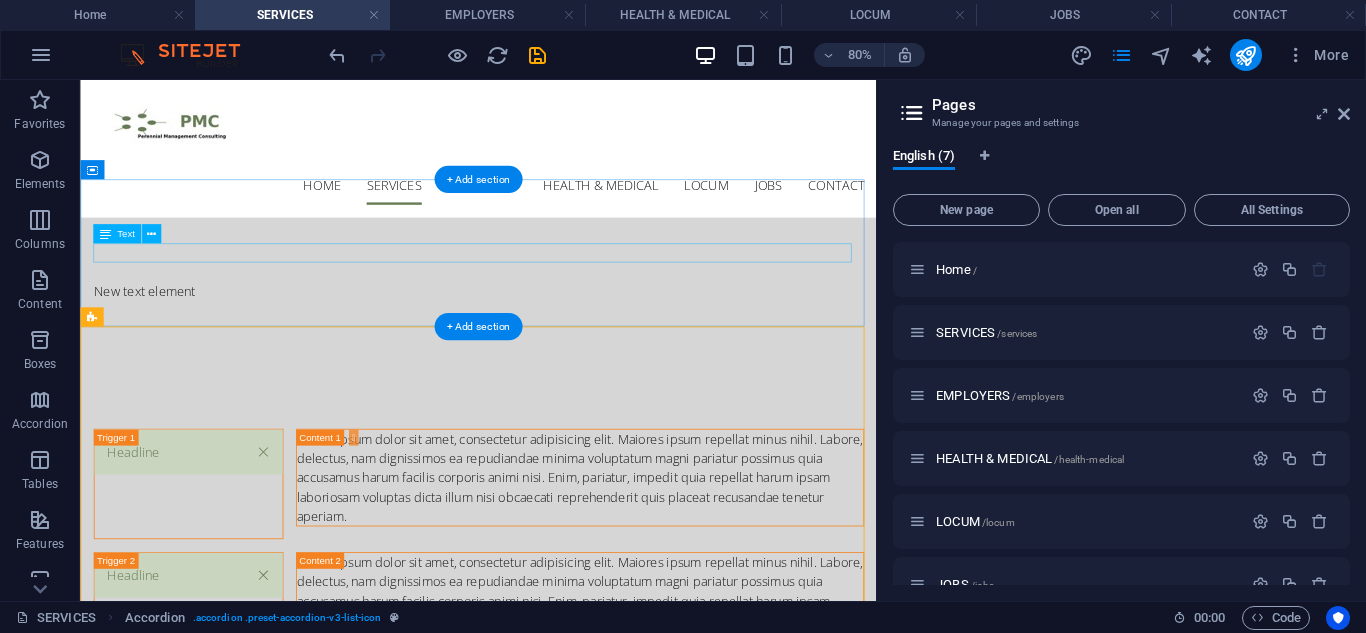 click on "New text element" at bounding box center (577, 344) 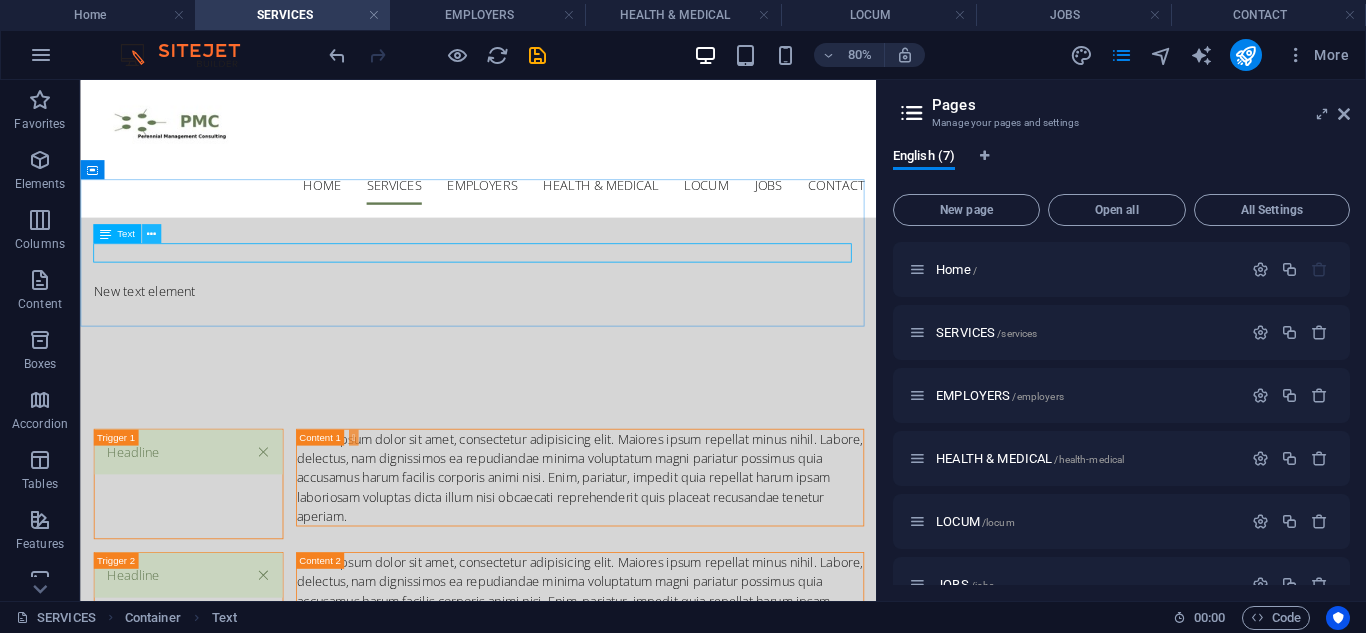 click at bounding box center (151, 233) 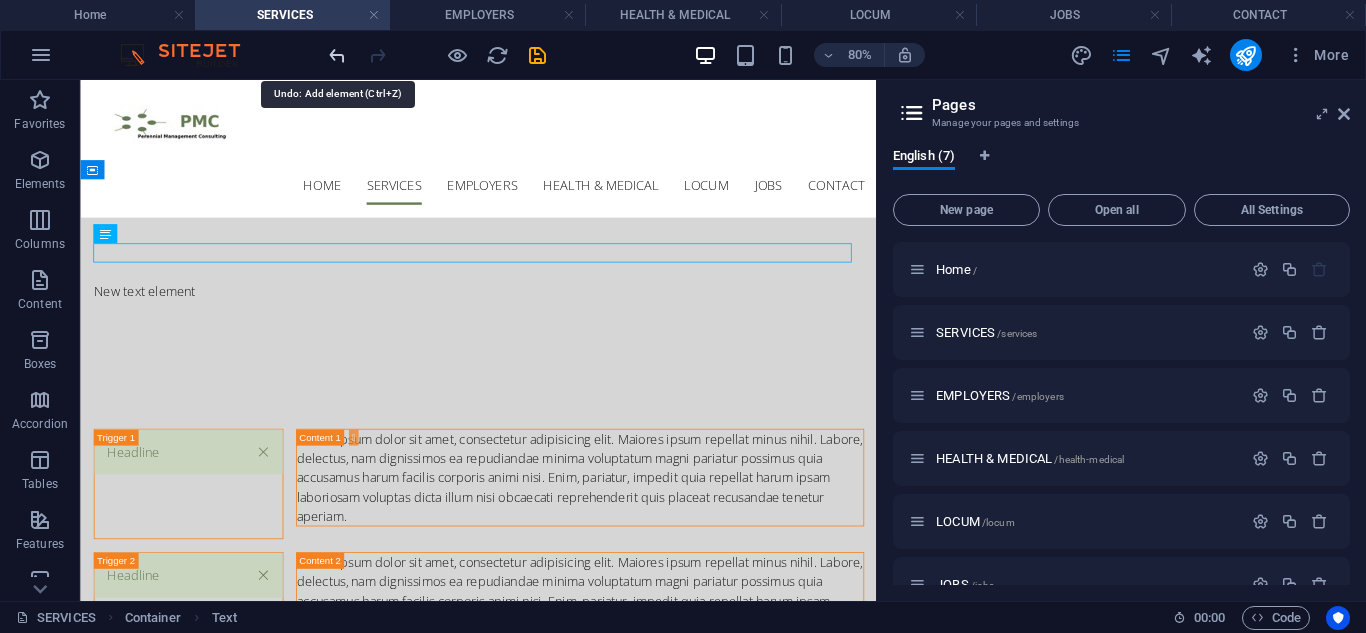 click at bounding box center [337, 55] 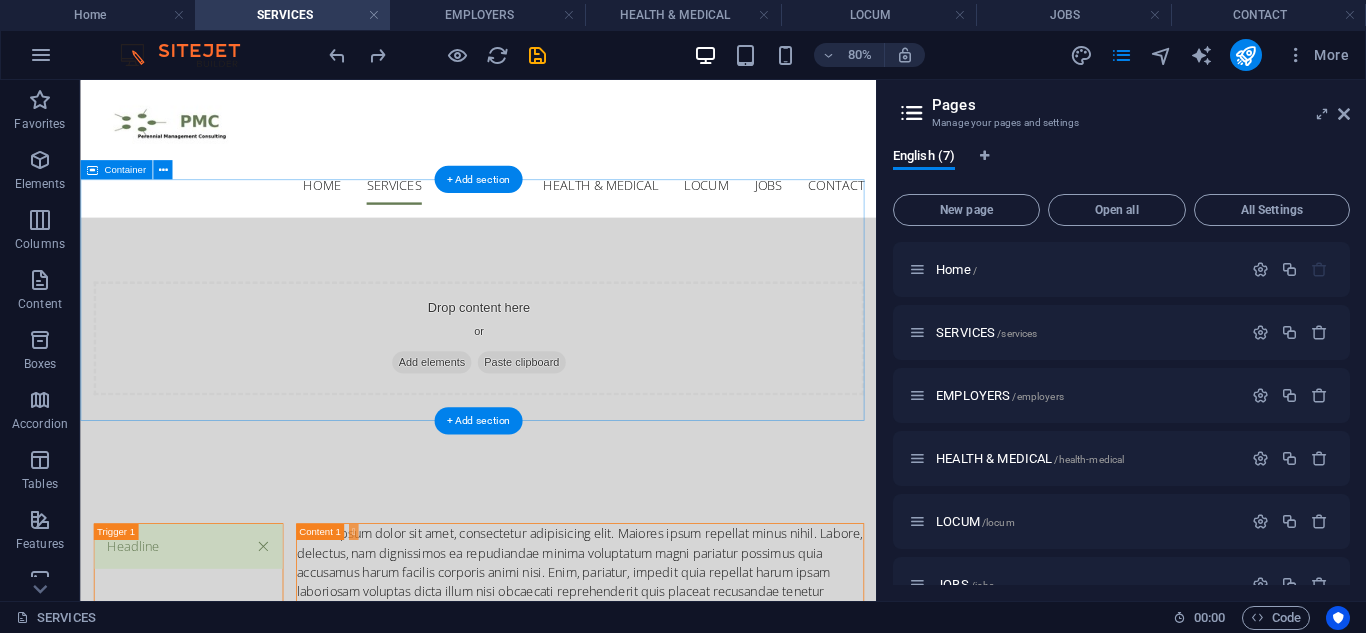 click on "Add elements" at bounding box center (518, 433) 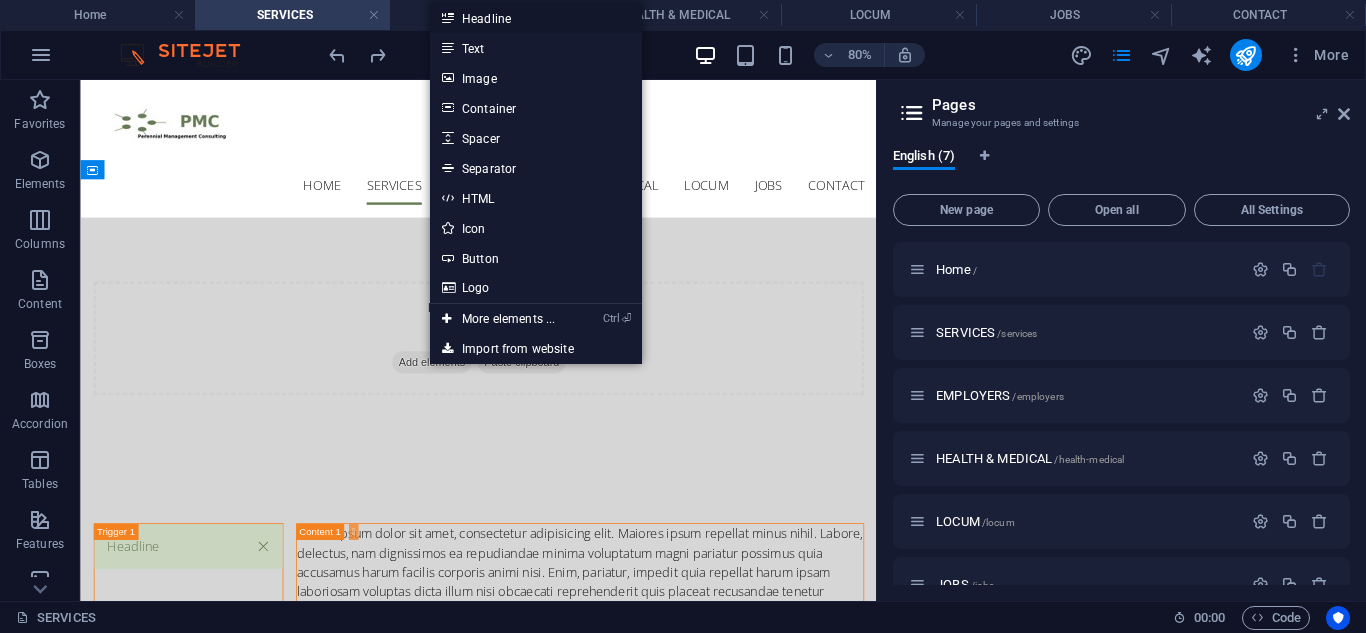 click on "Headline" at bounding box center (536, 18) 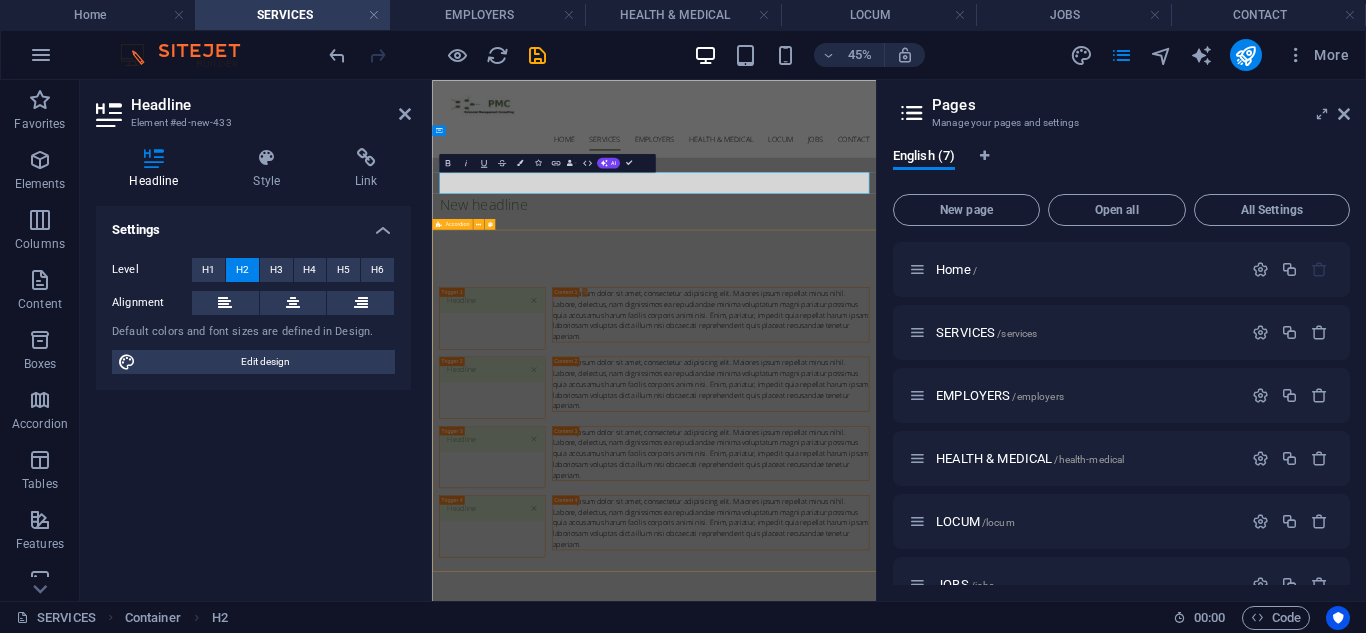 type 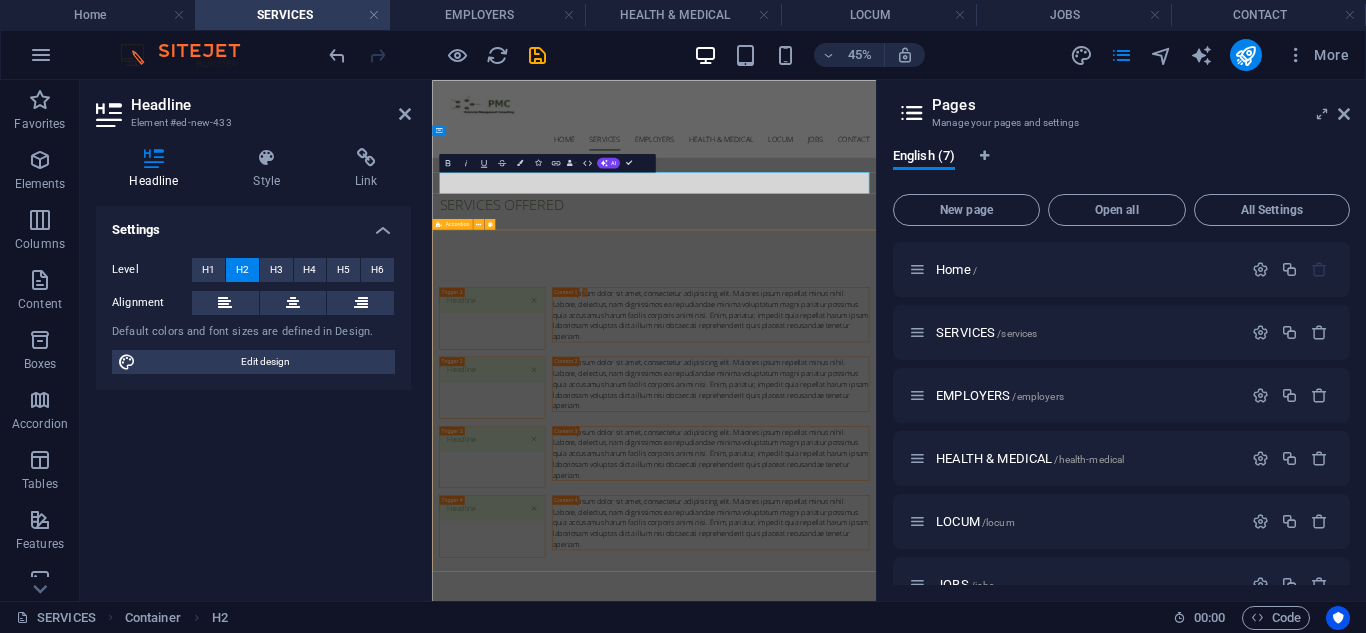 click on "Headline Lorem ipsum dolor sit amet, consectetur adipisicing elit. Maiores ipsum repellat minus nihil. Labore, delectus, nam dignissimos ea repudiandae minima voluptatum magni pariatur possimus quia accusamus harum facilis corporis animi nisi. Enim, pariatur, impedit quia repellat harum ipsam laboriosam voluptas dicta illum nisi obcaecati reprehenderit quis placeat recusandae tenetur aperiam. Headline Lorem ipsum dolor sit amet, consectetur adipisicing elit. Maiores ipsum repellat minus nihil. Labore, delectus, nam dignissimos ea repudiandae minima voluptatum magni pariatur possimus quia accusamus harum facilis corporis animi nisi. Enim, pariatur, impedit quia repellat harum ipsam laboriosam voluptas dicta illum nisi obcaecati reprehenderit quis placeat recusandae tenetur aperiam. Headline Headline" at bounding box center [925, 840] 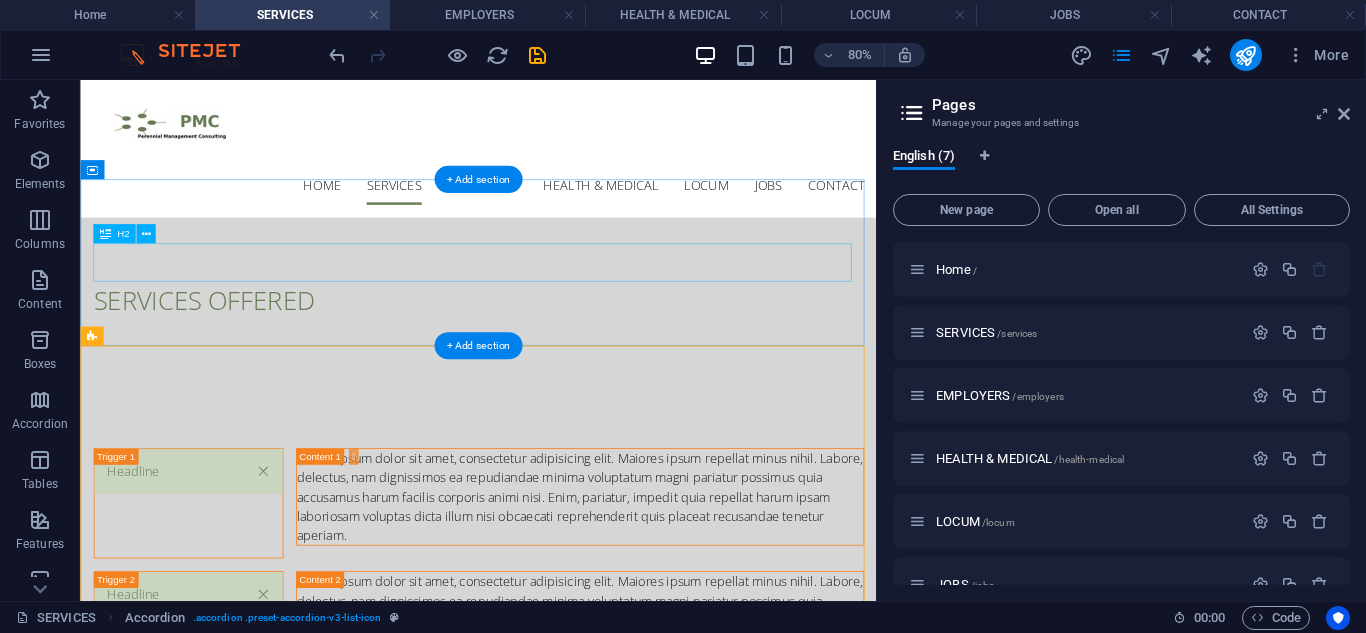 click on "SERVICES OFFERED" at bounding box center [577, 356] 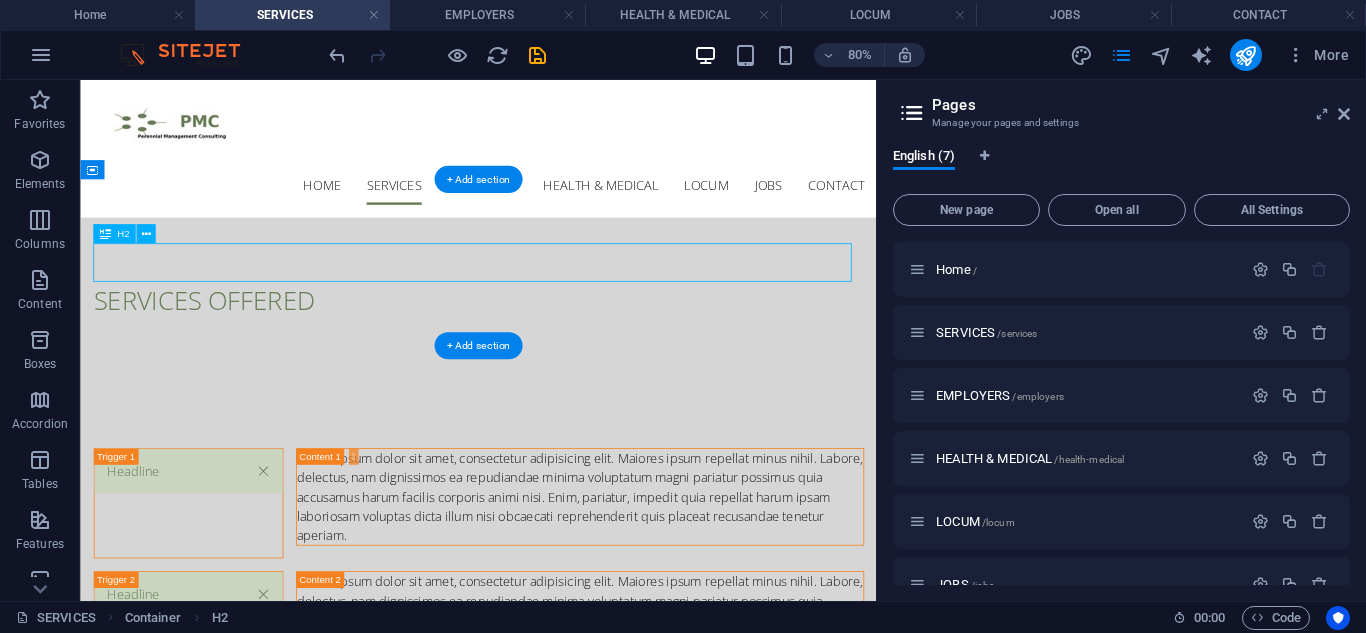 click on "SERVICES OFFERED" at bounding box center (577, 356) 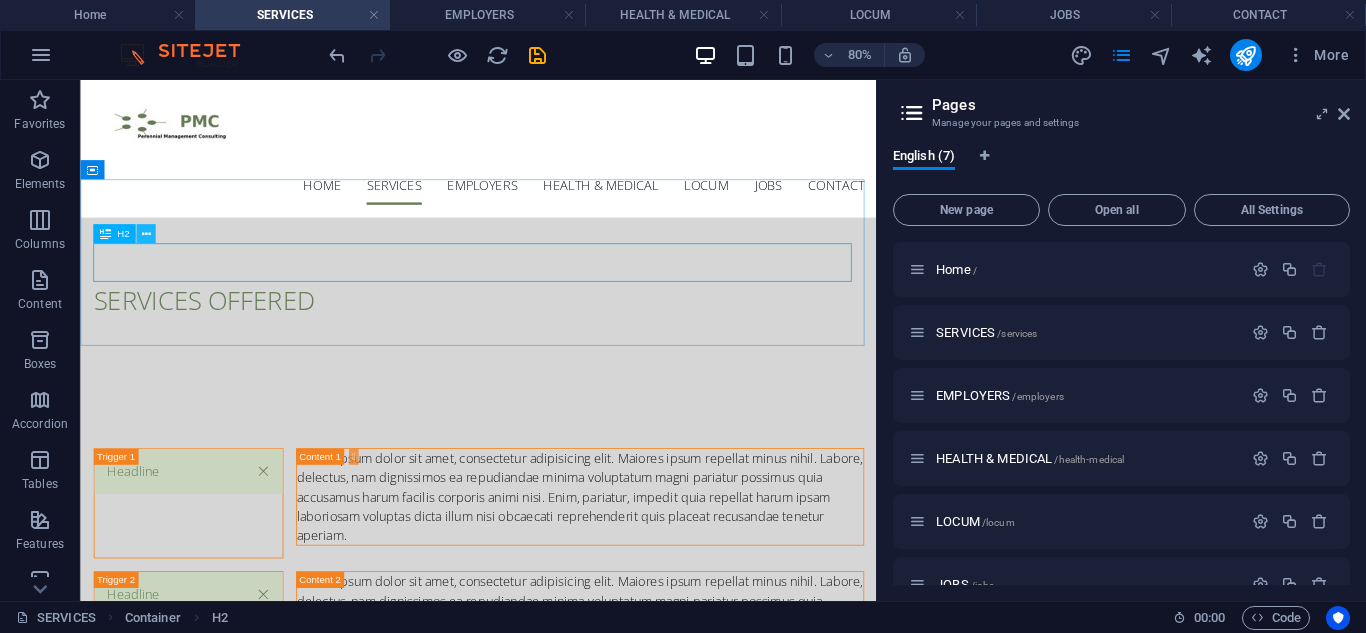 click at bounding box center (145, 233) 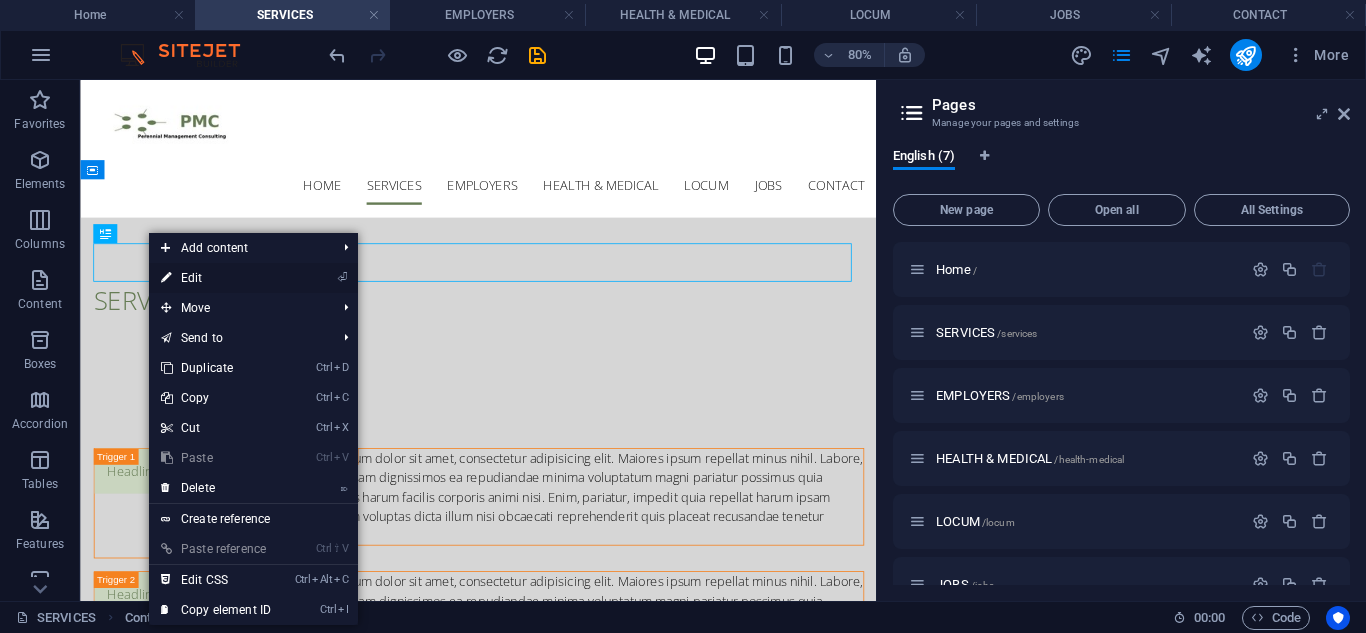 click on "⏎  Edit" at bounding box center (216, 278) 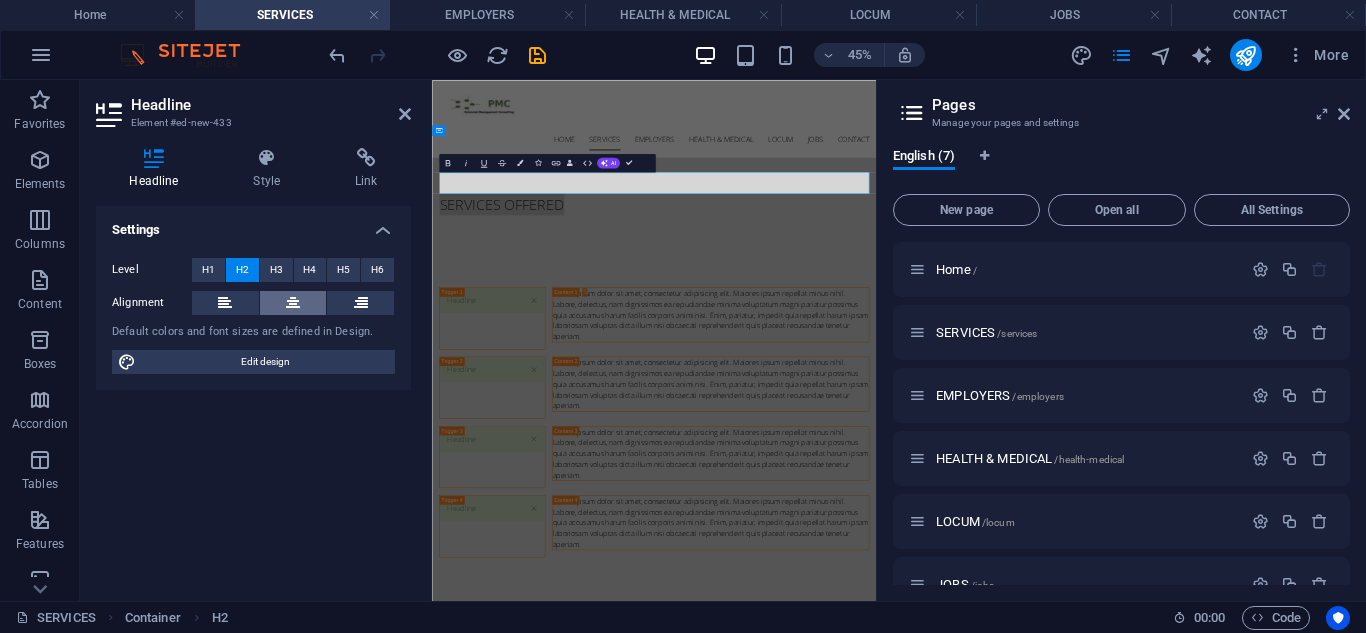 click at bounding box center [293, 303] 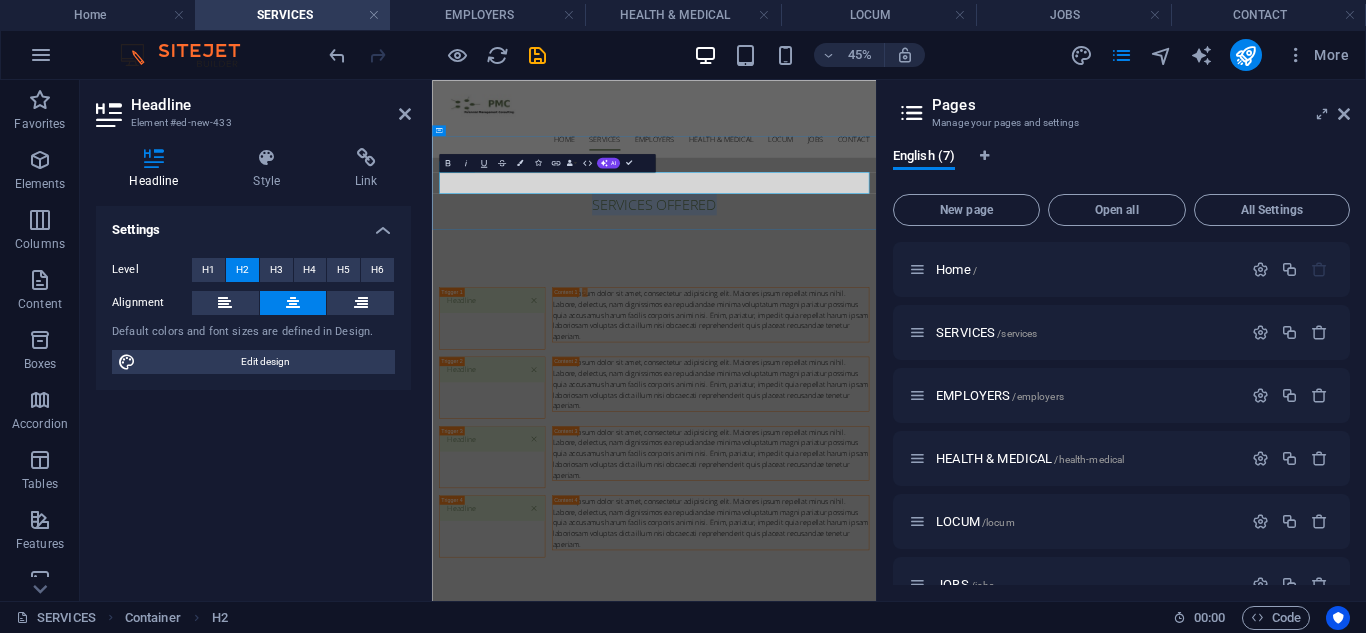 click on "SERVICES OFFERED" at bounding box center (925, 356) 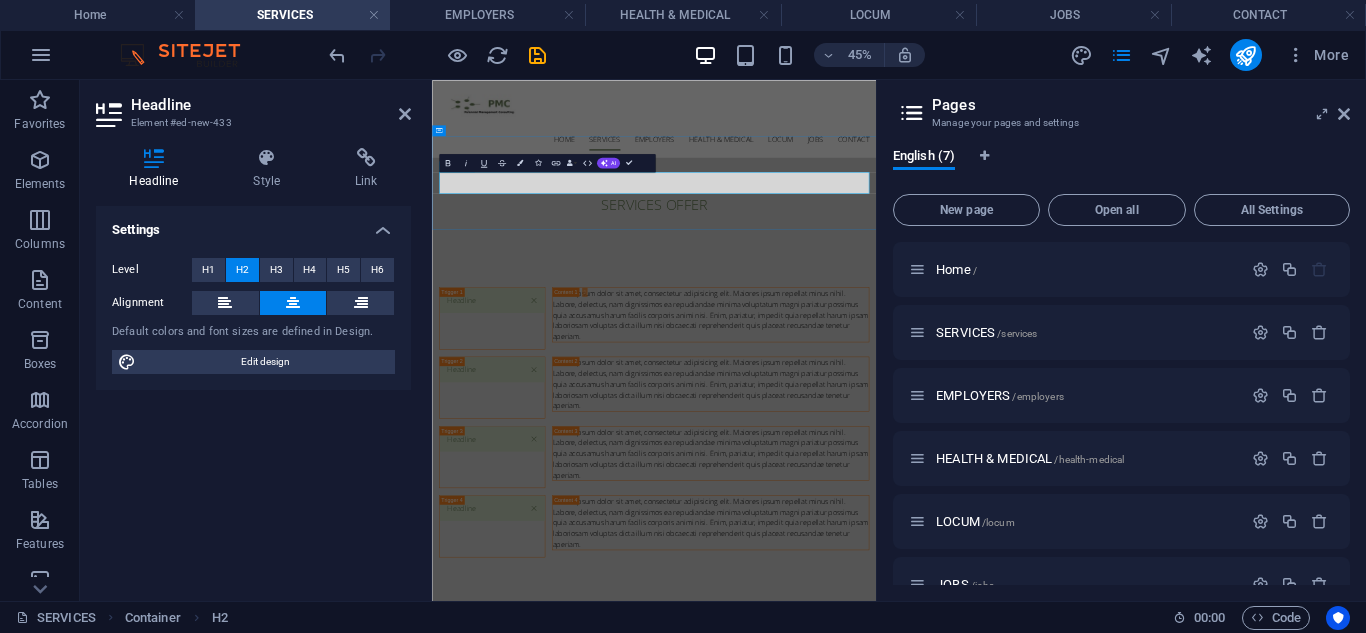 type 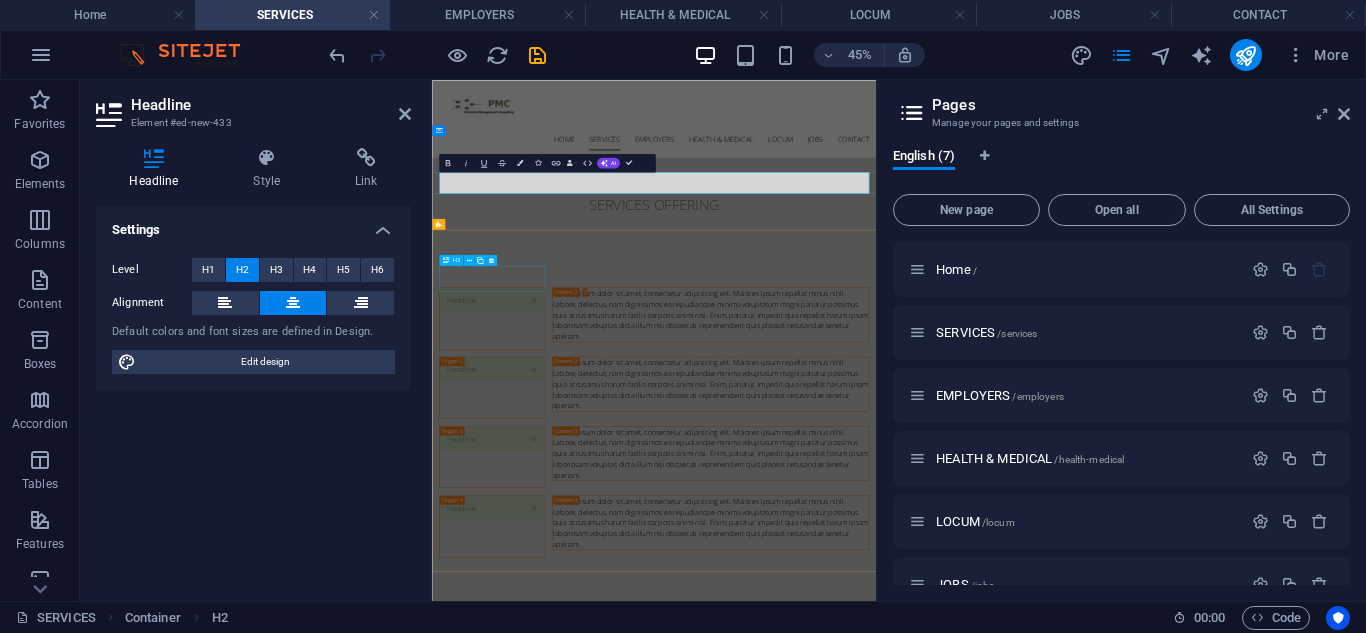 click on "Headline" at bounding box center (565, 609) 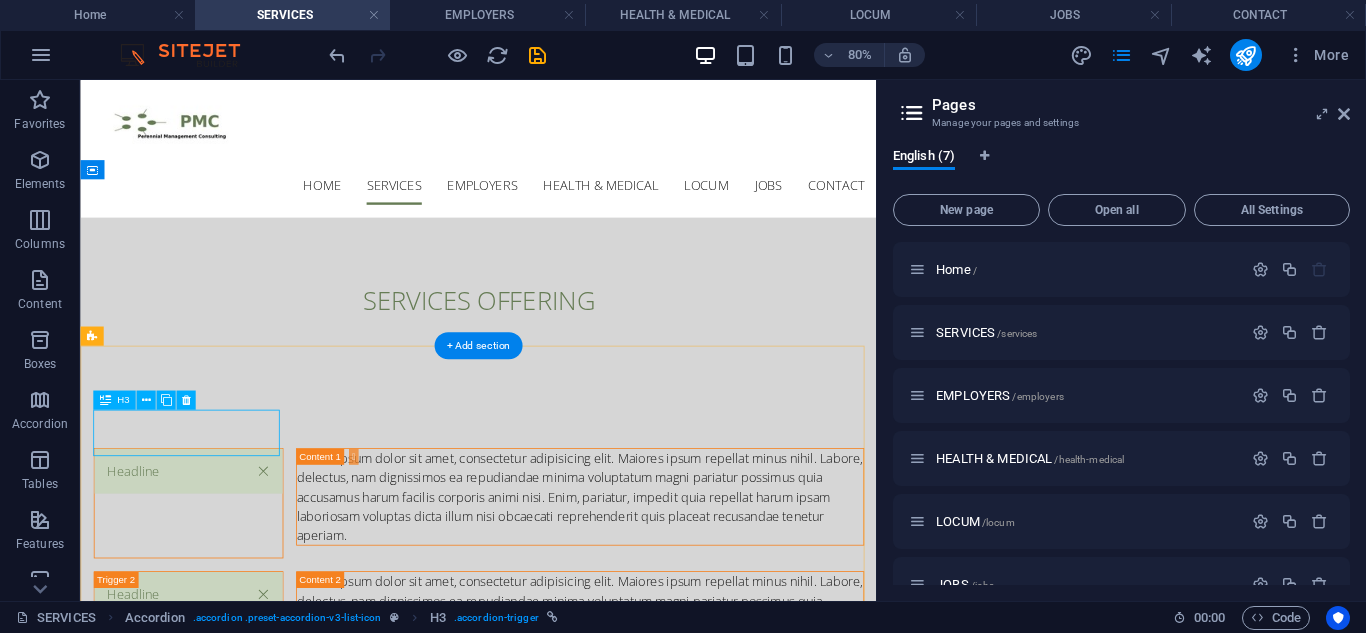 click on "Headline" at bounding box center [214, 609] 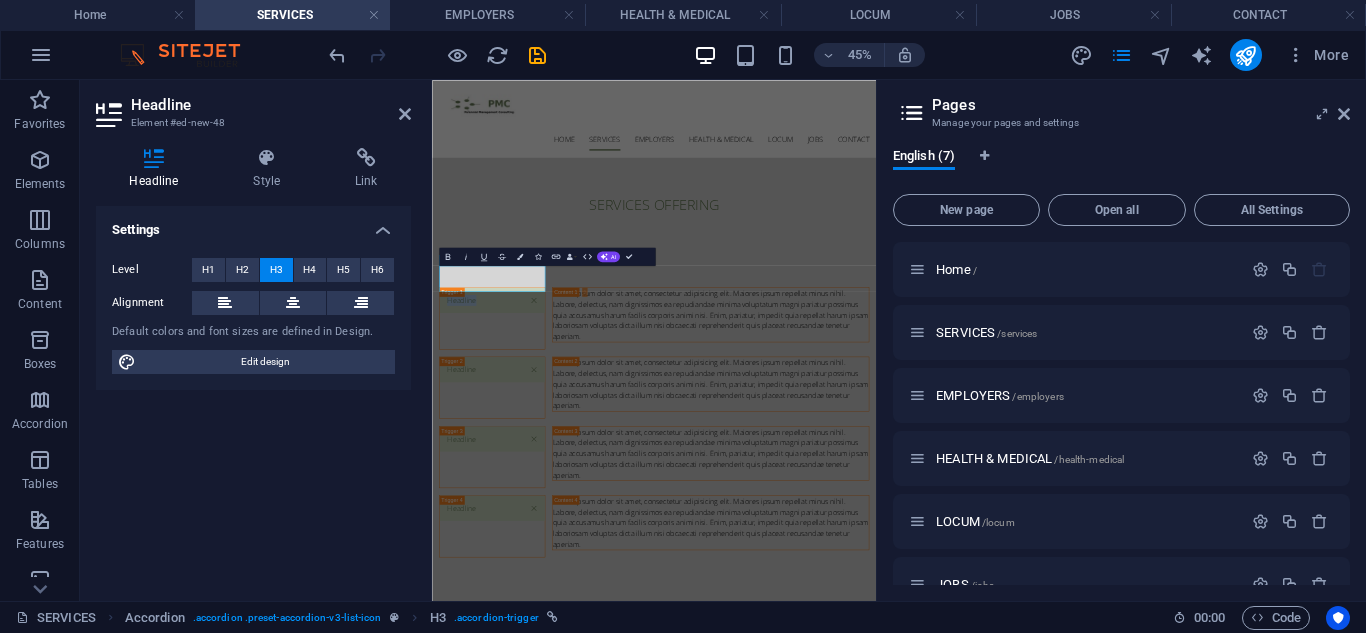 type 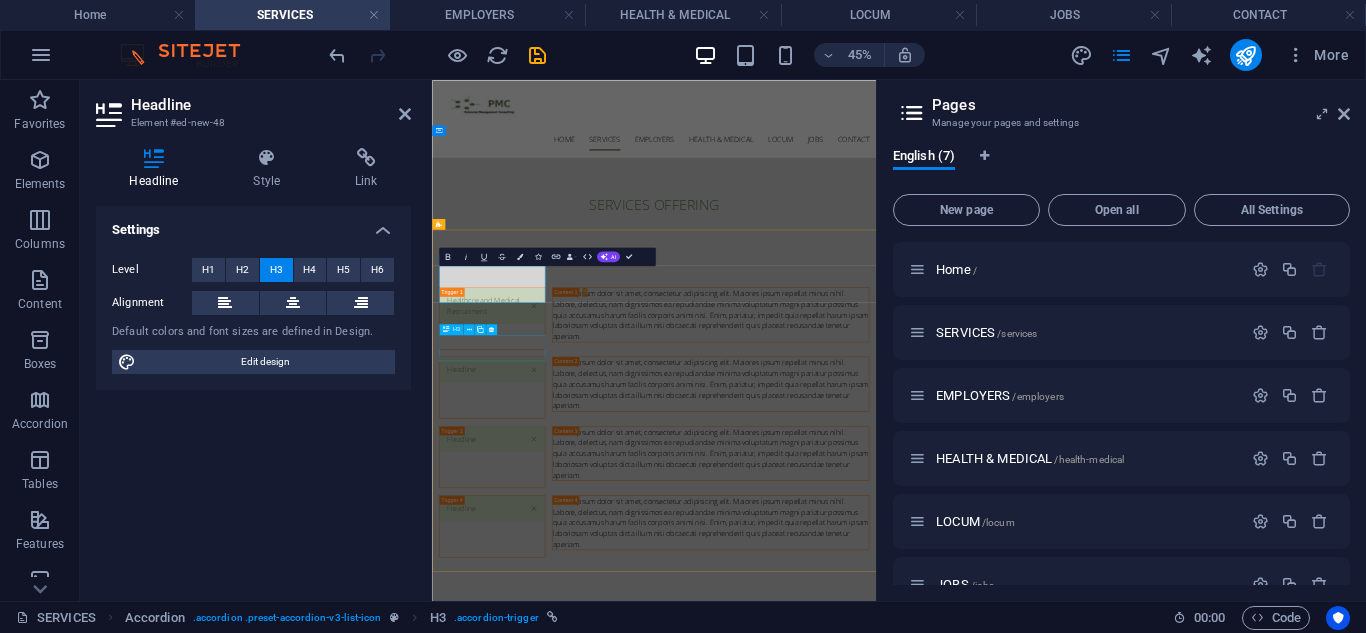 click on "Headline" at bounding box center (565, 763) 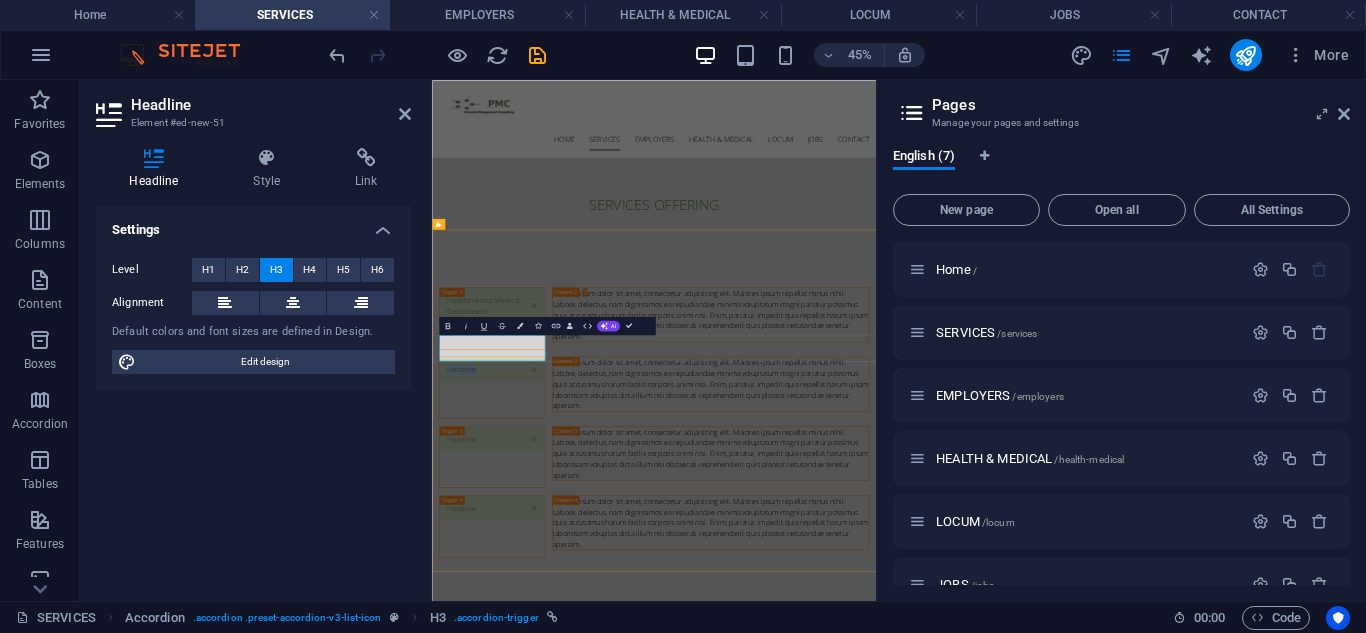 type 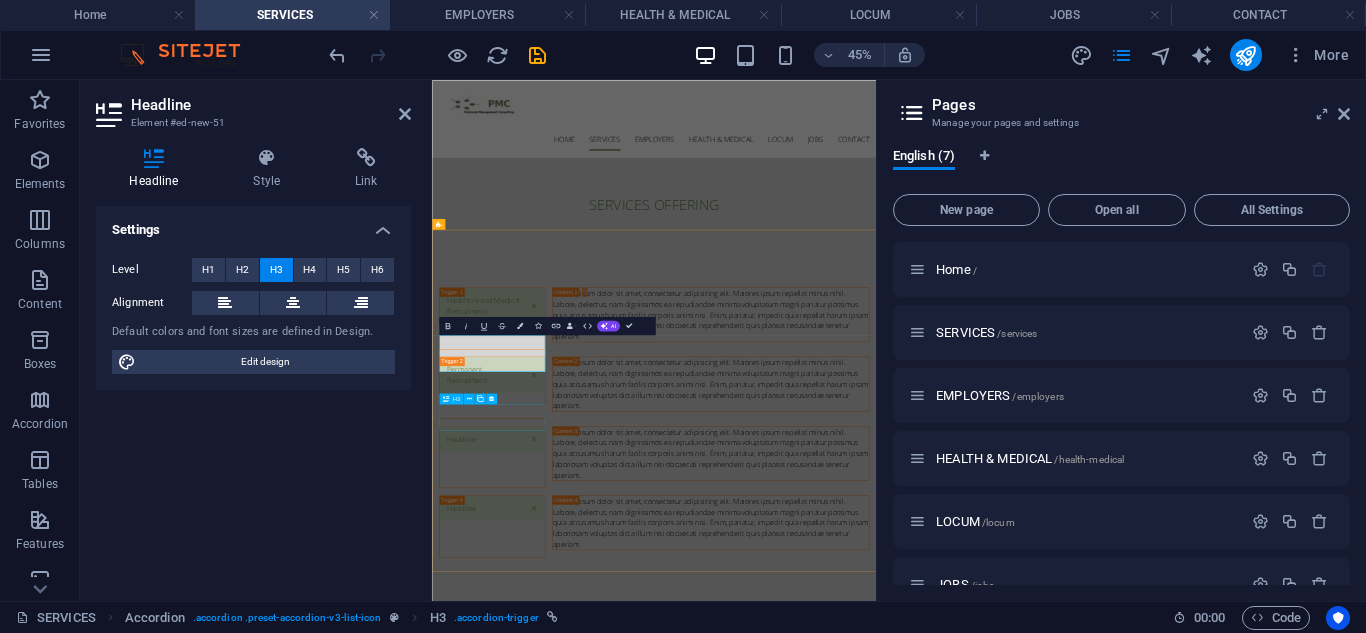 click on "Headline" at bounding box center (565, 917) 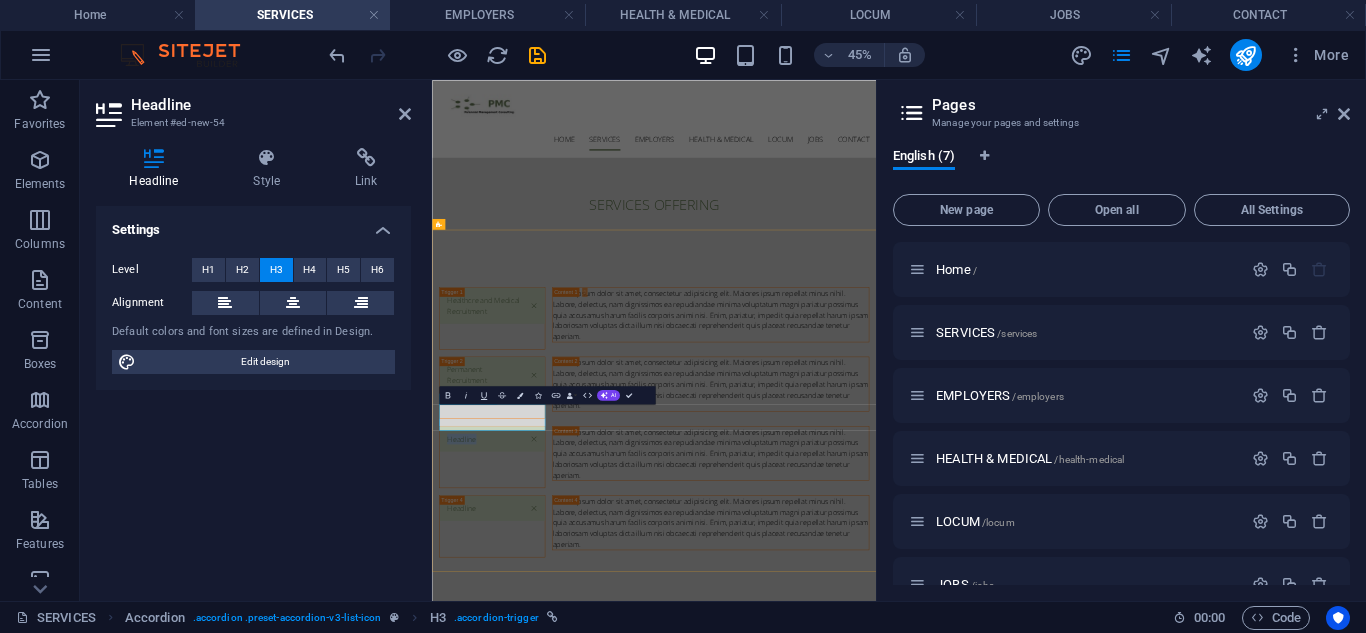 type 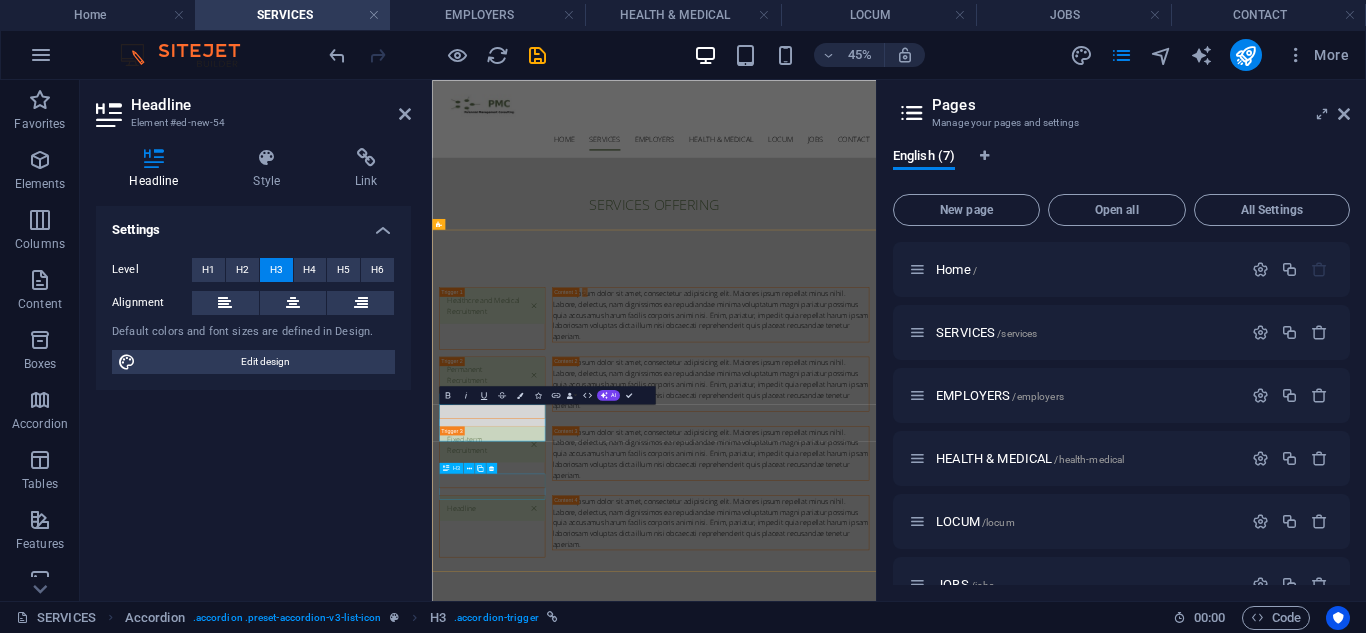 click on "Headline" at bounding box center (565, 1071) 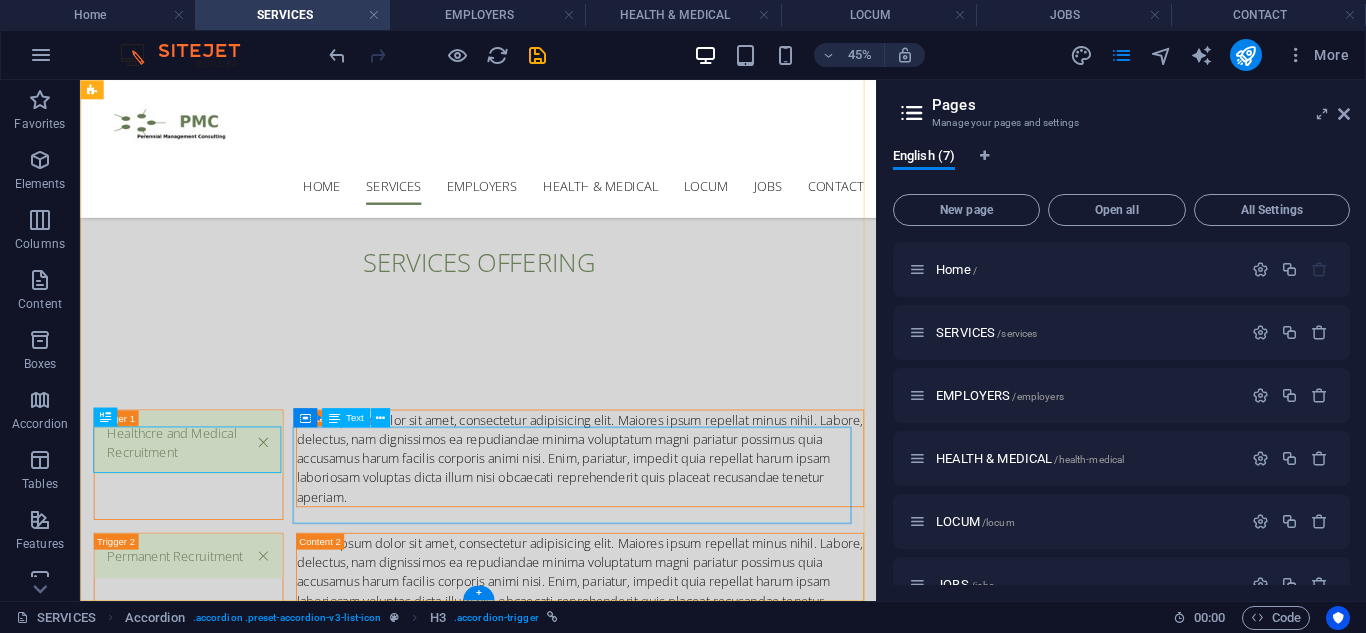 scroll, scrollTop: 441, scrollLeft: 0, axis: vertical 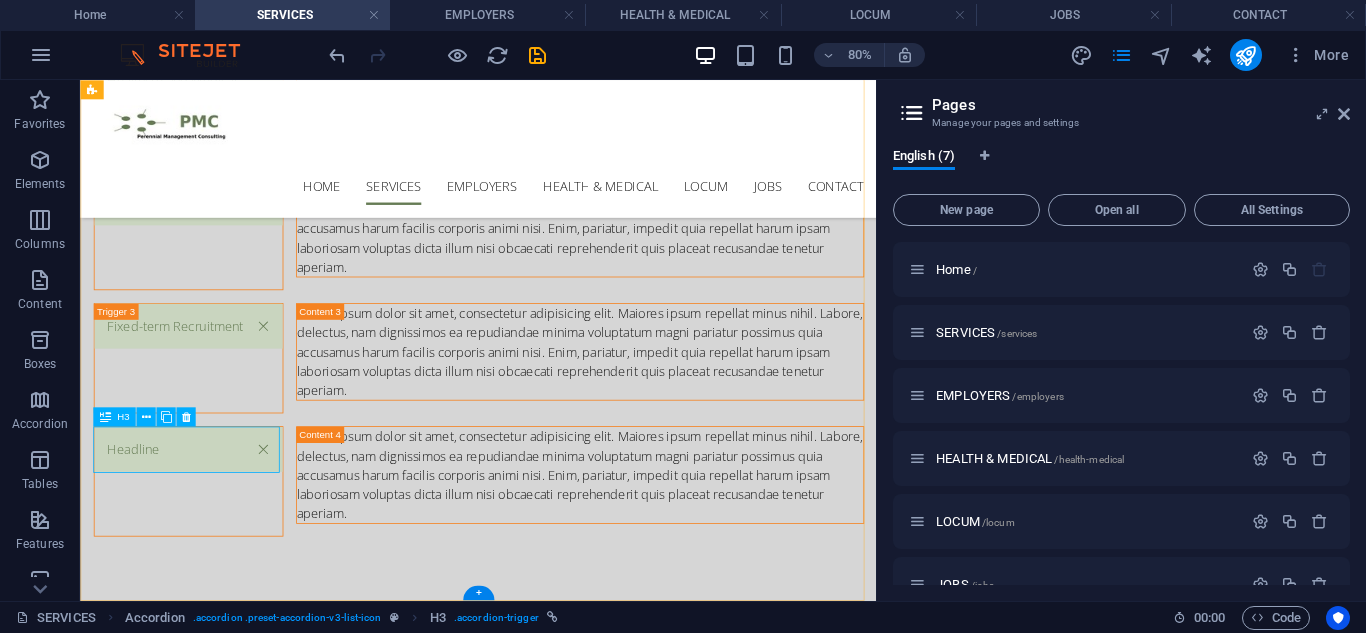 click on "Headline" at bounding box center (214, 582) 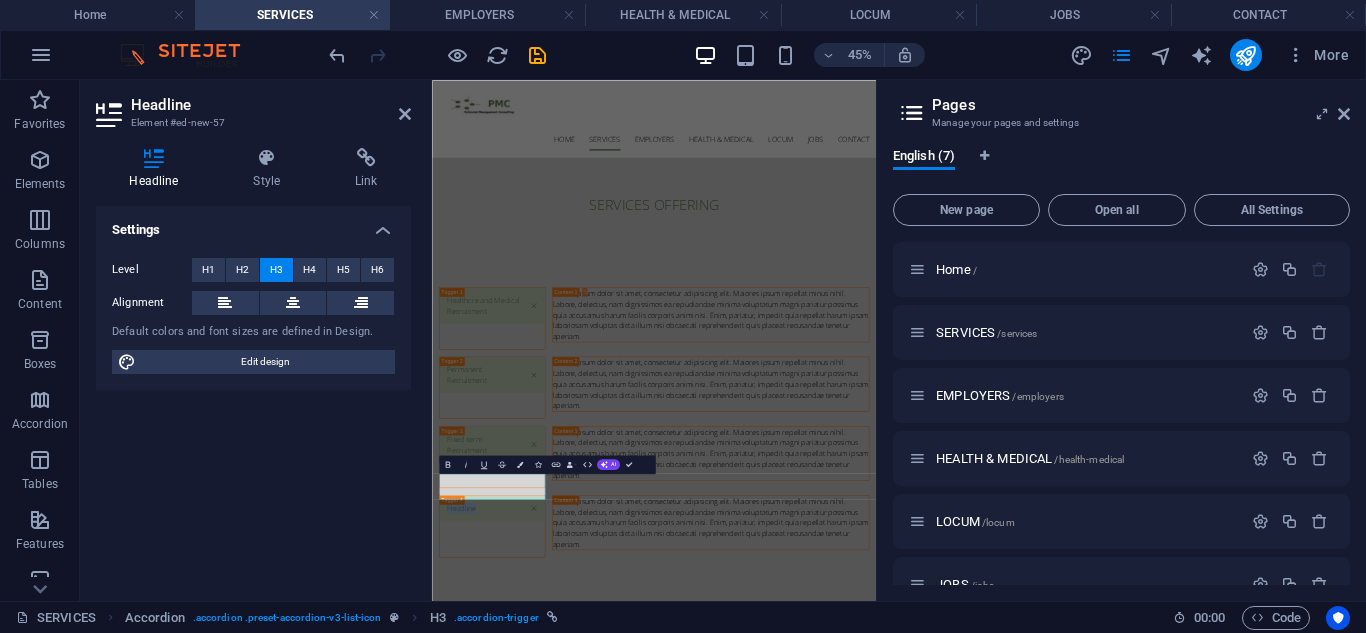scroll, scrollTop: 0, scrollLeft: 0, axis: both 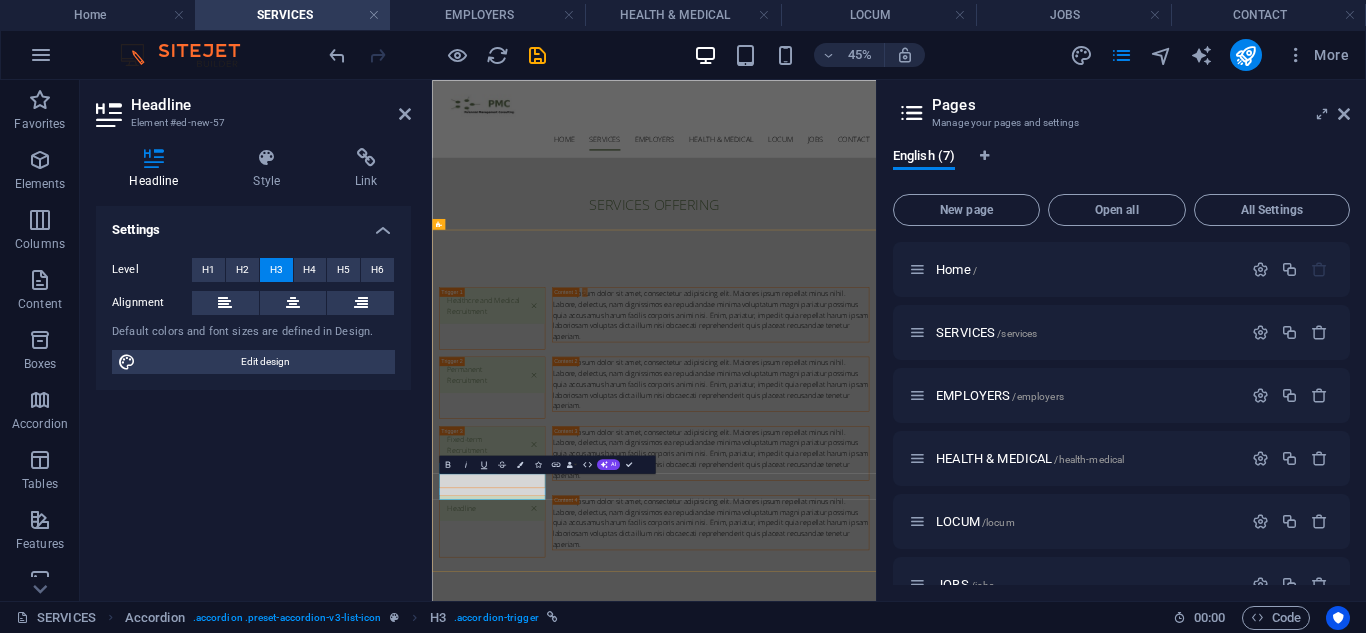 type 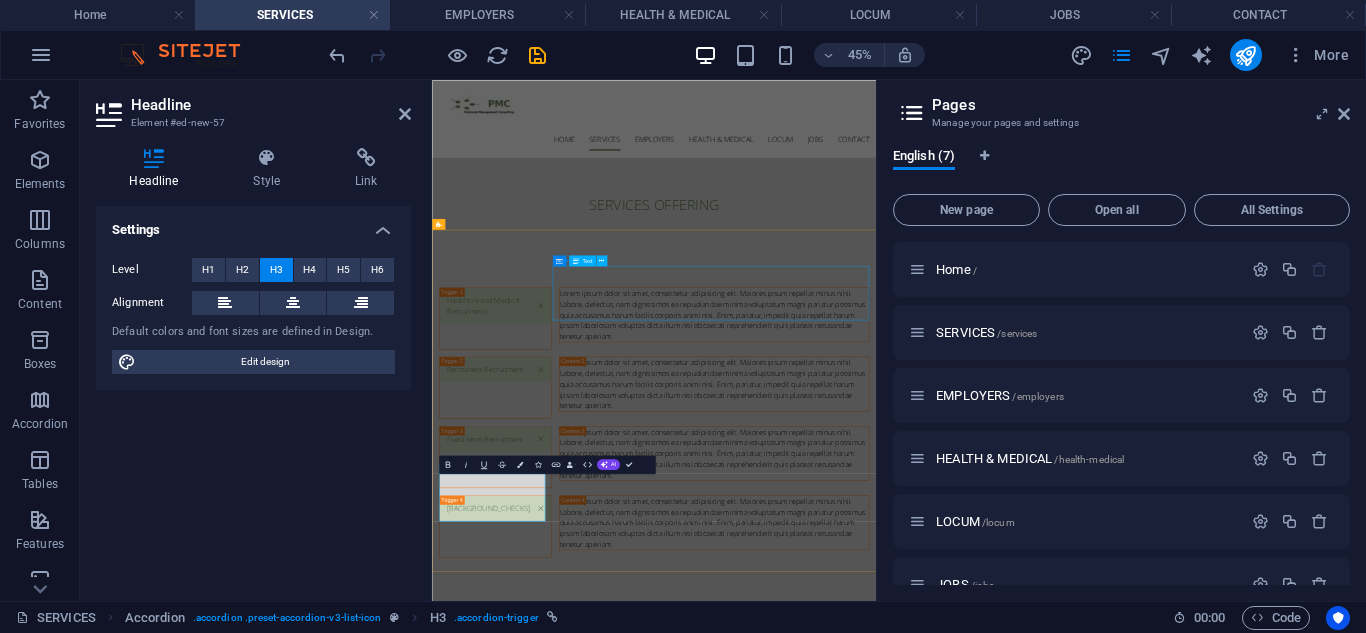 click on "Lorem ipsum dolor sit amet, consectetur adipisicing elit. Maiores ipsum repellat minus nihil. Labore, delectus, nam dignissimos ea repudiandae minima voluptatum magni pariatur possimus quia accusamus harum facilis corporis animi nisi. Enim, pariatur, impedit quia repellat harum ipsam laboriosam voluptas dicta illum nisi obcaecati reprehenderit quis placeat recusandae tenetur aperiam." at bounding box center [1058, 601] 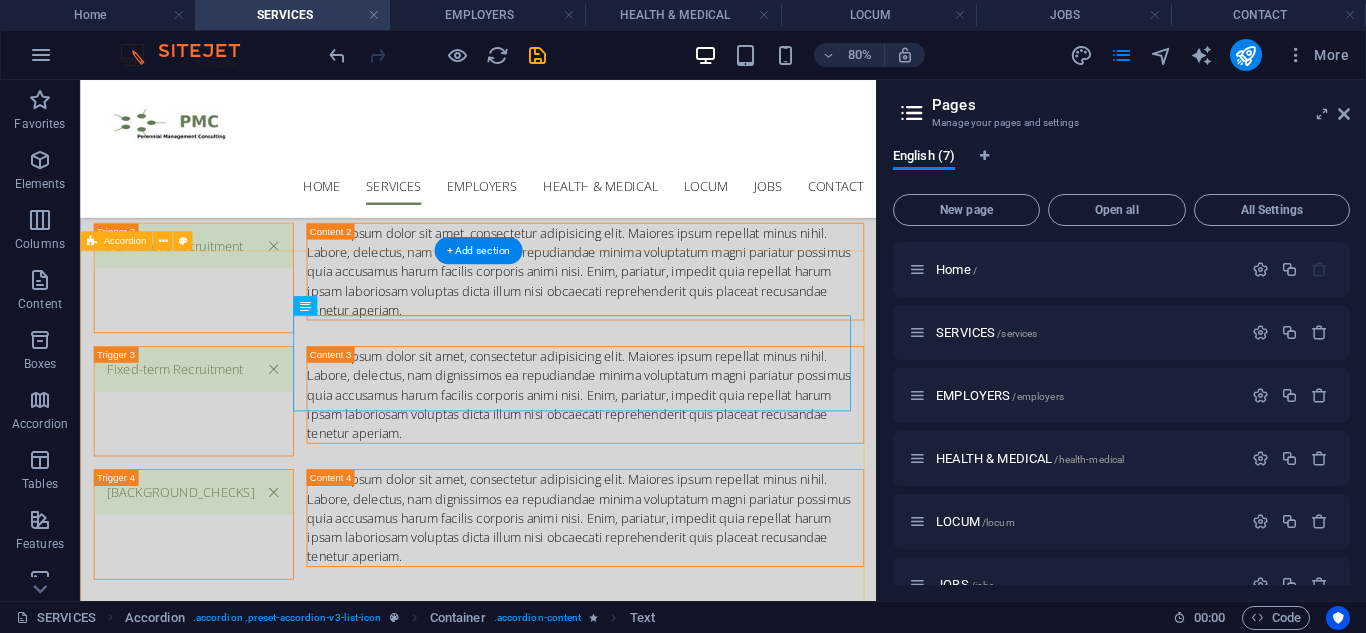 scroll, scrollTop: 441, scrollLeft: 0, axis: vertical 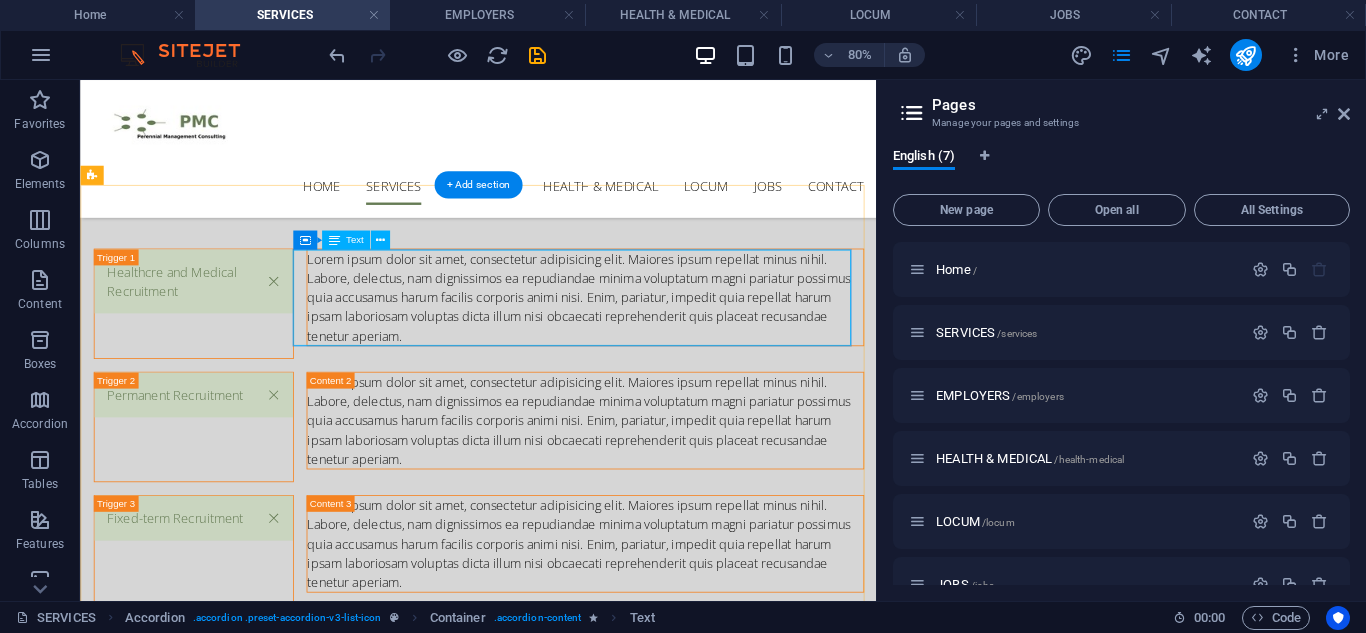 click on "Lorem ipsum dolor sit amet, consectetur adipisicing elit. Maiores ipsum repellat minus nihil. Labore, delectus, nam dignissimos ea repudiandae minima voluptatum magni pariatur possimus quia accusamus harum facilis corporis animi nisi. Enim, pariatur, impedit quia repellat harum ipsam laboriosam voluptas dicta illum nisi obcaecati reprehenderit quis placeat recusandae tenetur aperiam." at bounding box center (710, 352) 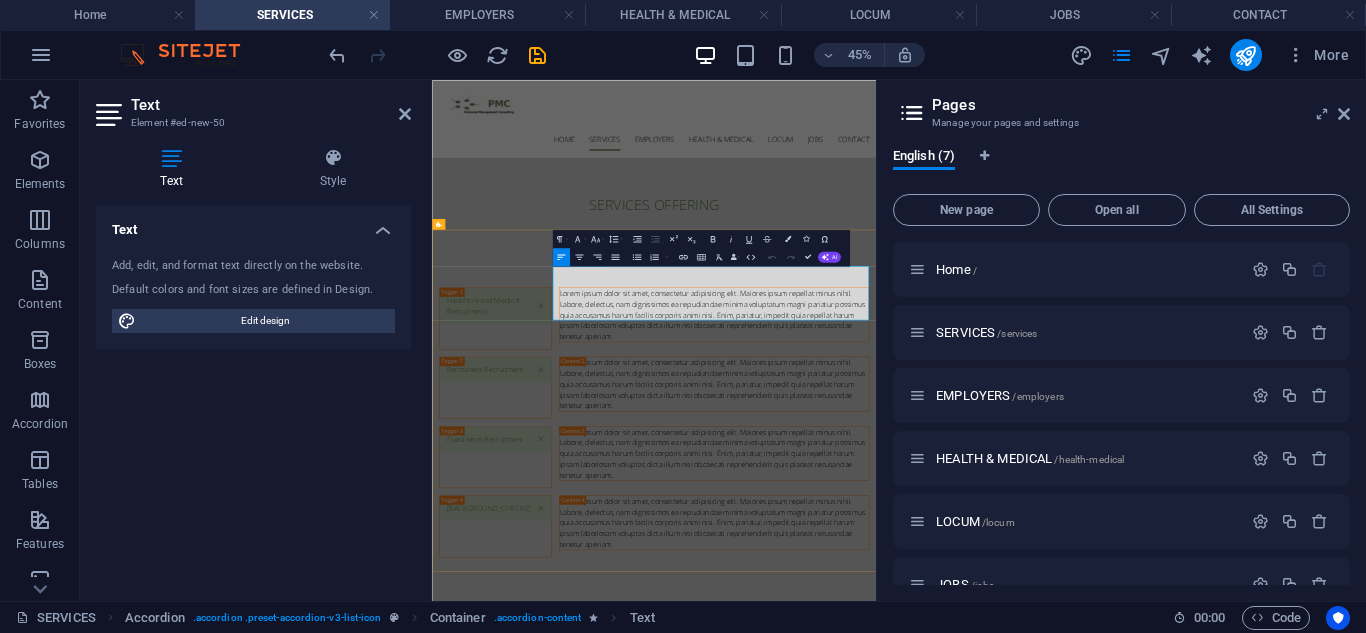 click on "Lorem ipsum dolor sit amet, consectetur adipisicing elit. Maiores ipsum repellat minus nihil. Labore, delectus, nam dignissimos ea repudiandae minima voluptatum magni pariatur possimus quia accusamus harum facilis corporis animi nisi. Enim, pariatur, impedit quia repellat harum ipsam laboriosam voluptas dicta illum nisi obcaecati reprehenderit quis placeat recusandae tenetur aperiam." at bounding box center (1058, 601) 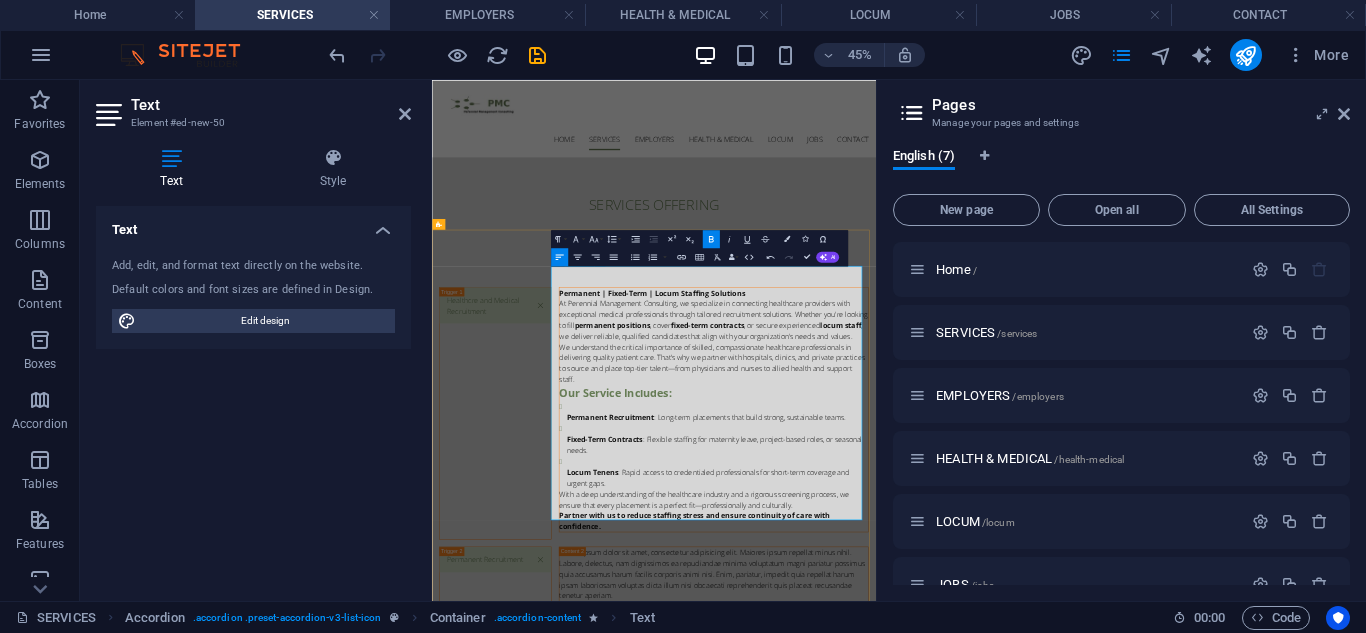 click on "We understand the critical importance of skilled, compassionate healthcare professionals in delivering quality patient care. That’s why we partner with hospitals, clinics, and private practices to source and place top-tier talent—from physicians and nurses to allied health and support staff." at bounding box center (1058, 709) 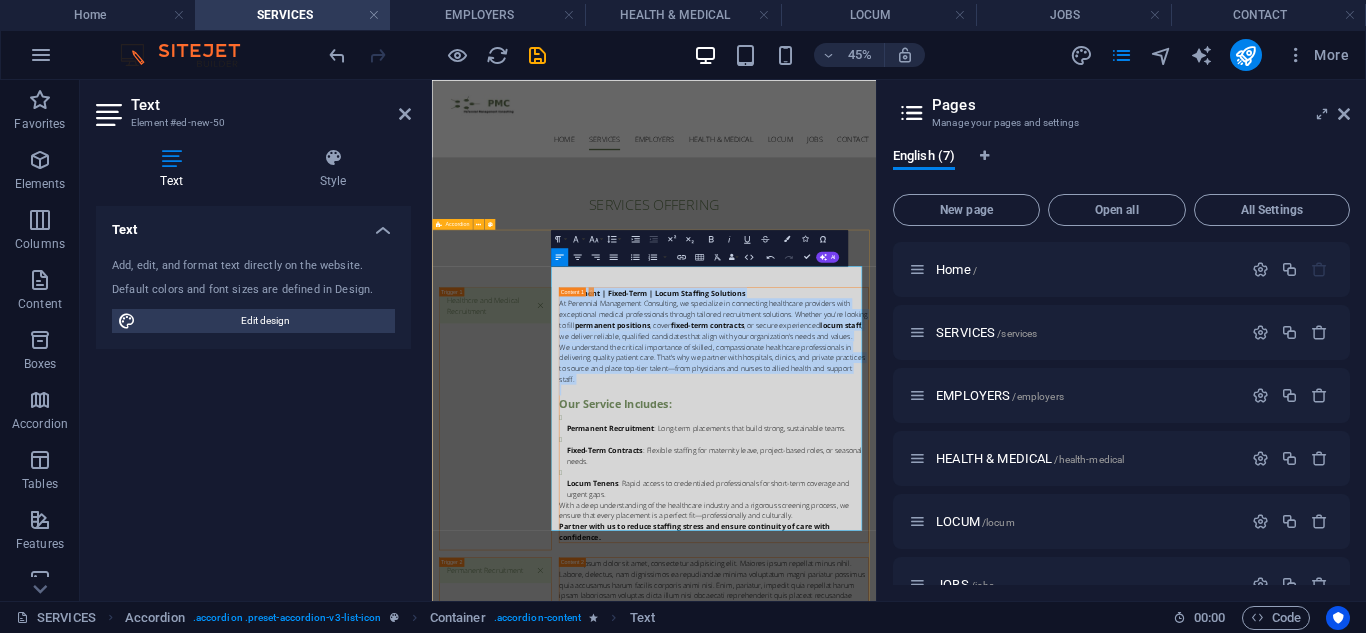 drag, startPoint x: 749, startPoint y: 746, endPoint x: 687, endPoint y: 511, distance: 243.04115 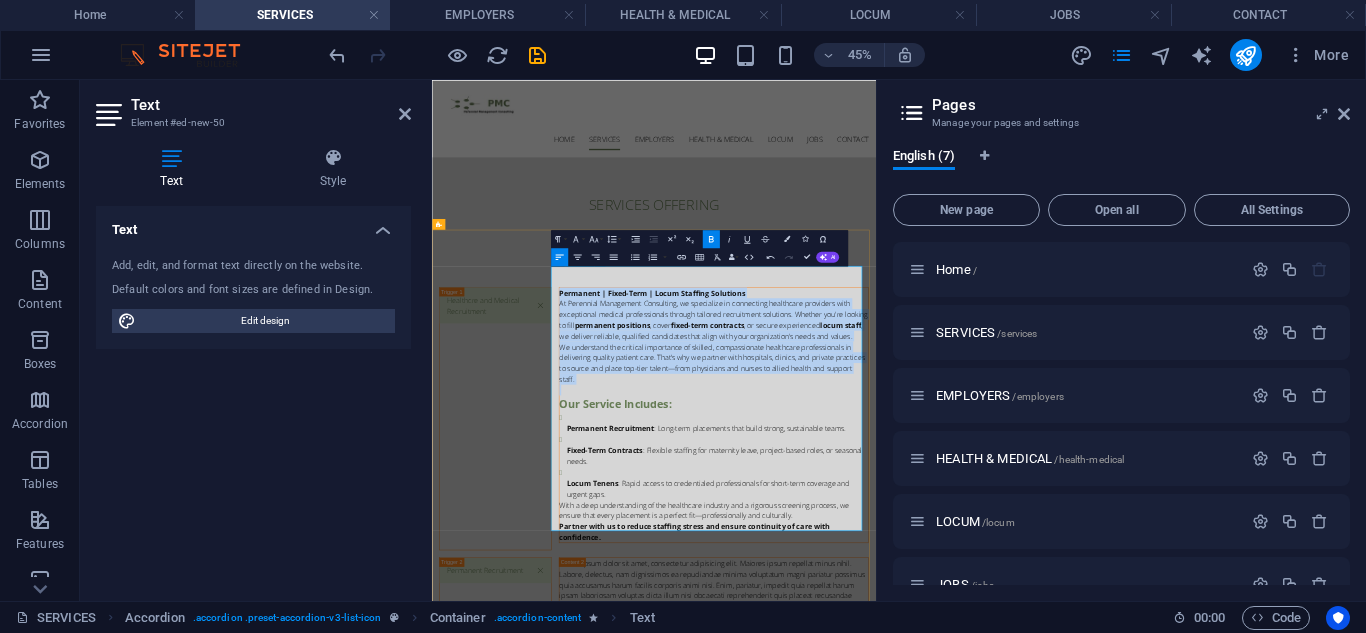 click at bounding box center (1058, 769) 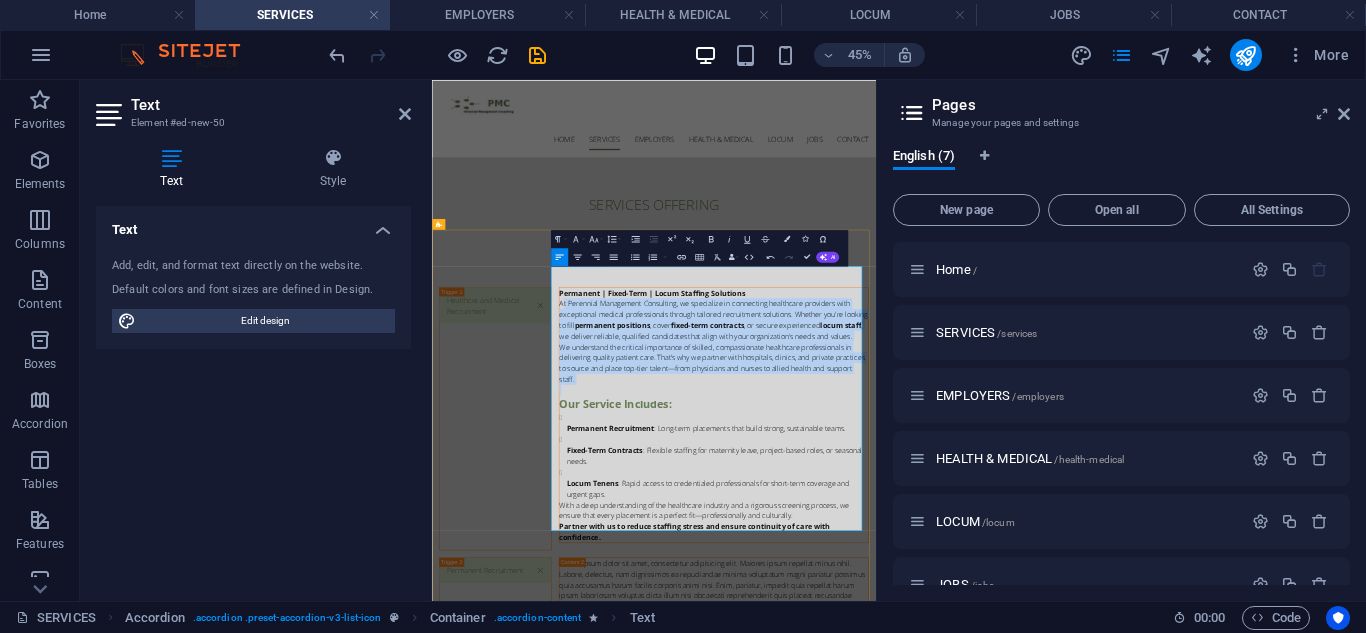 drag, startPoint x: 765, startPoint y: 735, endPoint x: 703, endPoint y: 537, distance: 207.48012 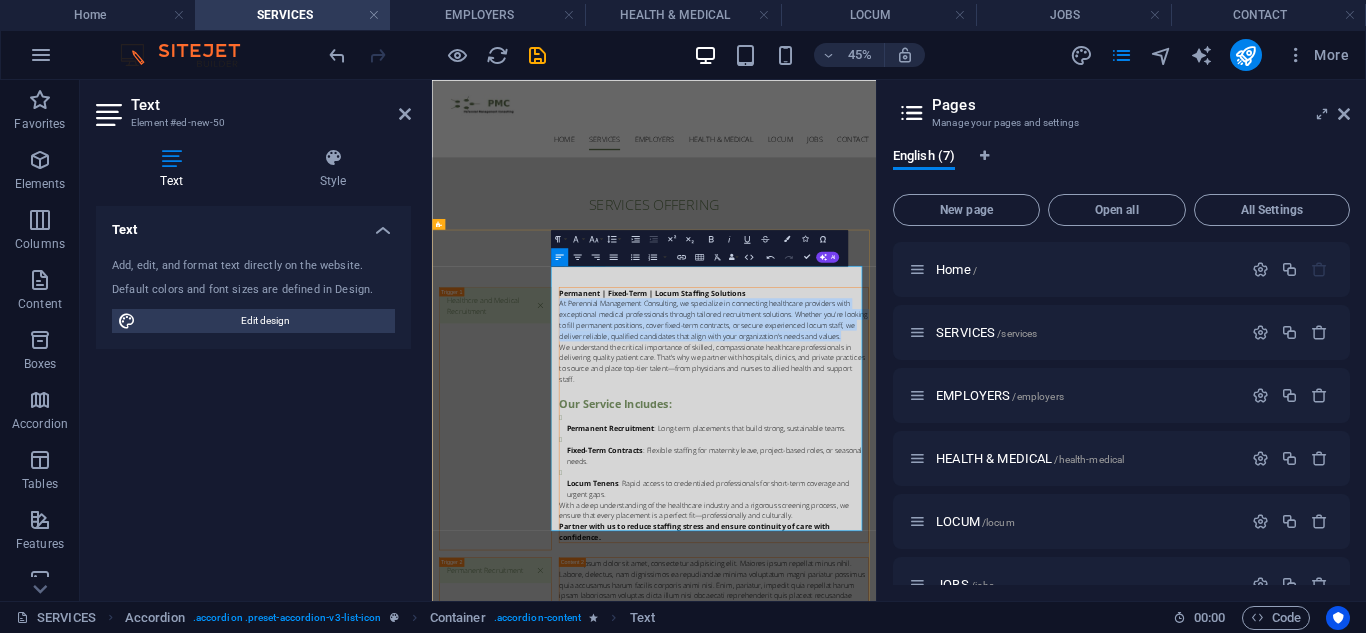 click on "At Perennial Management Consulting, we specialize in connecting healthcare providers with exceptional medical professionals through tailored recruitment solutions. Whether you're looking to fill permanent positions, cover fixed-term contracts, or secure experienced locum staff, we deliver reliable, qualified candidates that align with your organization's needs and values." at bounding box center (1058, 613) 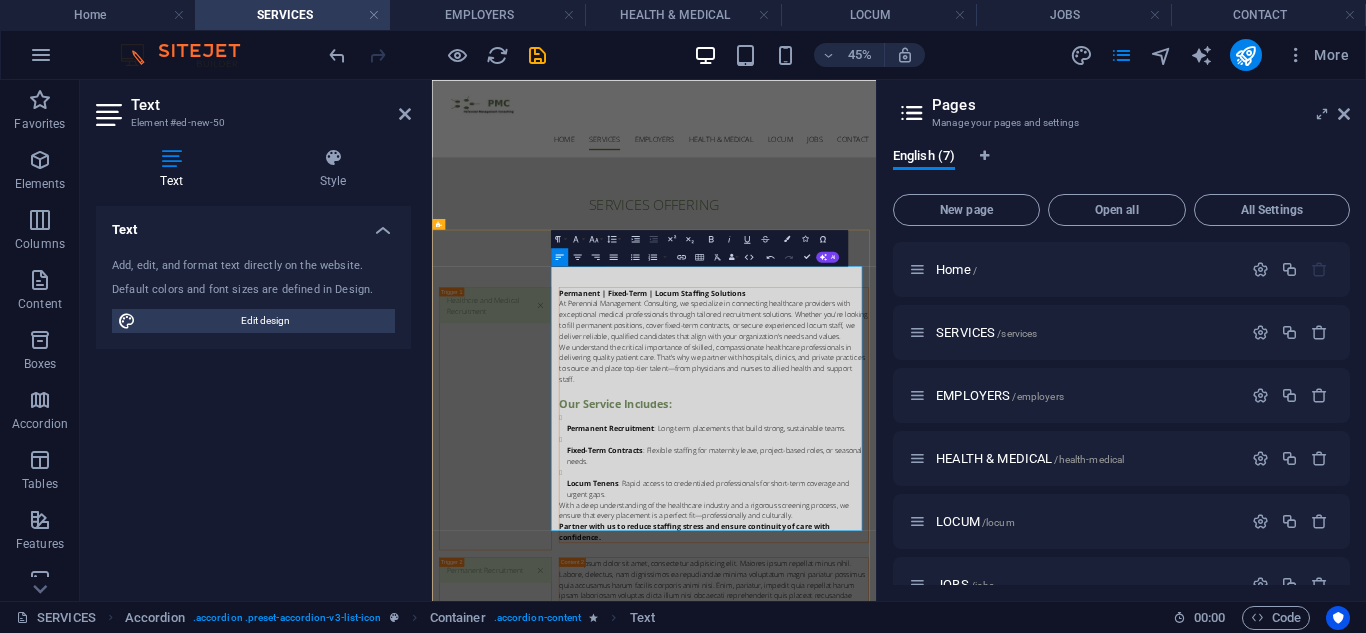 click on "Permanent Recruitment : Long-term placements that build strong, sustainable teams." at bounding box center [1066, 841] 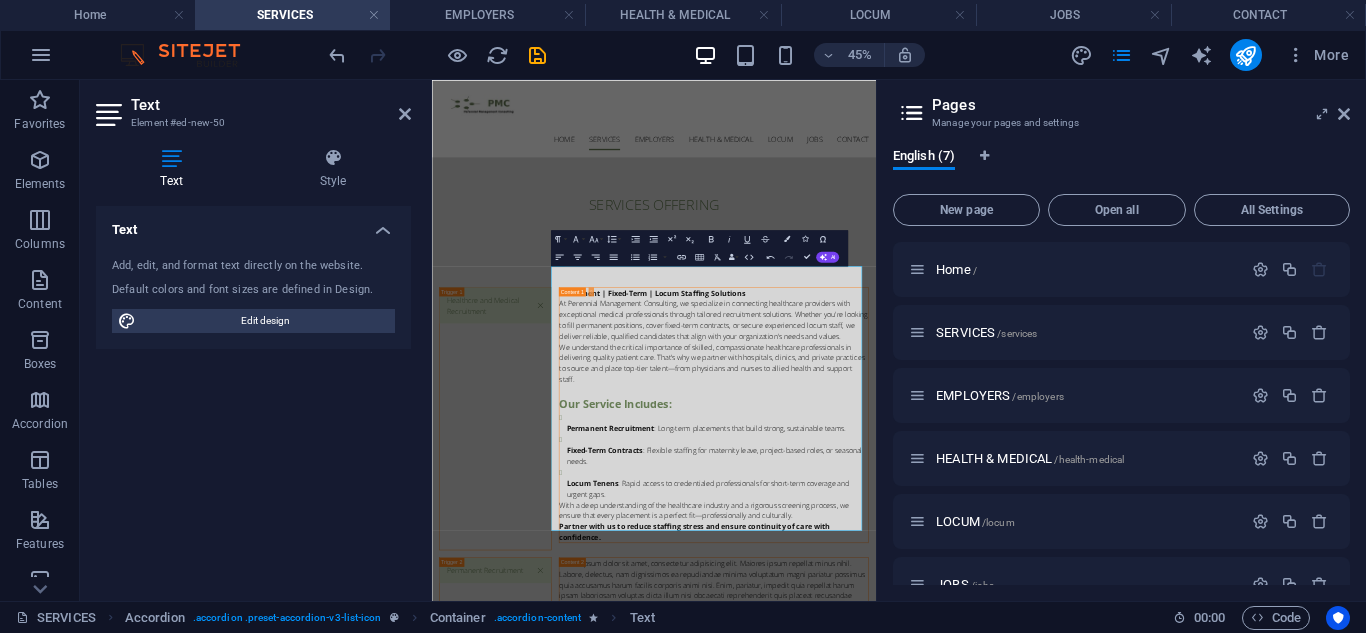 click on "Text" at bounding box center (271, 105) 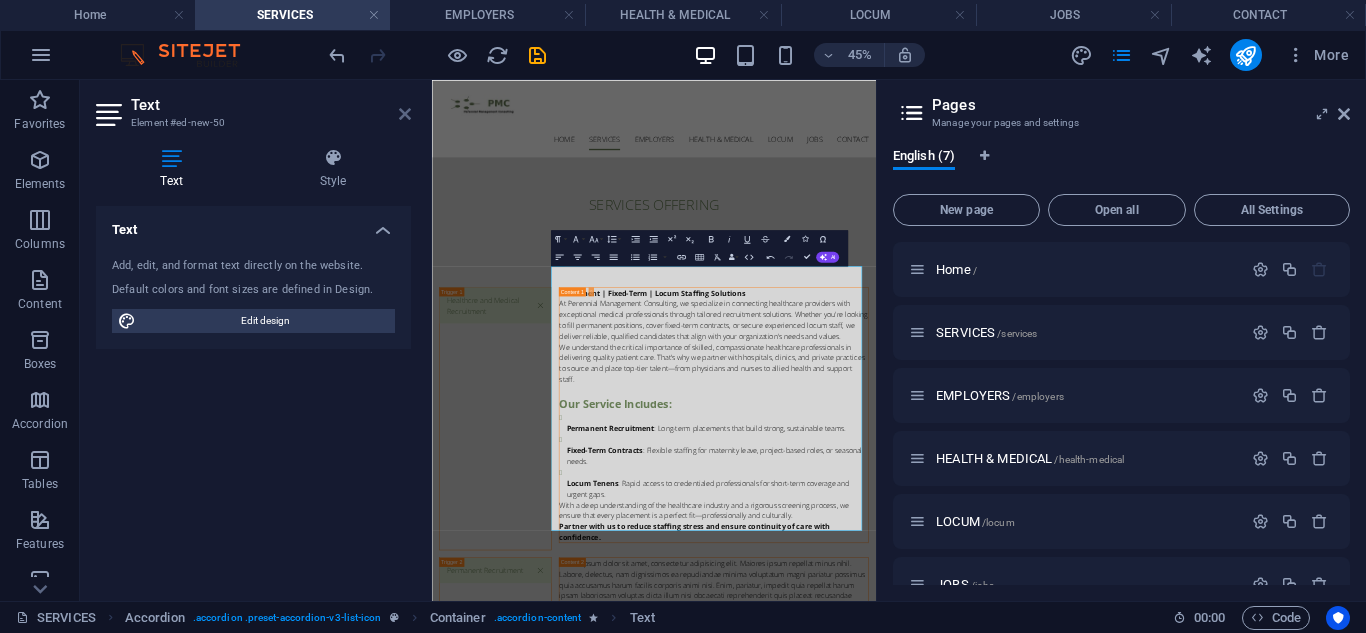 click at bounding box center [405, 114] 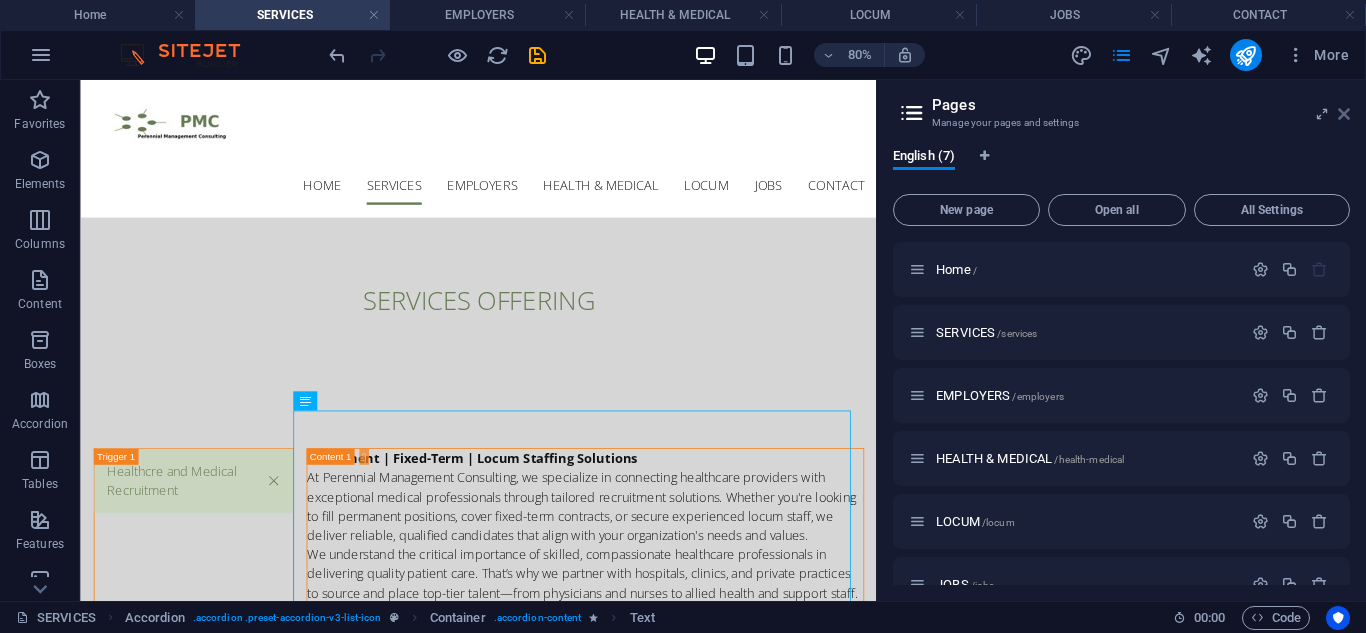 click at bounding box center (1344, 114) 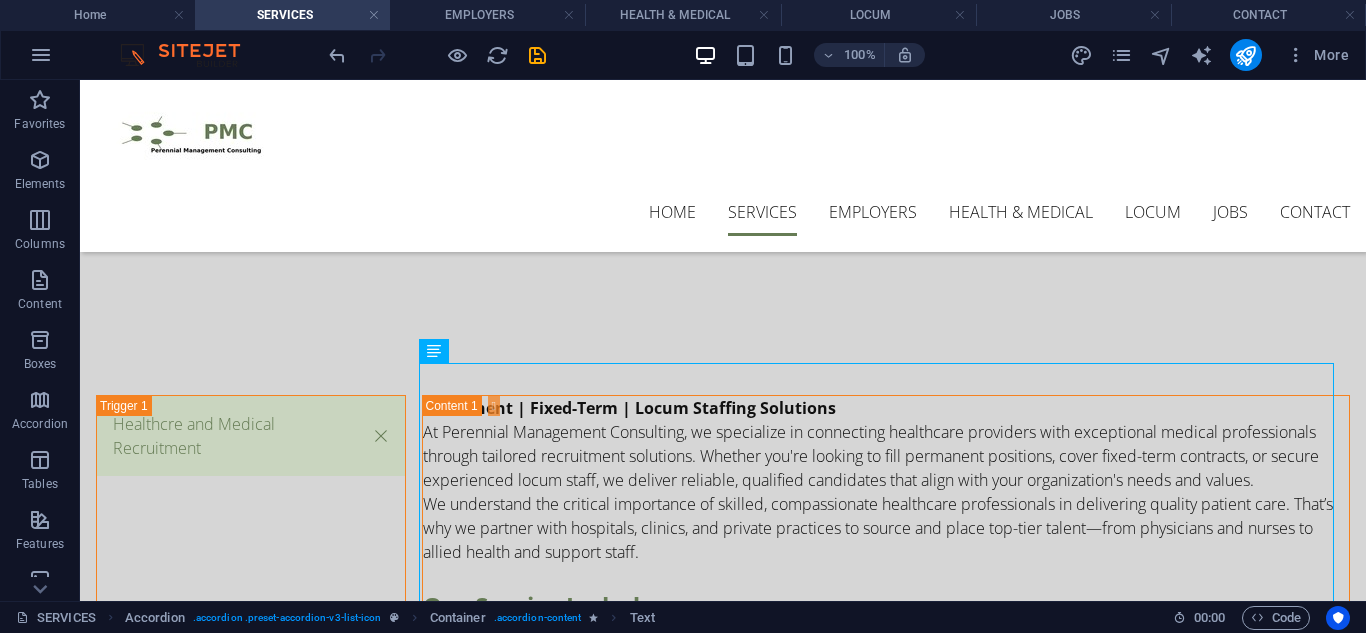 scroll, scrollTop: 144, scrollLeft: 0, axis: vertical 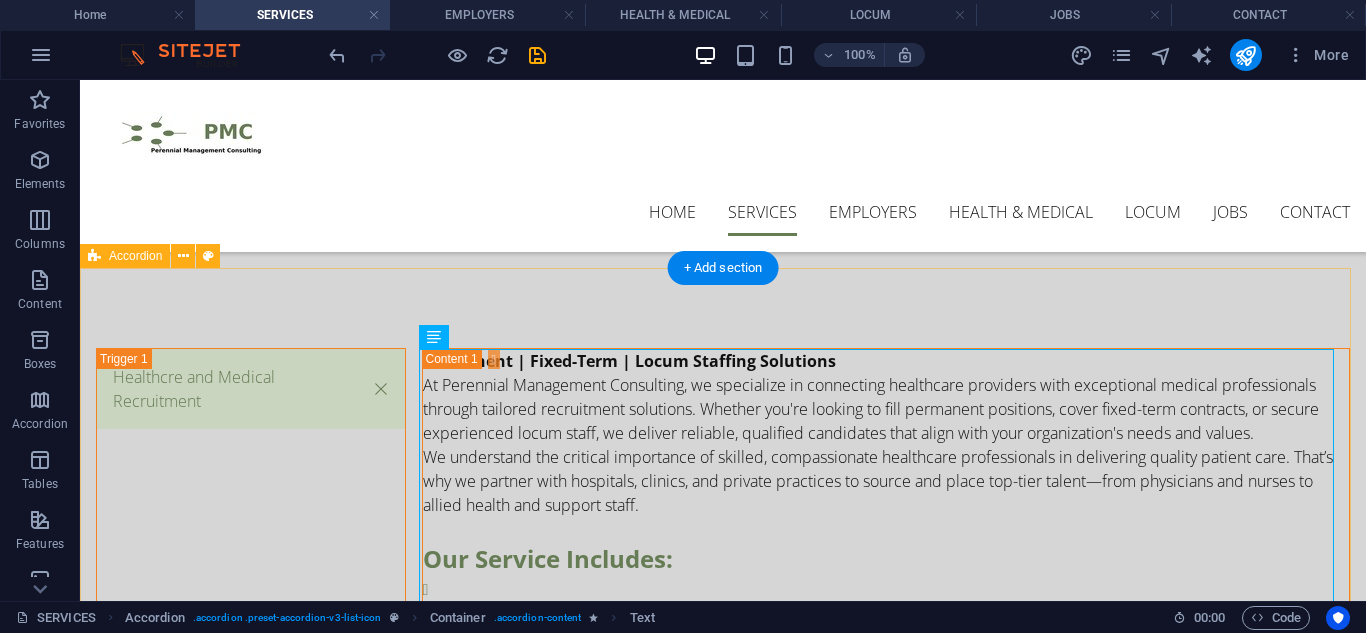 click on "Healthcare and Medical Recruitment Permanent | Fixed-Term | Locum Staffing Solutions At Perennial Management Consulting, we specialize in connecting healthcare providers with exceptional medical professionals through tailored recruitment solutions. Whether you're looking to fill permanent positions, cover fixed-term contracts, or secure experienced locum staff, we deliver reliable, qualified candidates that align with your organization's needs and values. We understand the critical importance of skilled, compassionate healthcare professionals in delivering quality patient care. That’s why we partner with hospitals, clinics, and private practices to source and place top-tier talent—from physicians and nurses to allied health and support staff. Our Service Includes: Permanent Recruitment : Long-term placements that build strong, sustainable teams. Fixed-Term Contracts : Flexible staffing for maternity leave, project-based roles, or seasonal needs. Locum Tenens Permanent Recruitment Fixed-term Recruitment" at bounding box center [723, 739] 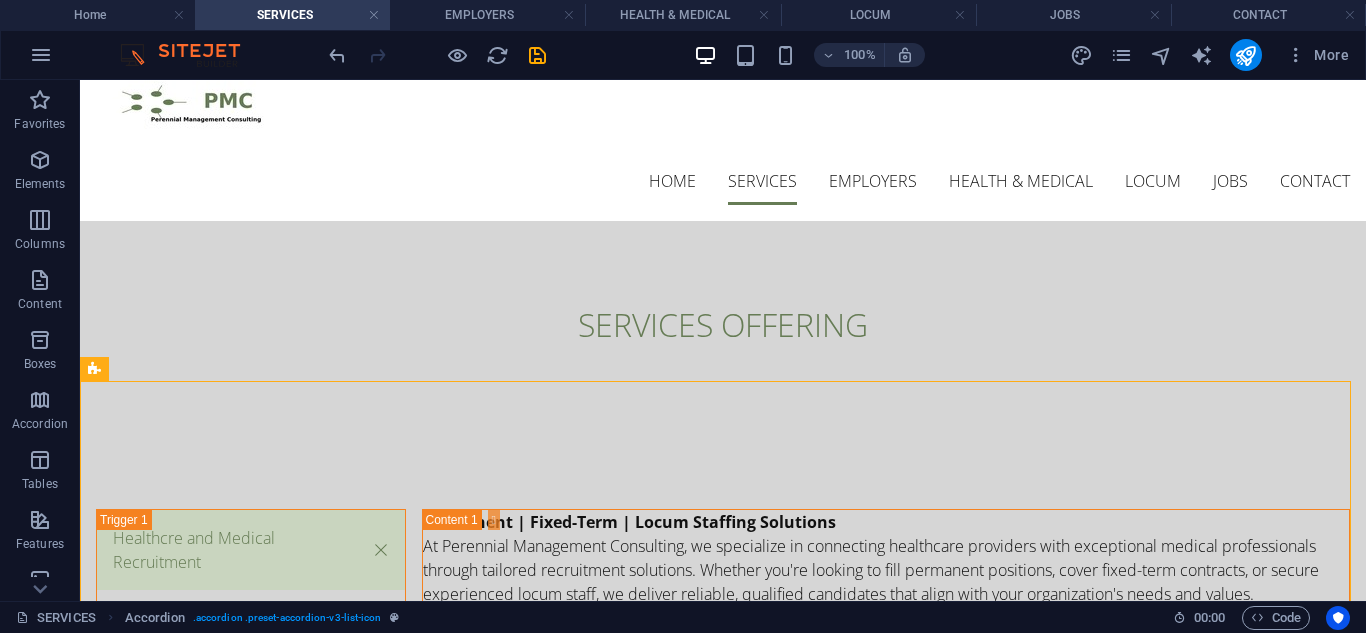 scroll, scrollTop: 0, scrollLeft: 0, axis: both 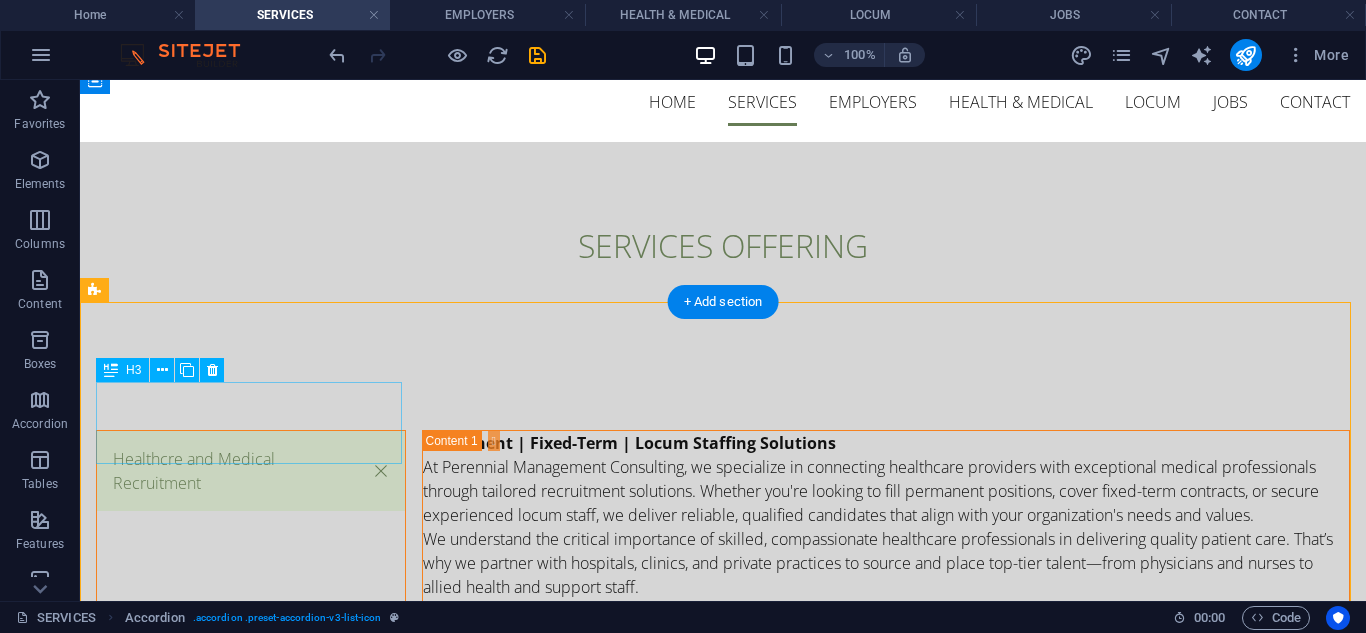 click on "Healthcre and Medical Recruitment" at bounding box center (251, 662) 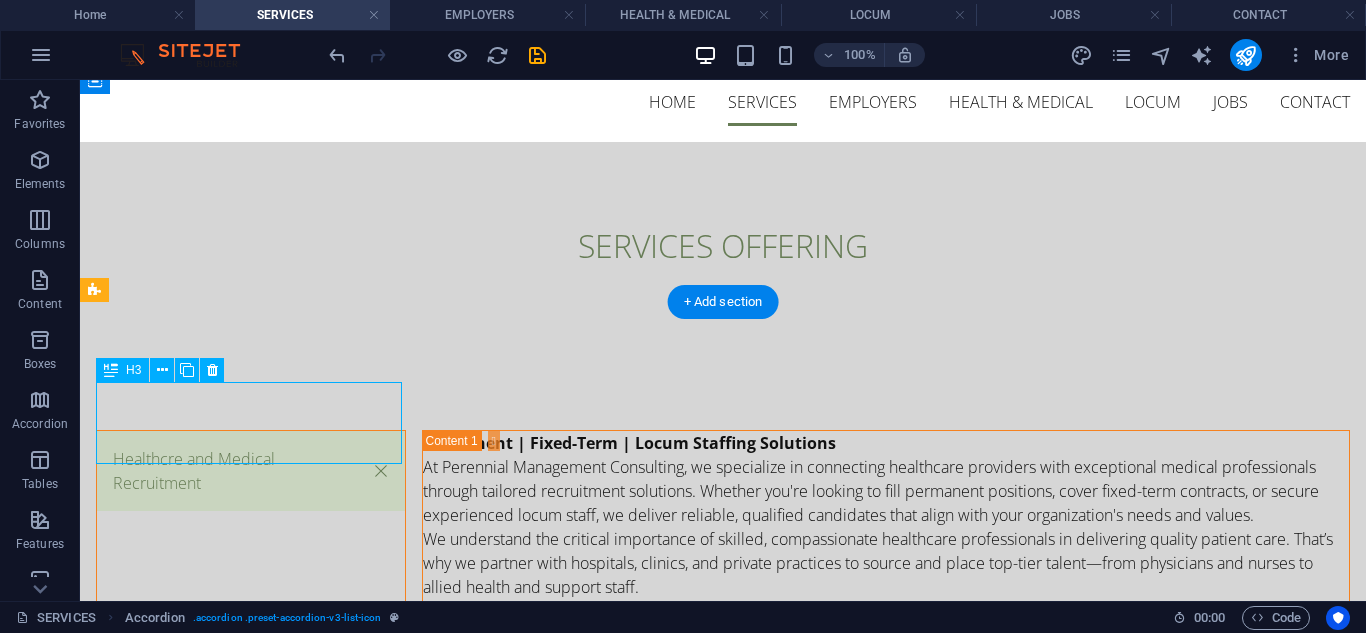 click on "Healthcre and Medical Recruitment" at bounding box center [251, 662] 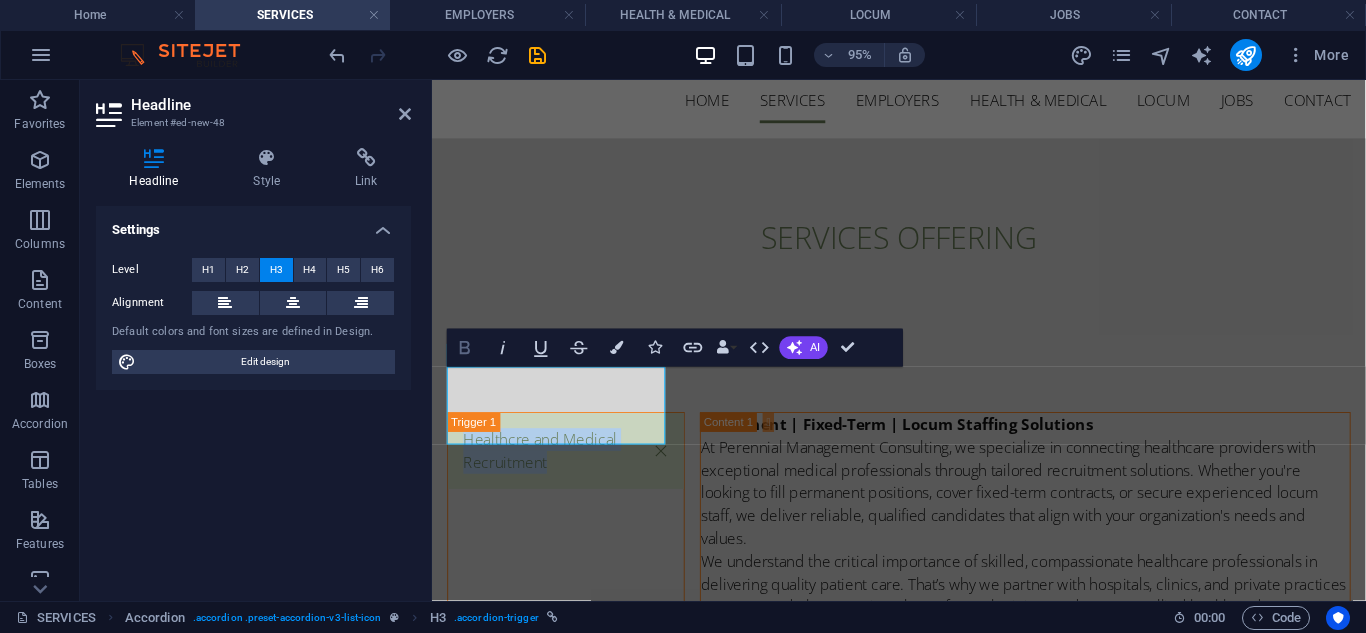 click 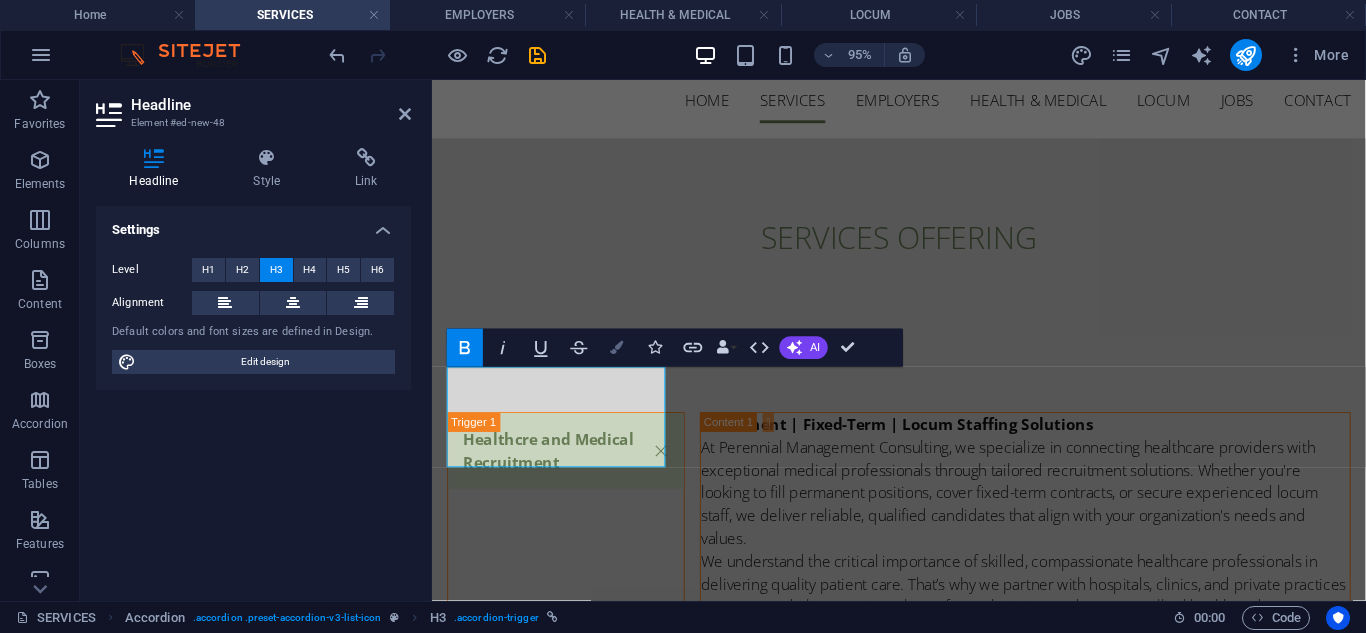 click on "Colors" at bounding box center (617, 348) 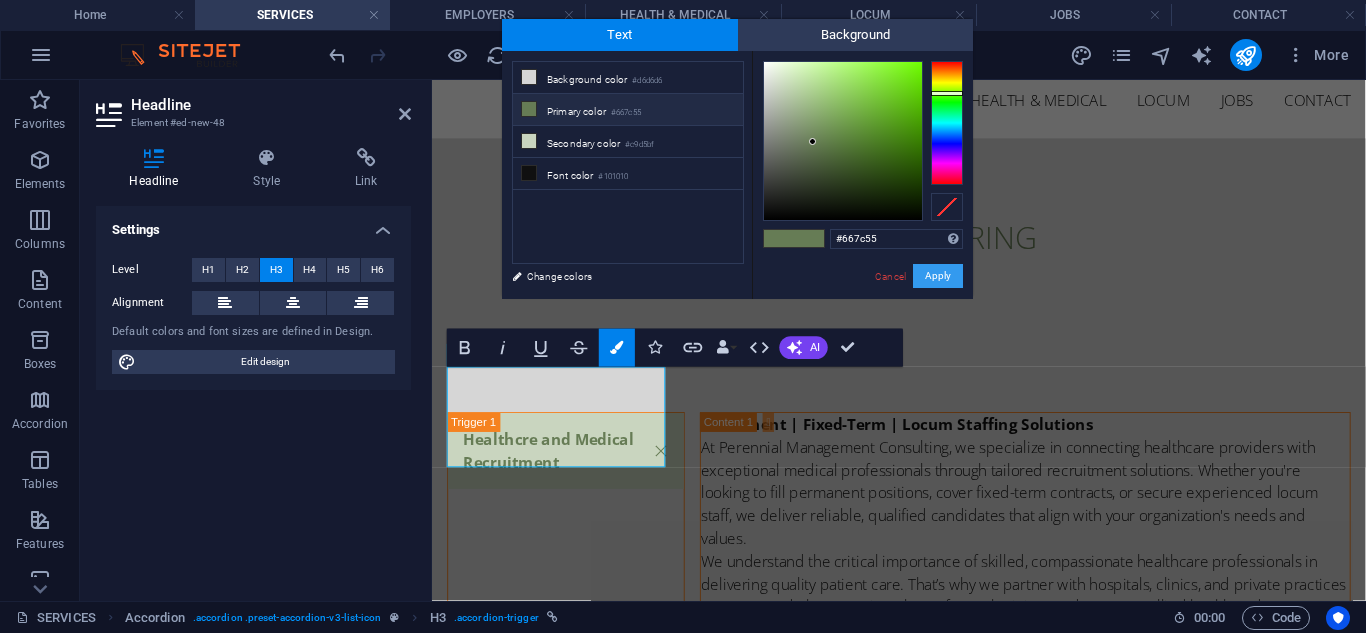 click on "Apply" at bounding box center [938, 276] 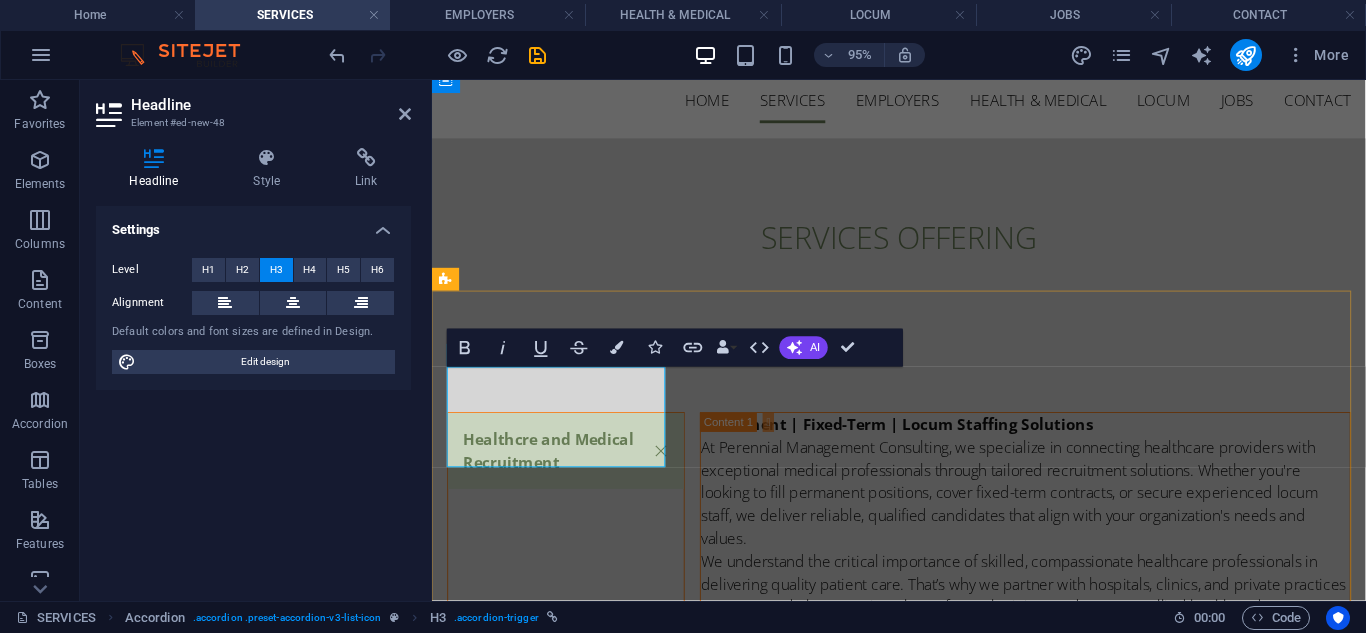 click on "Healthcre and Medical Recruitment" at bounding box center (554, 471) 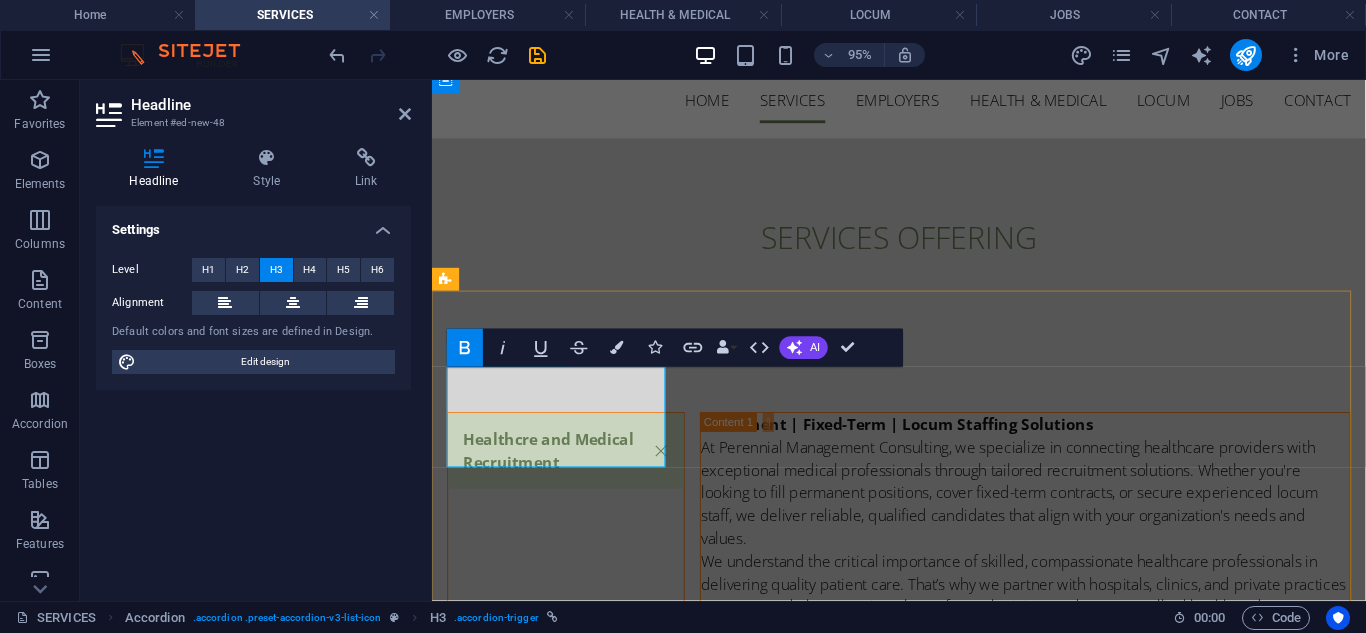 click on "Healthcre and Medical Recruitment" at bounding box center (573, 471) 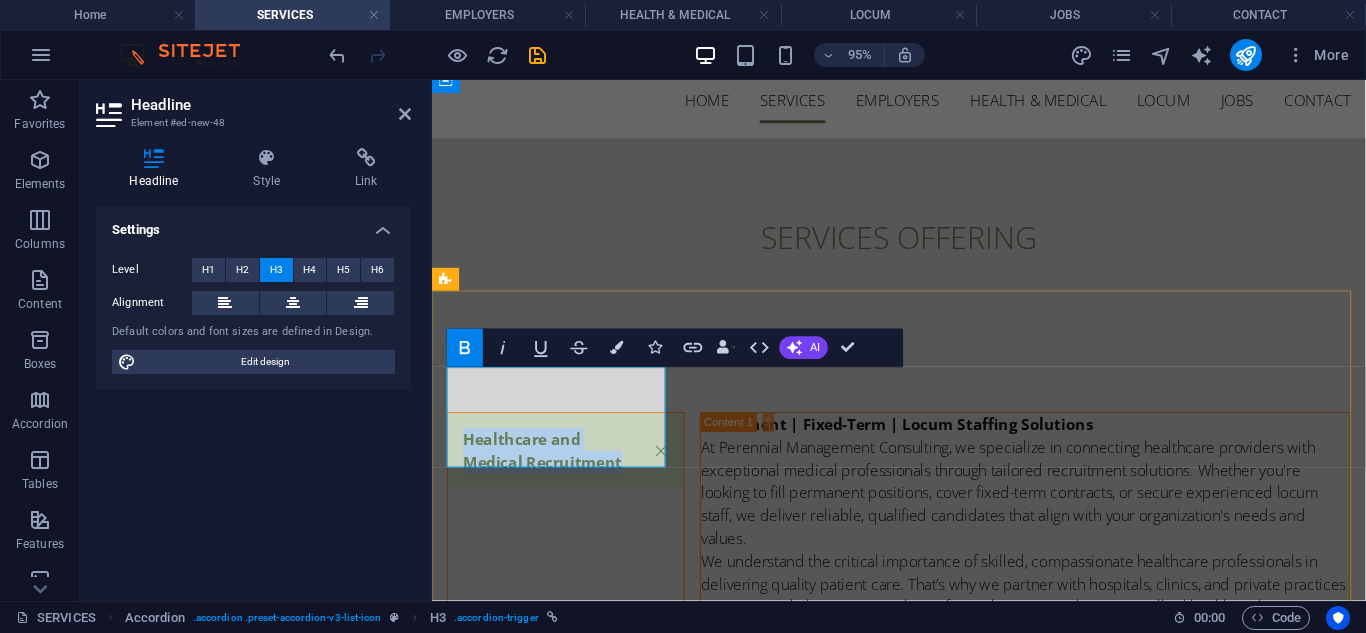 drag, startPoint x: 578, startPoint y: 455, endPoint x: 464, endPoint y: 404, distance: 124.88795 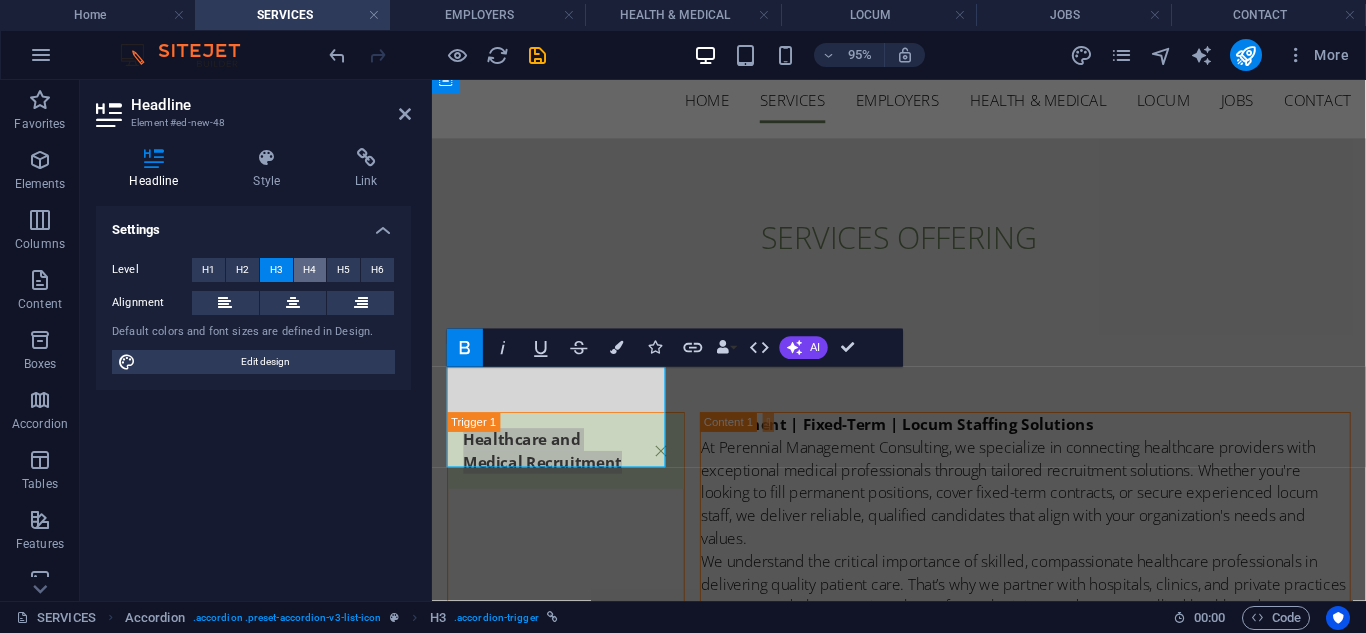 click on "H4" at bounding box center (310, 270) 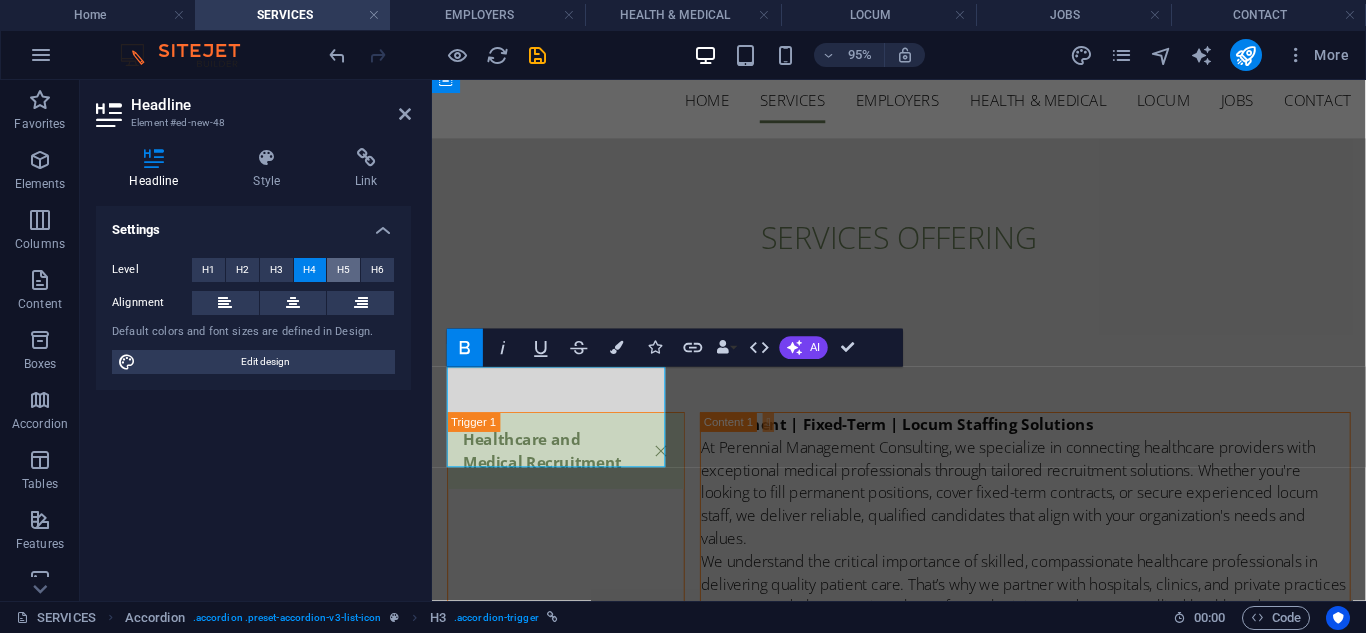 click on "H5" at bounding box center [343, 270] 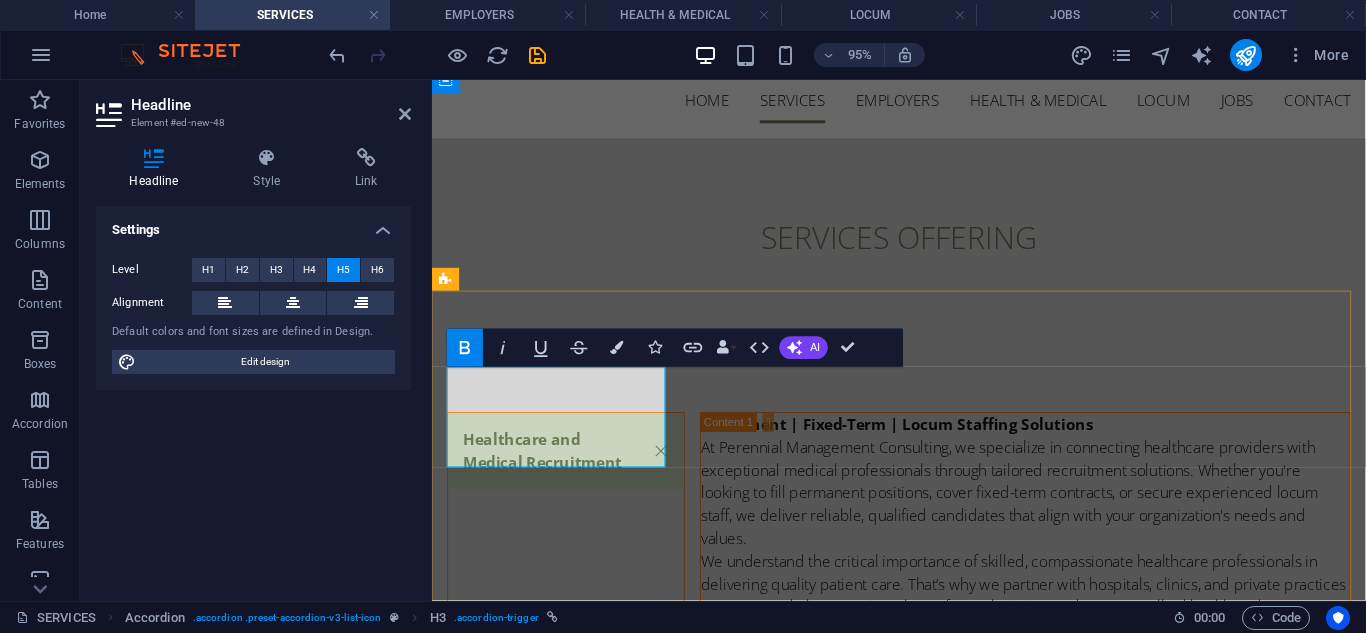 click on "Healthcare and Medical Recruitment" at bounding box center (573, 471) 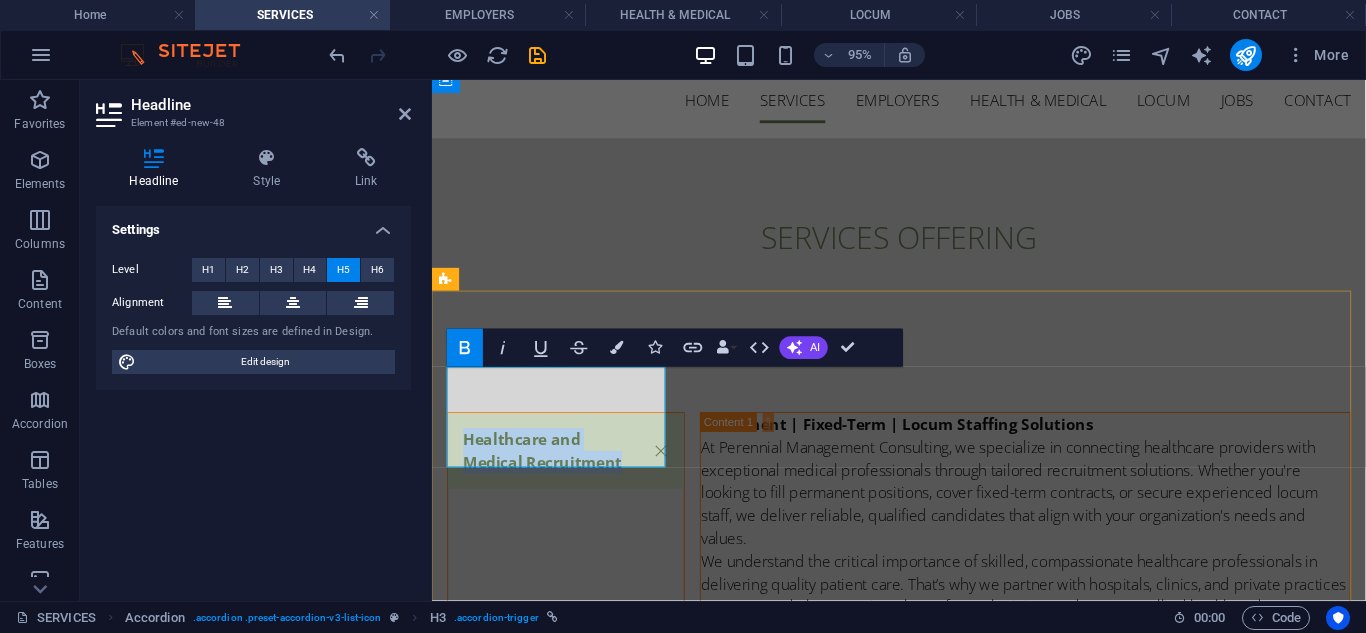 drag, startPoint x: 571, startPoint y: 470, endPoint x: 464, endPoint y: 407, distance: 124.16924 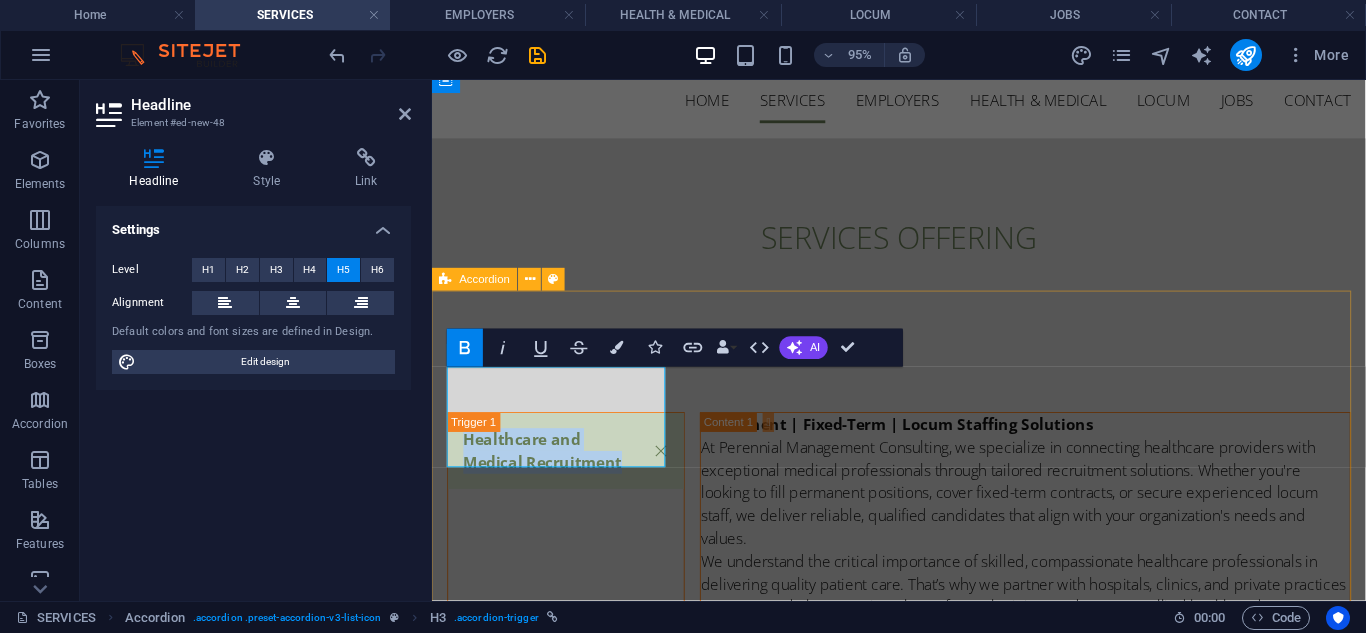 click on "Healthcare and Medical Recruitment Permanent | Fixed-Term | Locum Staffing Solutions At Perennial Management Consulting, we specialize in connecting healthcare providers with exceptional medical professionals through tailored recruitment solutions. Whether you're looking to fill permanent positions, cover fixed-term contracts, or secure experienced locum staff, we deliver reliable, qualified candidates that align with your organization's needs and values. We understand the critical importance of skilled, compassionate healthcare professionals in delivering quality patient care. That’s why we partner with hospitals, clinics, and private practices to source and place top-tier talent—from physicians and nurses to allied health and support staff. Our Service Includes: Permanent Recruitment : Long-term placements that build strong, sustainable teams. Fixed-Term Contracts : Flexible staffing for maternity leave, project-based roles, or seasonal needs. Locum Tenens Permanent Recruitment Fixed-term Recruitment" at bounding box center (923, 965) 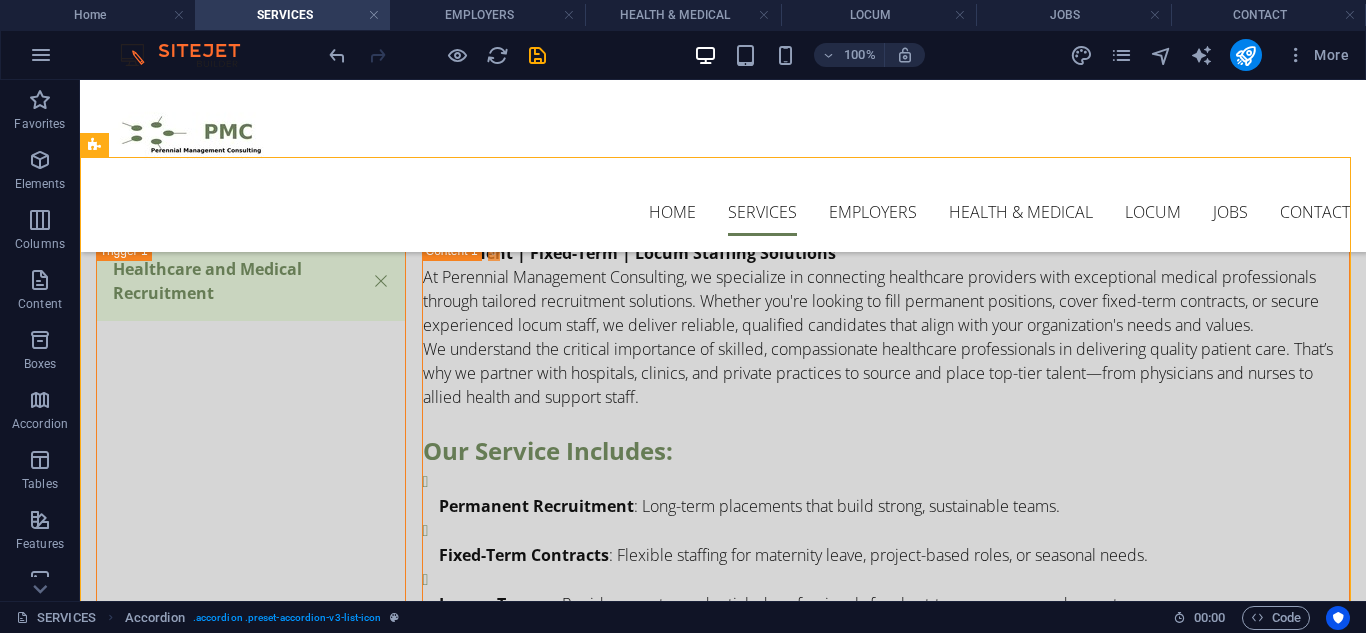 scroll, scrollTop: 255, scrollLeft: 0, axis: vertical 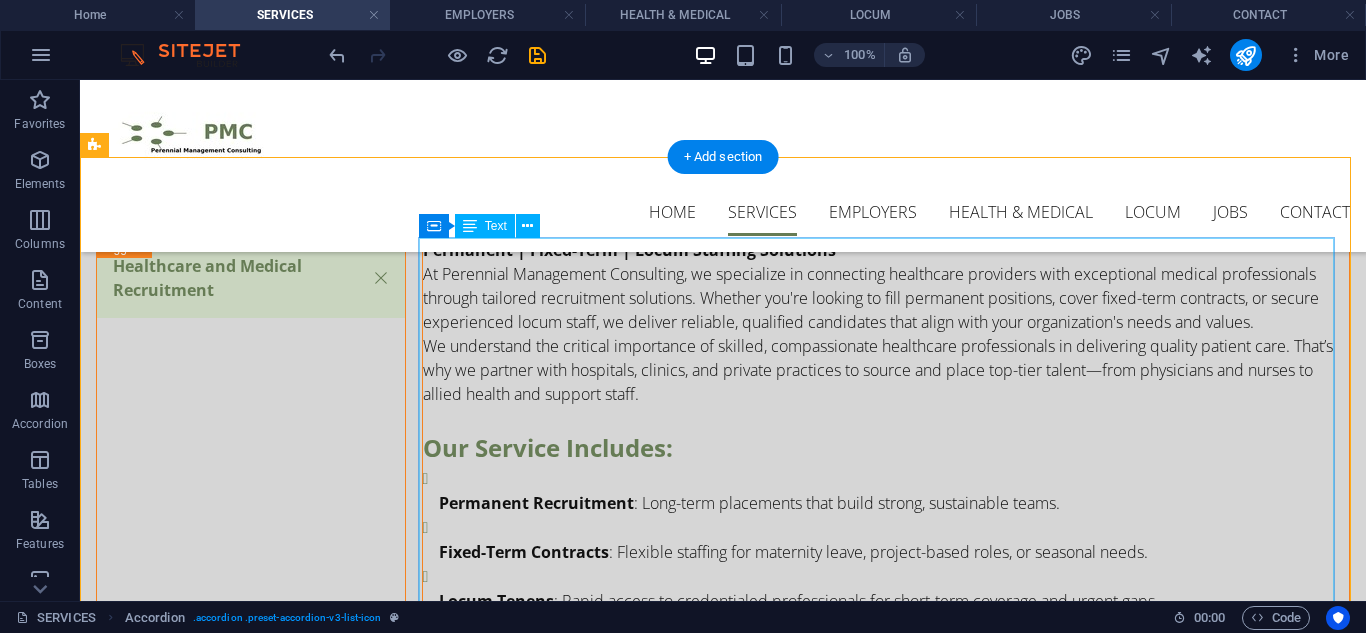 click on "Permanent | Fixed-Term | Locum Staffing Solutions At Perennial Management Consulting, we specialize in connecting healthcare providers with exceptional medical professionals through tailored recruitment solutions. Whether you're looking to fill permanent positions, cover fixed-term contracts, or secure experienced locum staff, we deliver reliable, qualified candidates that align with your organization's needs and values. We understand the critical importance of skilled, compassionate healthcare professionals in delivering quality patient care. That’s why we partner with hospitals, clinics, and private practices to source and place top-tier talent—from physicians and nurses to allied health and support staff. Our Service Includes: Permanent Recruitment : Long-term placements that build strong, sustainable teams. Fixed-Term Contracts : Flexible staffing for maternity leave, project-based roles, or seasonal needs. Locum Tenens" at bounding box center (886, 461) 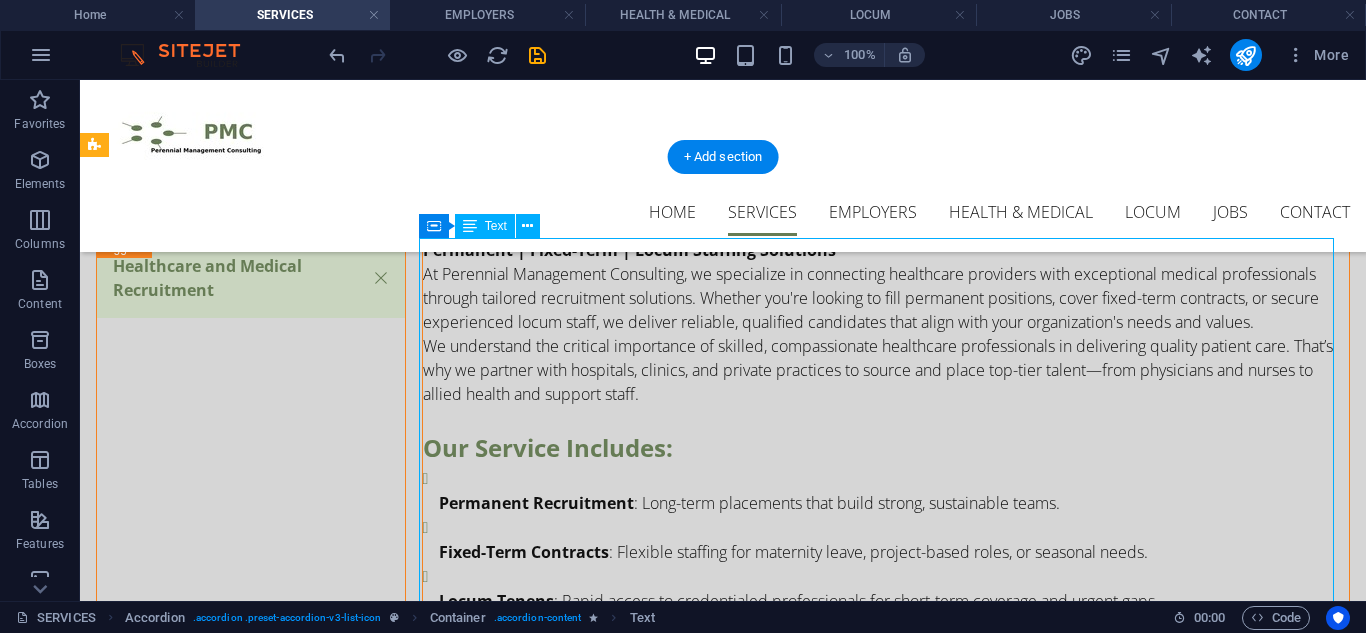 click on "Permanent | Fixed-Term | Locum Staffing Solutions At Perennial Management Consulting, we specialize in connecting healthcare providers with exceptional medical professionals through tailored recruitment solutions. Whether you're looking to fill permanent positions, cover fixed-term contracts, or secure experienced locum staff, we deliver reliable, qualified candidates that align with your organization's needs and values. We understand the critical importance of skilled, compassionate healthcare professionals in delivering quality patient care. That’s why we partner with hospitals, clinics, and private practices to source and place top-tier talent—from physicians and nurses to allied health and support staff. Our Service Includes: Permanent Recruitment : Long-term placements that build strong, sustainable teams. Fixed-Term Contracts : Flexible staffing for maternity leave, project-based roles, or seasonal needs. Locum Tenens" at bounding box center (886, 461) 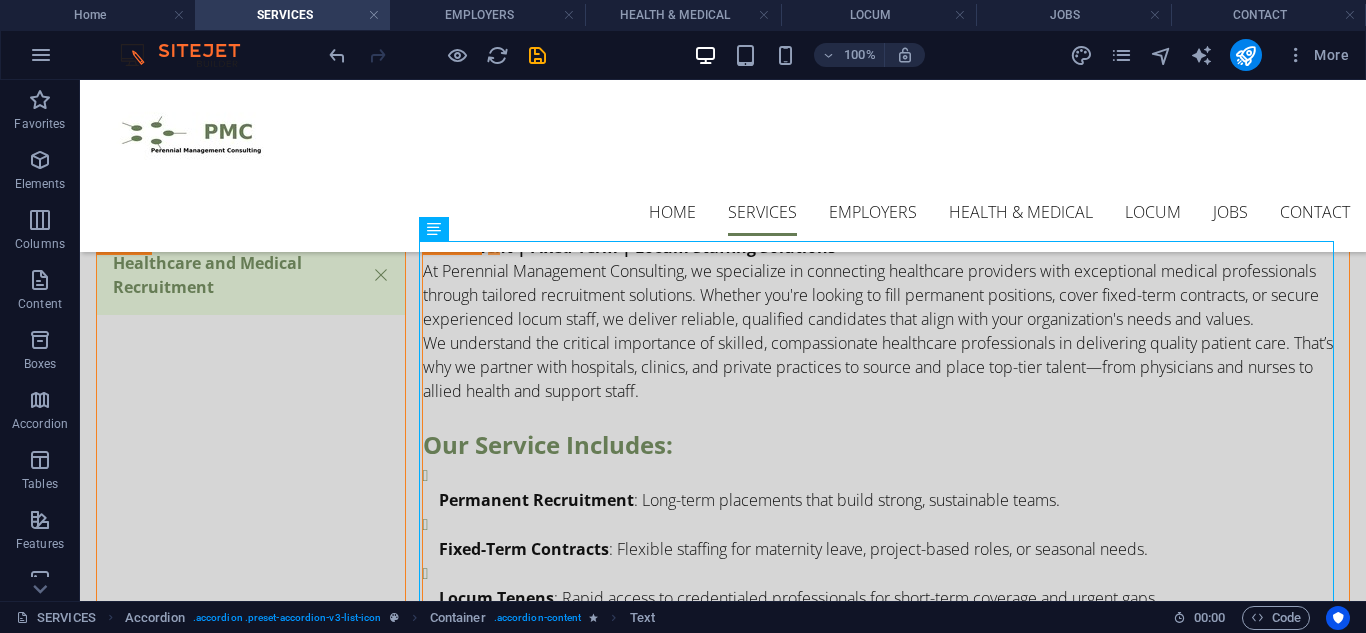 scroll, scrollTop: 252, scrollLeft: 0, axis: vertical 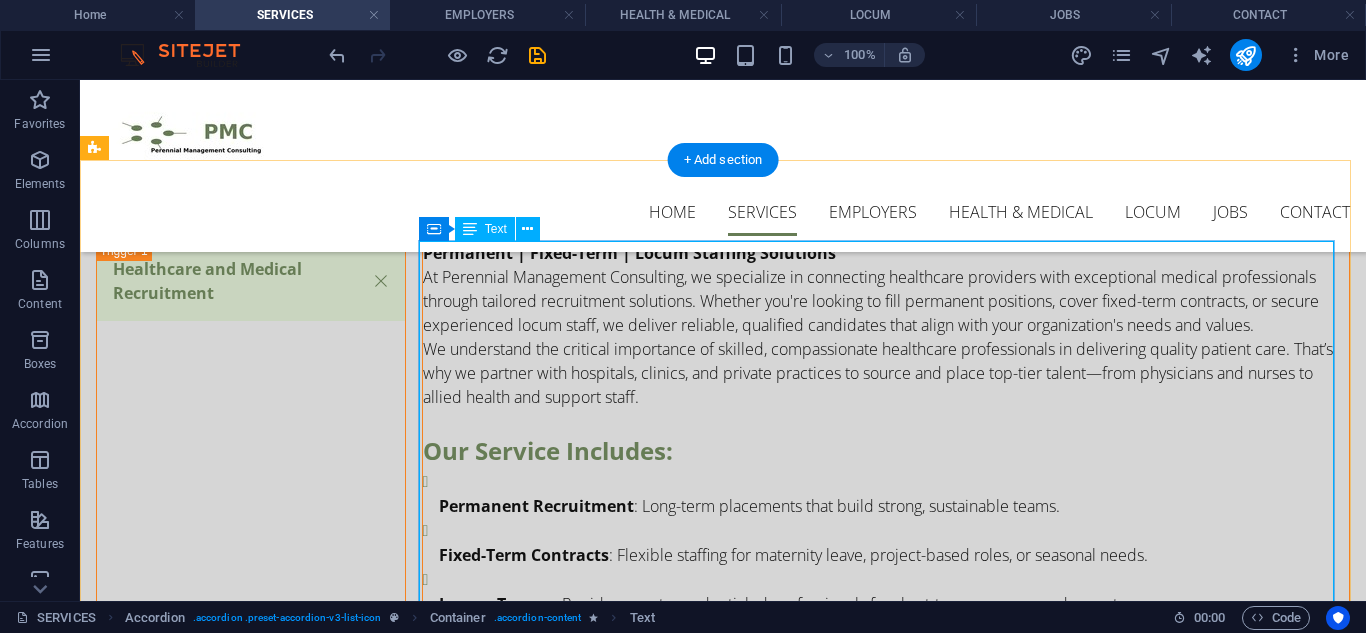 click on "Permanent | Fixed-Term | Locum Staffing Solutions At Perennial Management Consulting, we specialize in connecting healthcare providers with exceptional medical professionals through tailored recruitment solutions. Whether you're looking to fill permanent positions, cover fixed-term contracts, or secure experienced locum staff, we deliver reliable, qualified candidates that align with your organization's needs and values. We understand the critical importance of skilled, compassionate healthcare professionals in delivering quality patient care. That’s why we partner with hospitals, clinics, and private practices to source and place top-tier talent—from physicians and nurses to allied health and support staff. Our Service Includes: Permanent Recruitment : Long-term placements that build strong, sustainable teams. Fixed-Term Contracts : Flexible staffing for maternity leave, project-based roles, or seasonal needs. Locum Tenens" at bounding box center (886, 464) 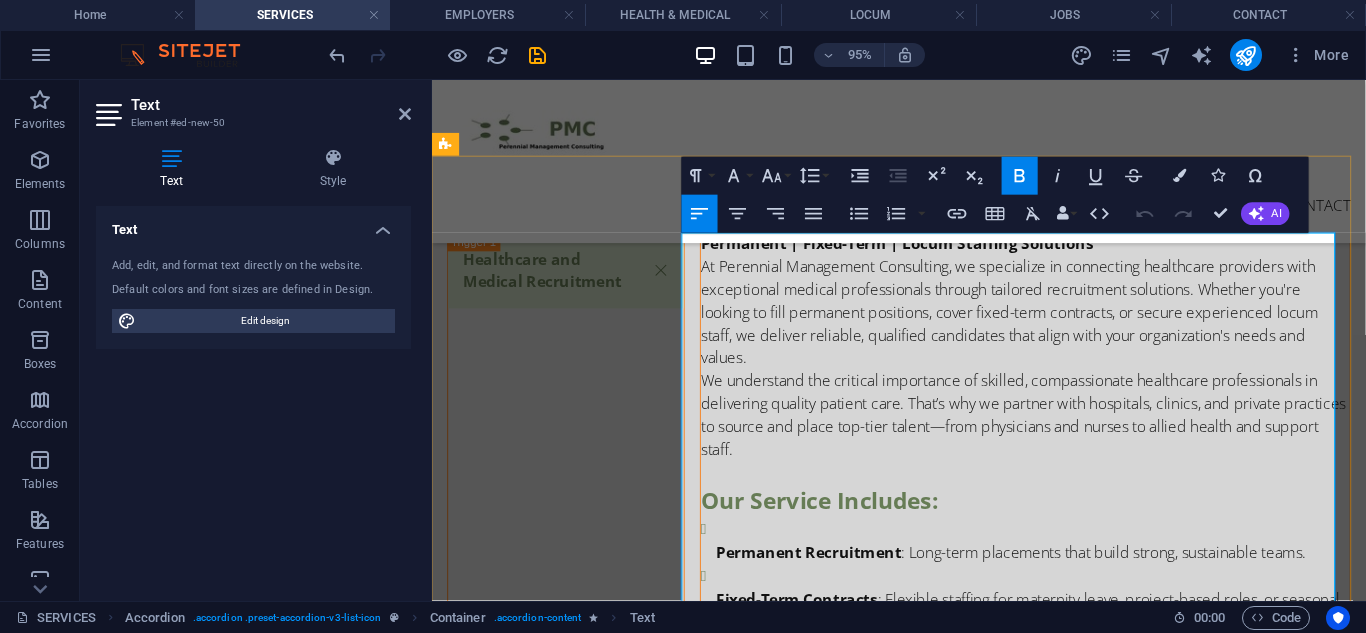 click on "We understand the critical importance of skilled, compassionate healthcare professionals in delivering quality patient care. That’s why we partner with hospitals, clinics, and private practices to source and place top-tier talent—from physicians and nurses to allied health and support staff." at bounding box center [1056, 433] 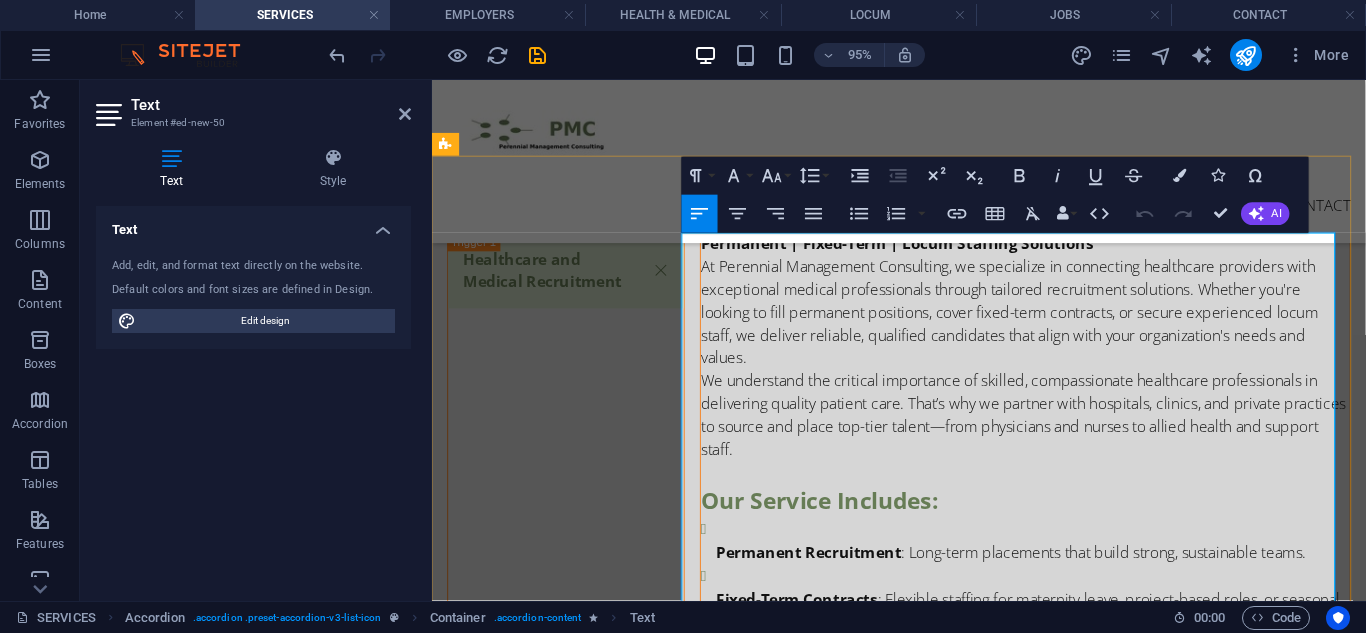 type 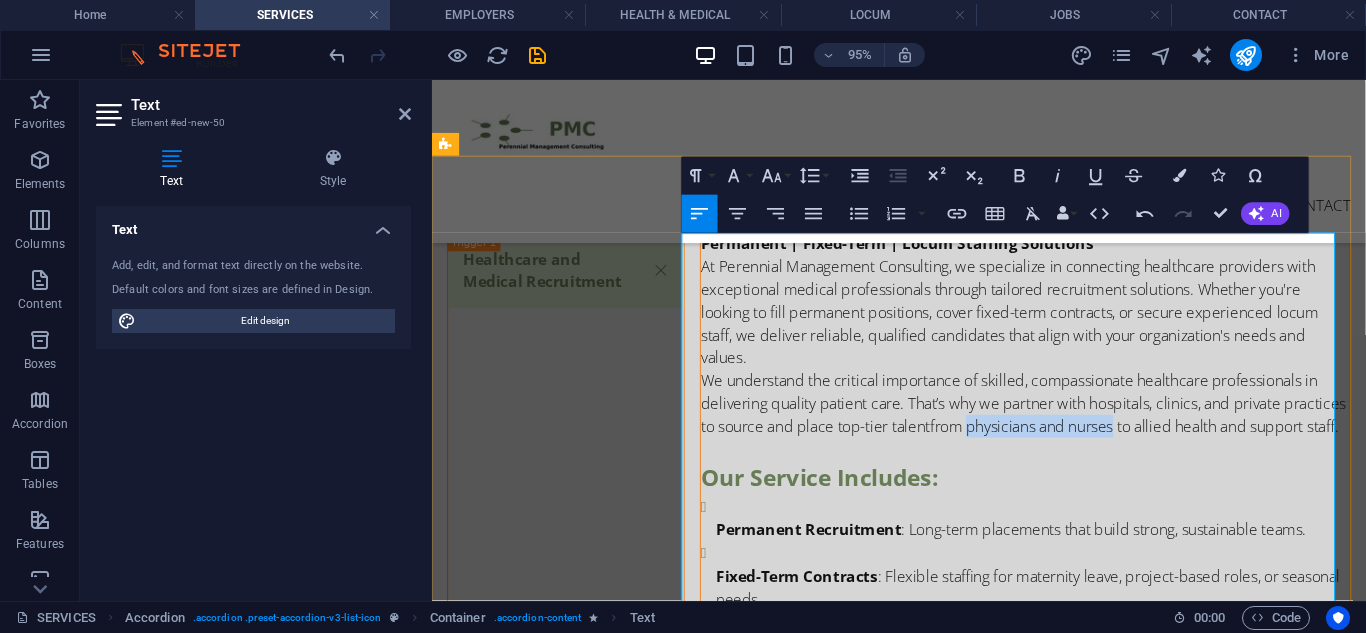 drag, startPoint x: 1139, startPoint y: 449, endPoint x: 985, endPoint y: 451, distance: 154.01299 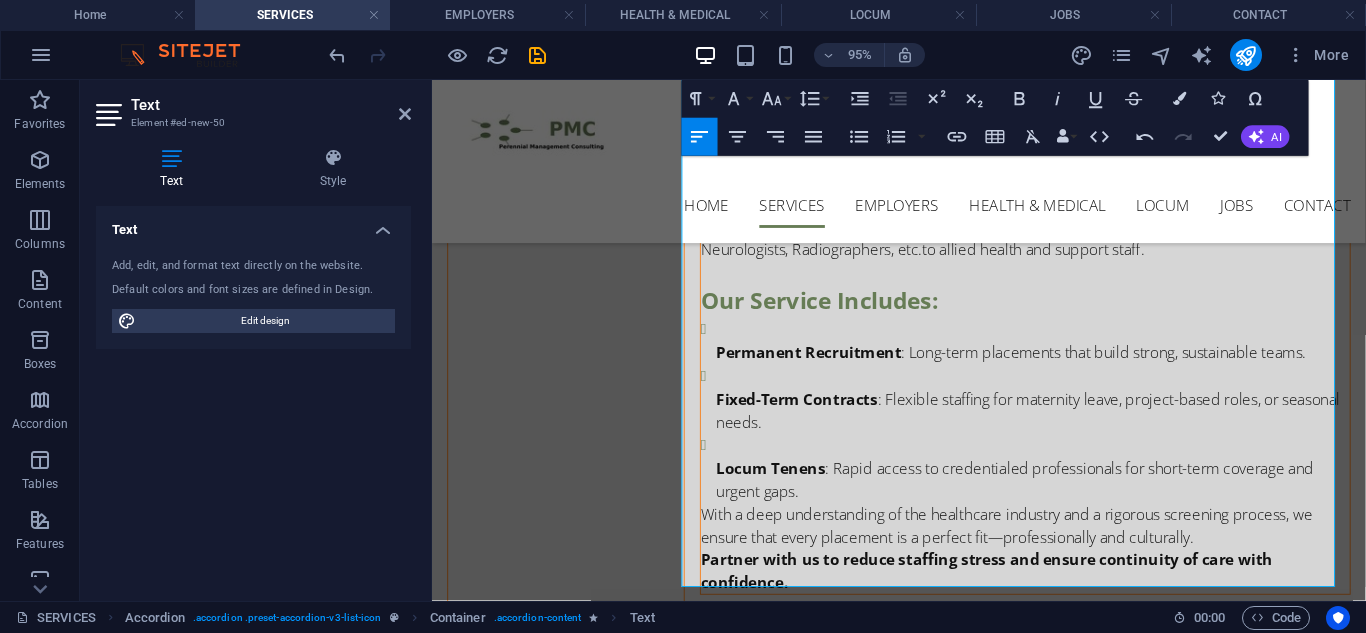 scroll, scrollTop: 479, scrollLeft: 0, axis: vertical 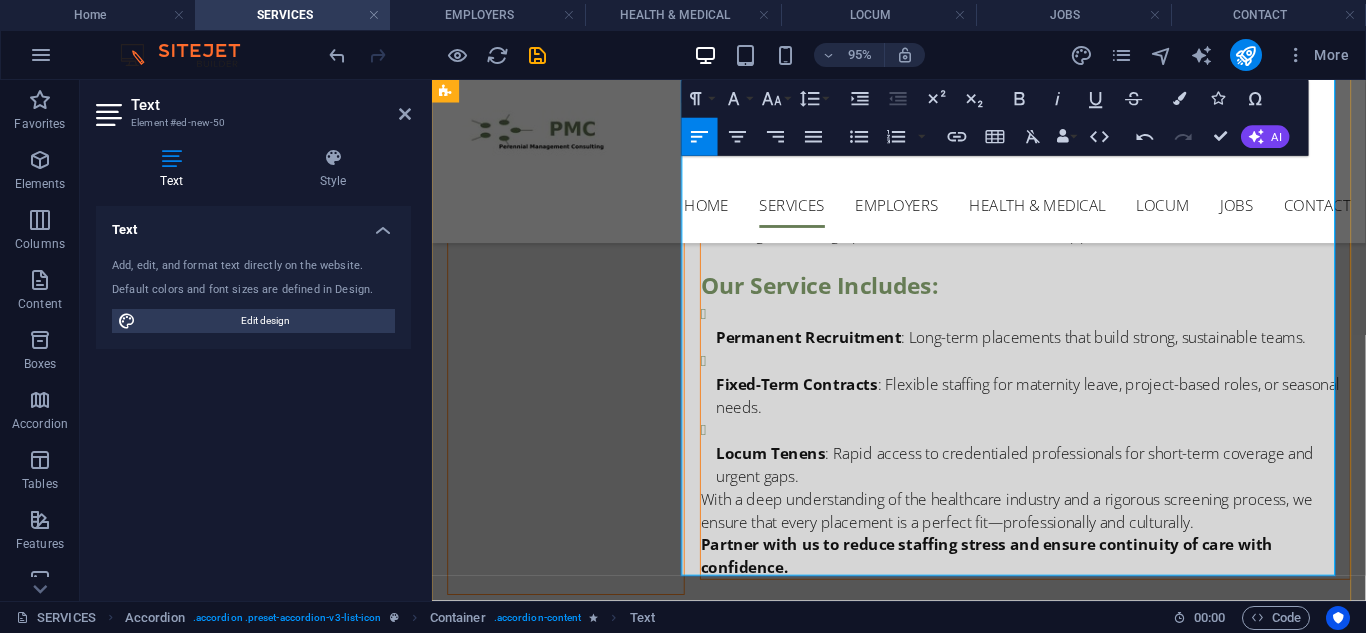 click on "Locum Tenens : Rapid access to credentialed professionals for short-term coverage and urgent gaps." at bounding box center (1064, 472) 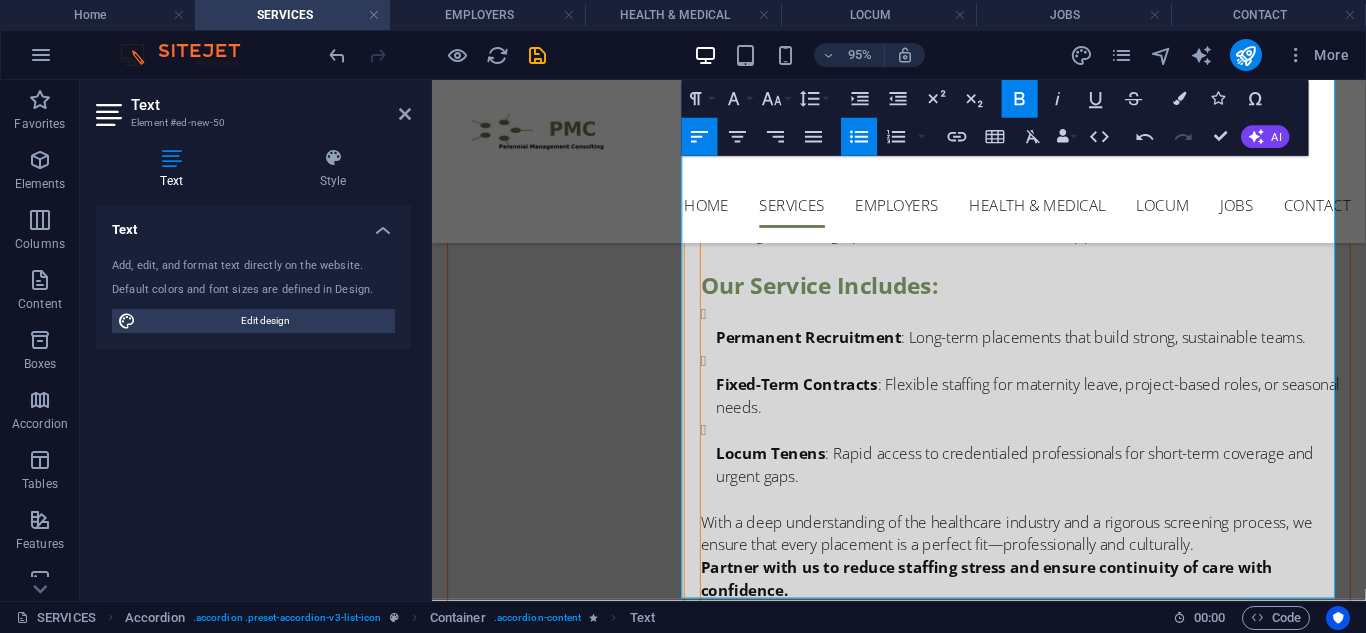 click 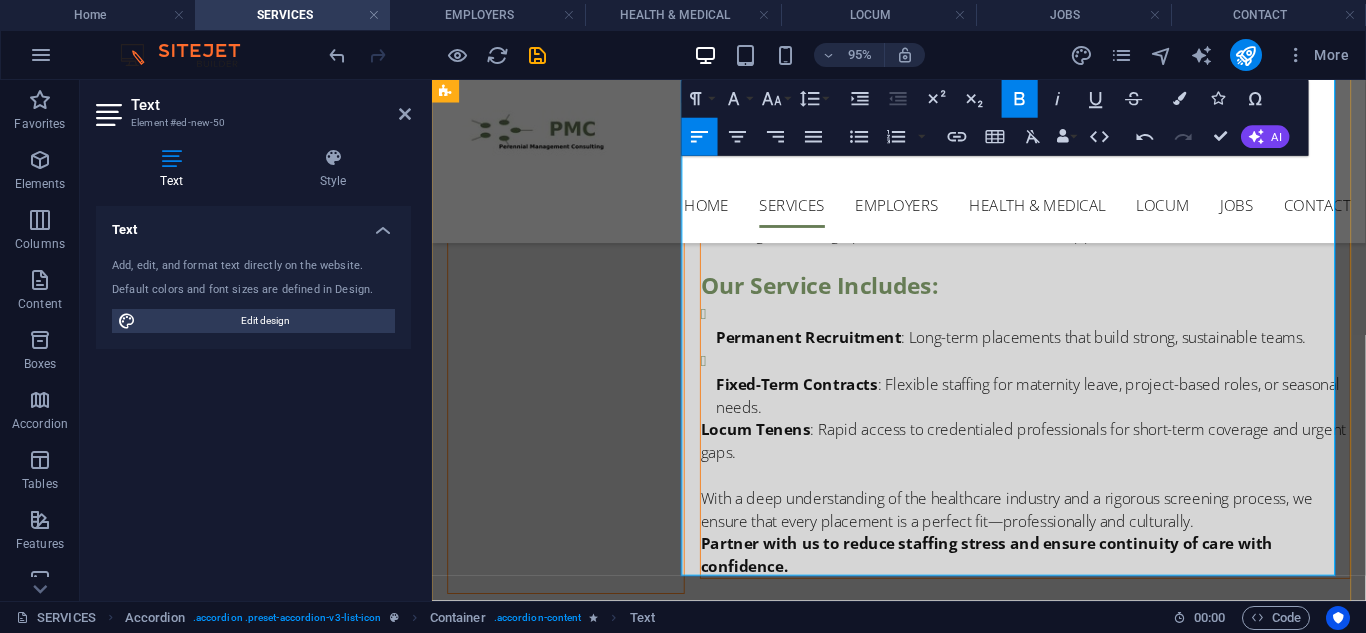 click on "Fixed-Term Contracts" at bounding box center (816, 400) 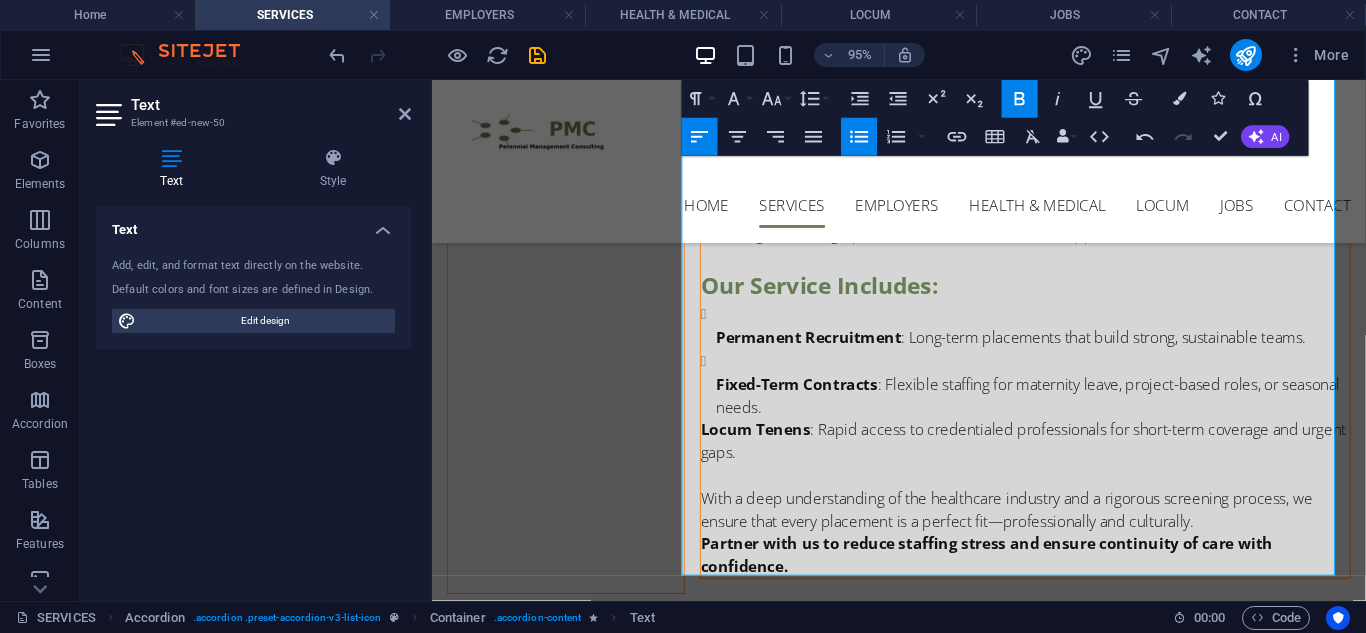 click 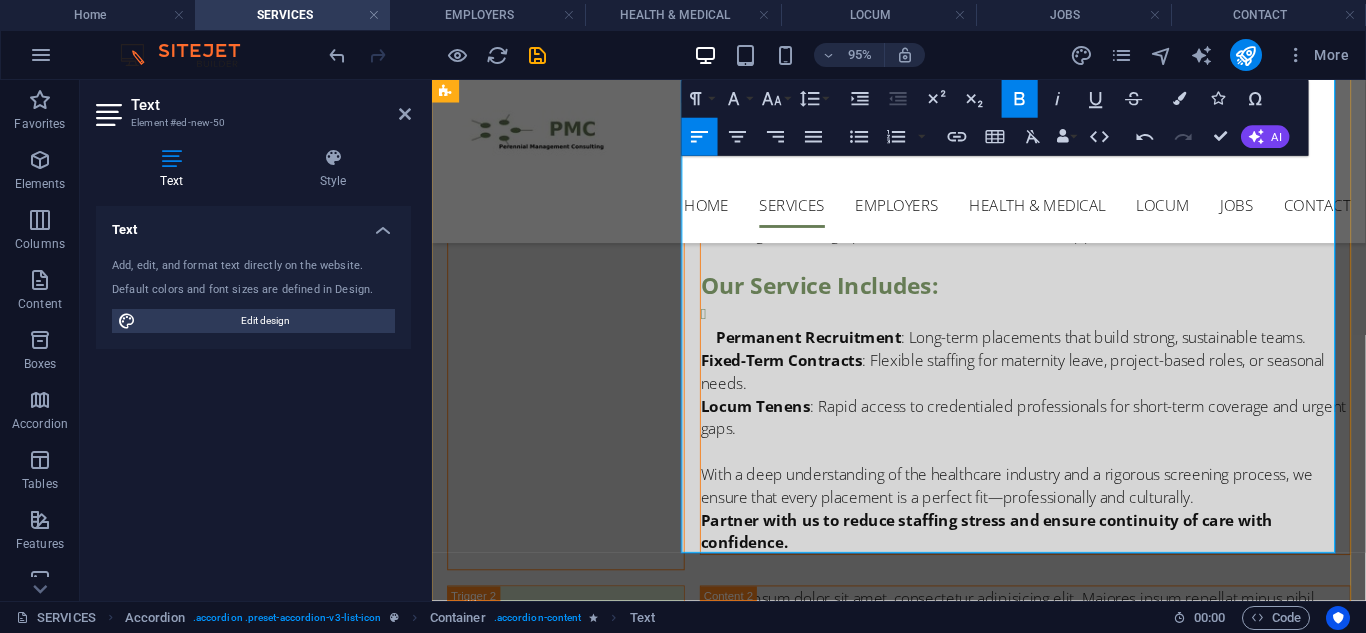click on "Permanent Recruitment" at bounding box center (828, 351) 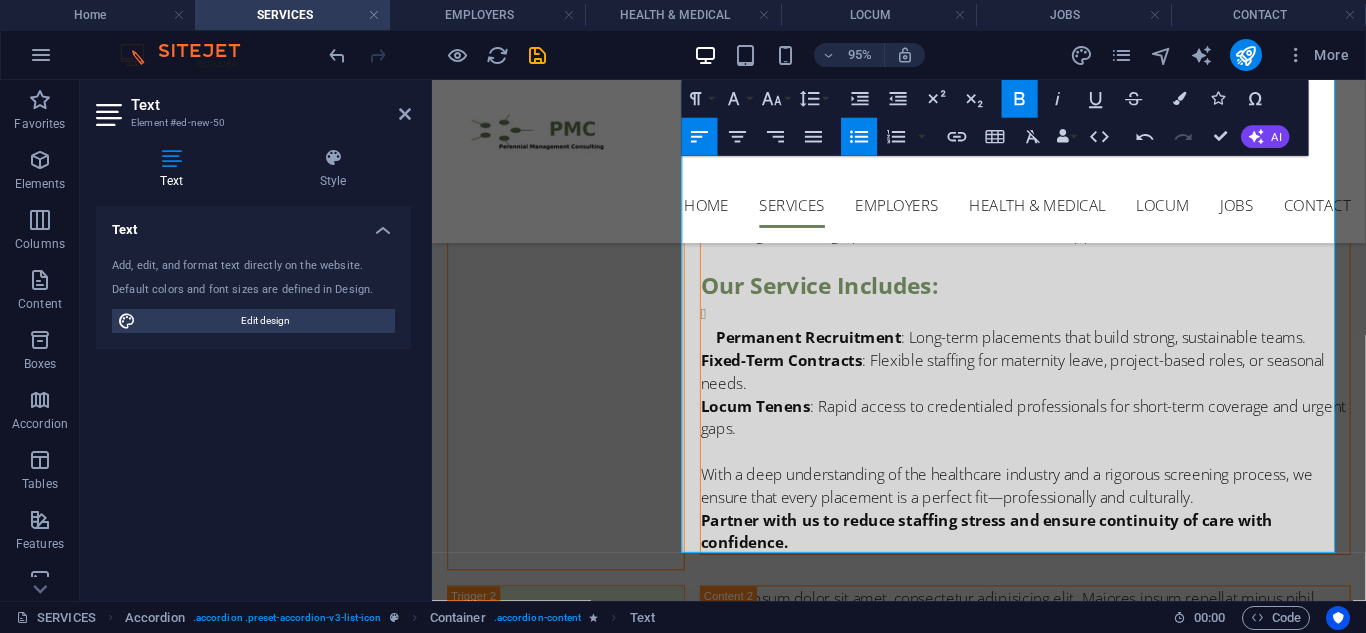 click 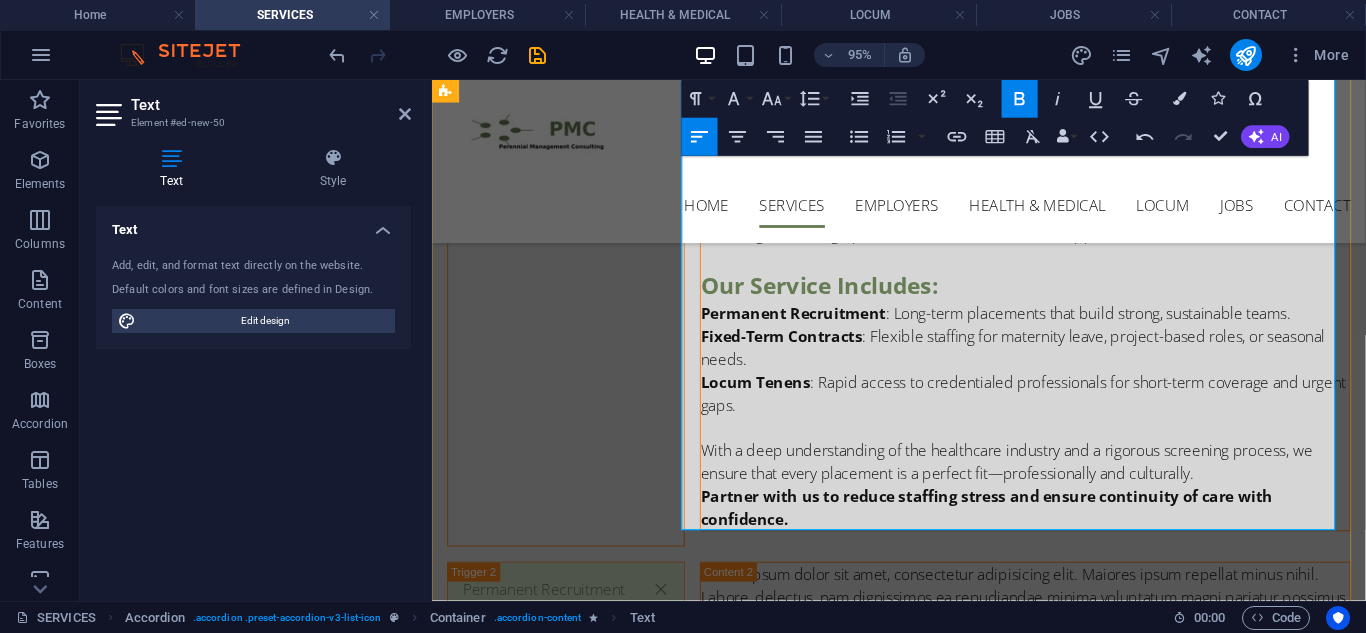 click on "Locum Tenens" at bounding box center [772, 398] 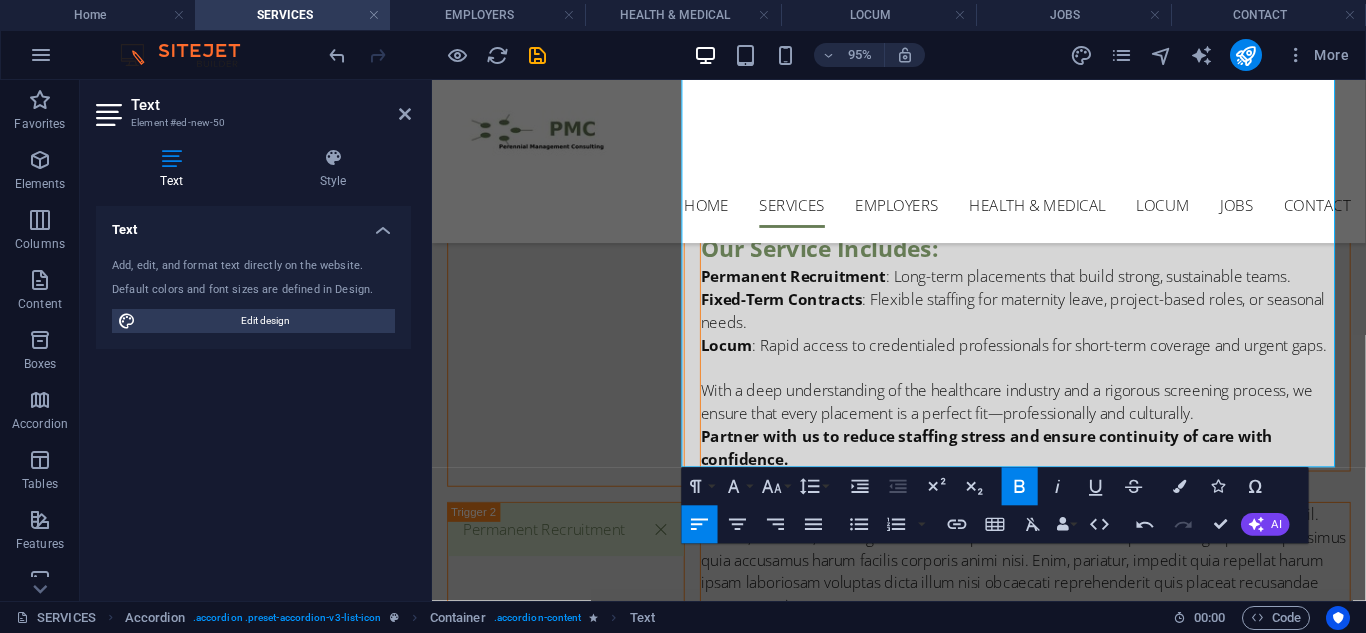 scroll, scrollTop: 565, scrollLeft: 0, axis: vertical 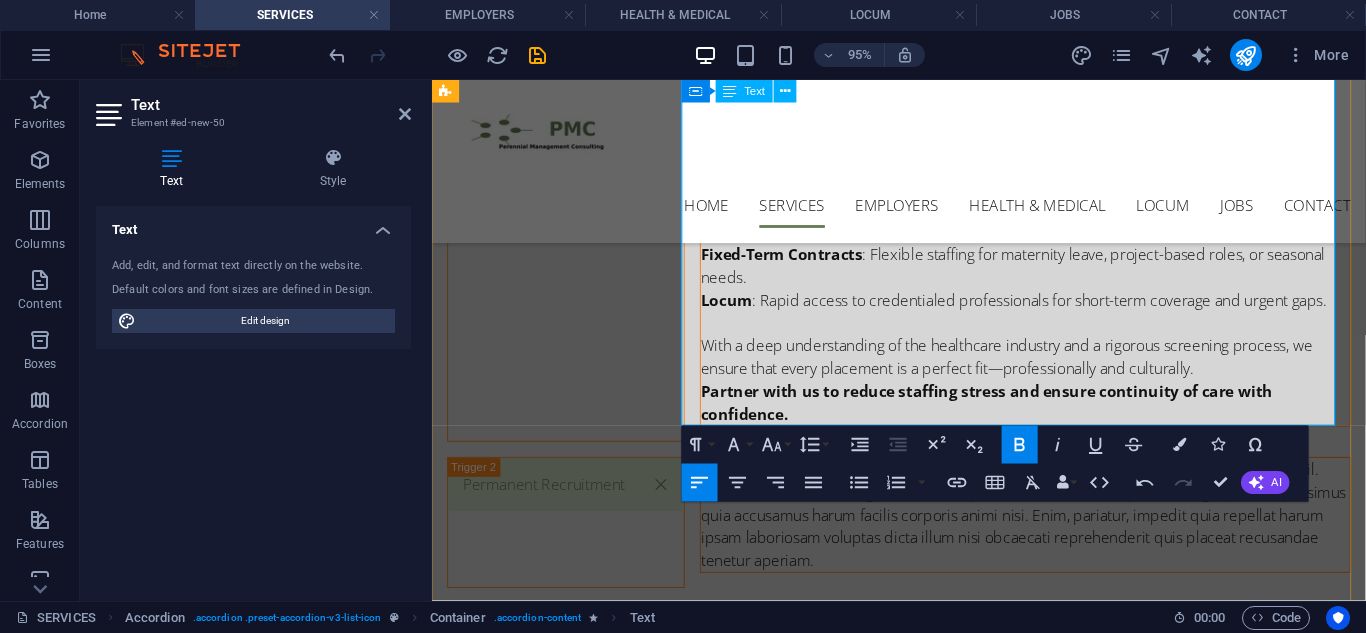 click on "With a deep understanding of the healthcare industry and a rigorous screening process, we ensure that every placement is a perfect fit—professionally and culturally." at bounding box center [1056, 372] 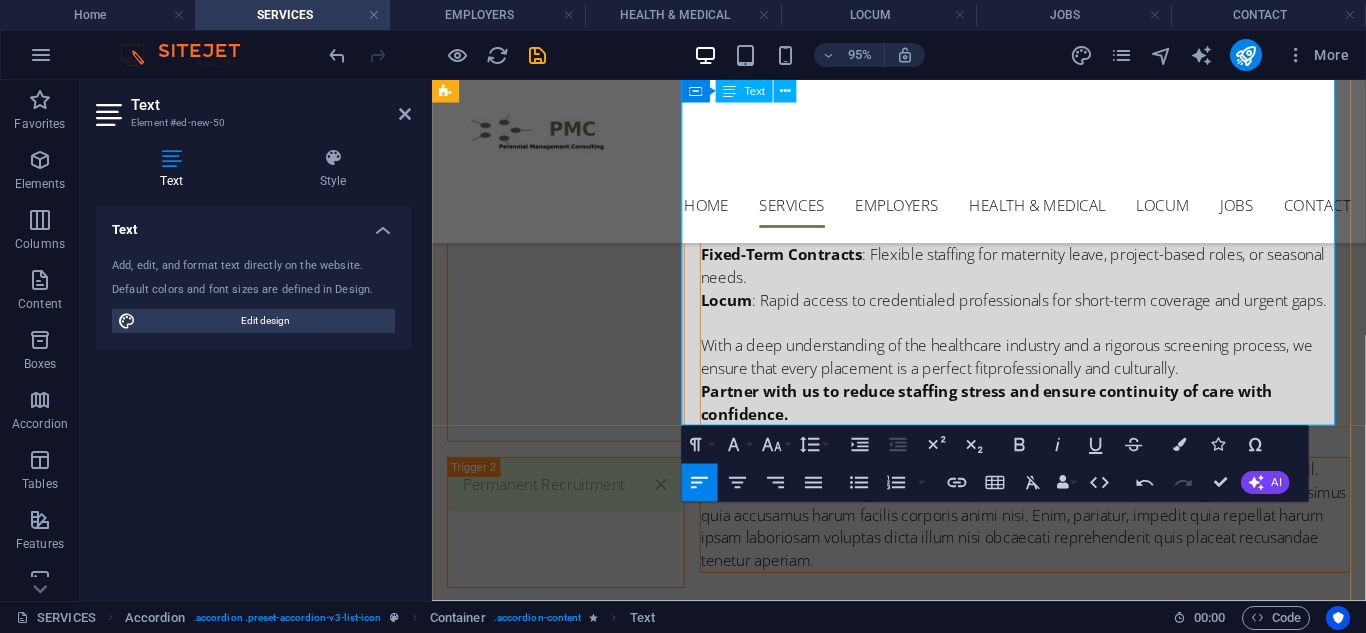 click on "With a deep understanding of the healthcare industry and a rigorous screening process, we ensure that every placement is a perfect fit professionally and culturally." at bounding box center (1056, 372) 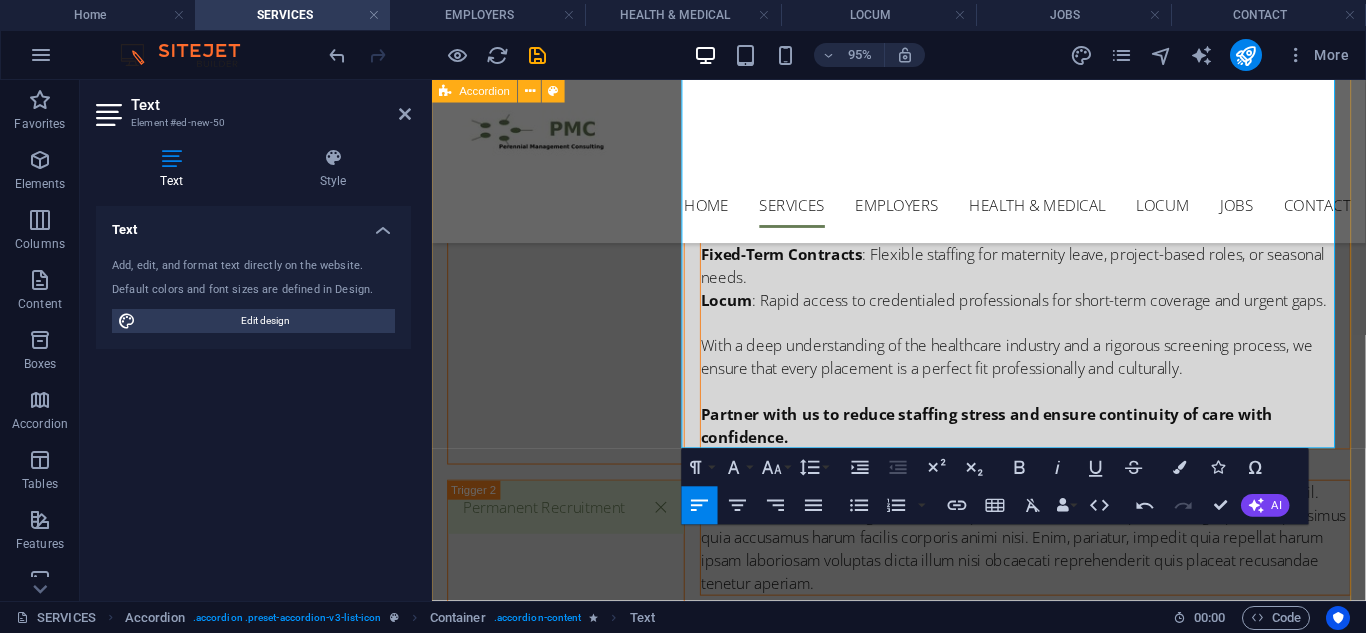 click on "Healthcare and Medical Recruitment Permanent | Fixed-Term | Locum Staffing Solutions At Perennial Management Consulting, we specialize in connecting healthcare providers with exceptional medical professionals through tailored recruitment solutions. Whether you're looking to fill permanent positions, cover fixed-term contracts, or secure experienced locum staff, we deliver reliable, qualified candidates that align with your organization's needs and values. We understand the critical importance of skilled, compassionate healthcare professionals in delivering quality patient care. That’s why we partner with hospitals, clinics, and private practices to source and place top-tier talent from Doctors, Specialists, Sonographers, Radiologists, Neurologists, Radiographers, etc. to allied health and support staff. Our Service Includes: Permanent Recruitment : Long-term placements that build strong, sustainable teams. Fixed-Term Contracts : Flexible staffing for maternity leave, project-based roles, or seasonal needs." at bounding box center (923, 437) 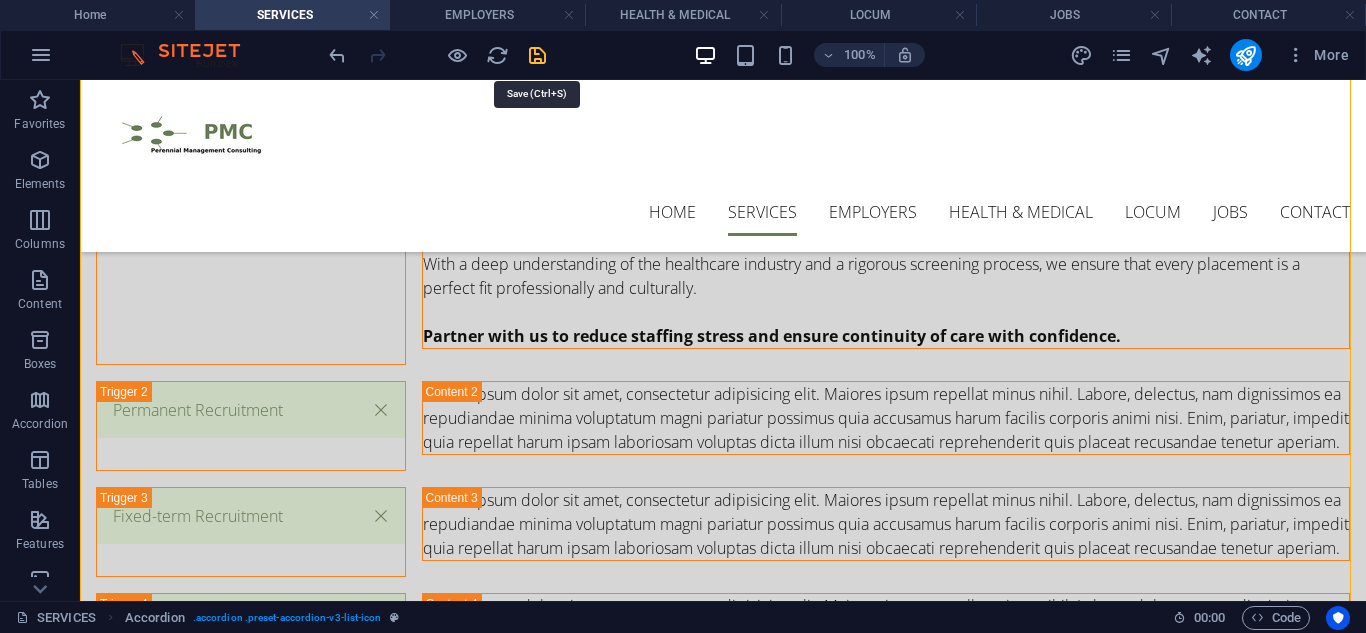click at bounding box center [537, 55] 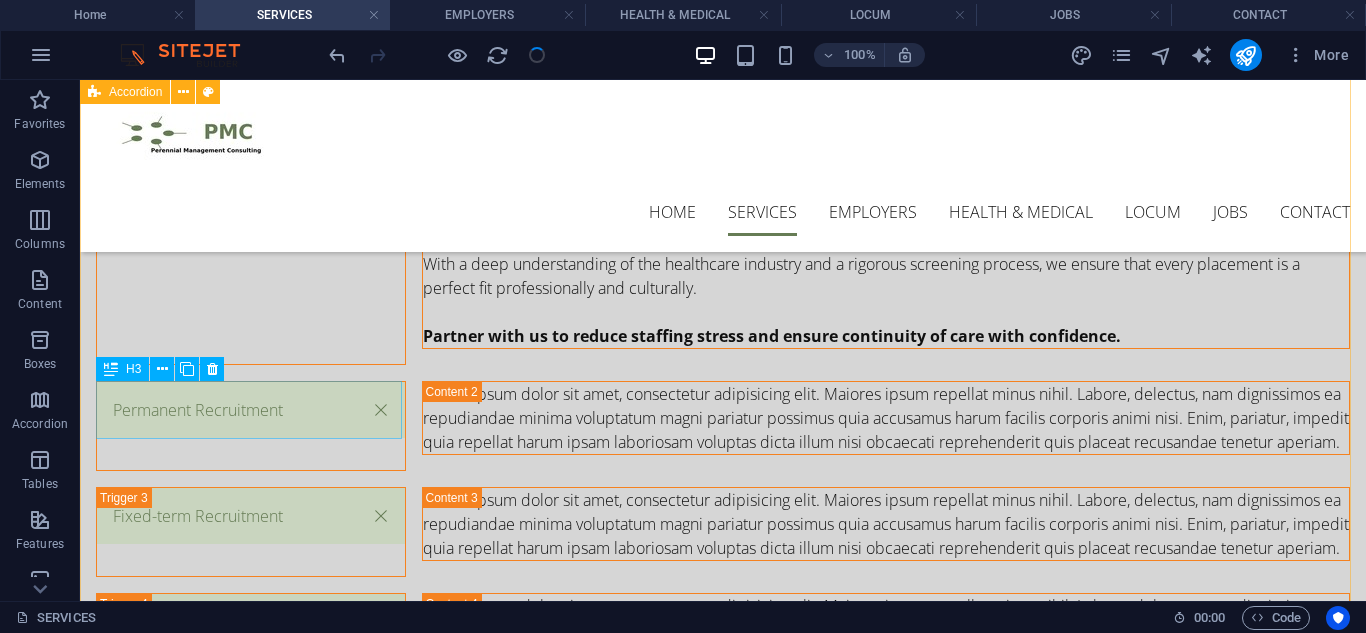click on "Permanent Recruitment" at bounding box center (251, 426) 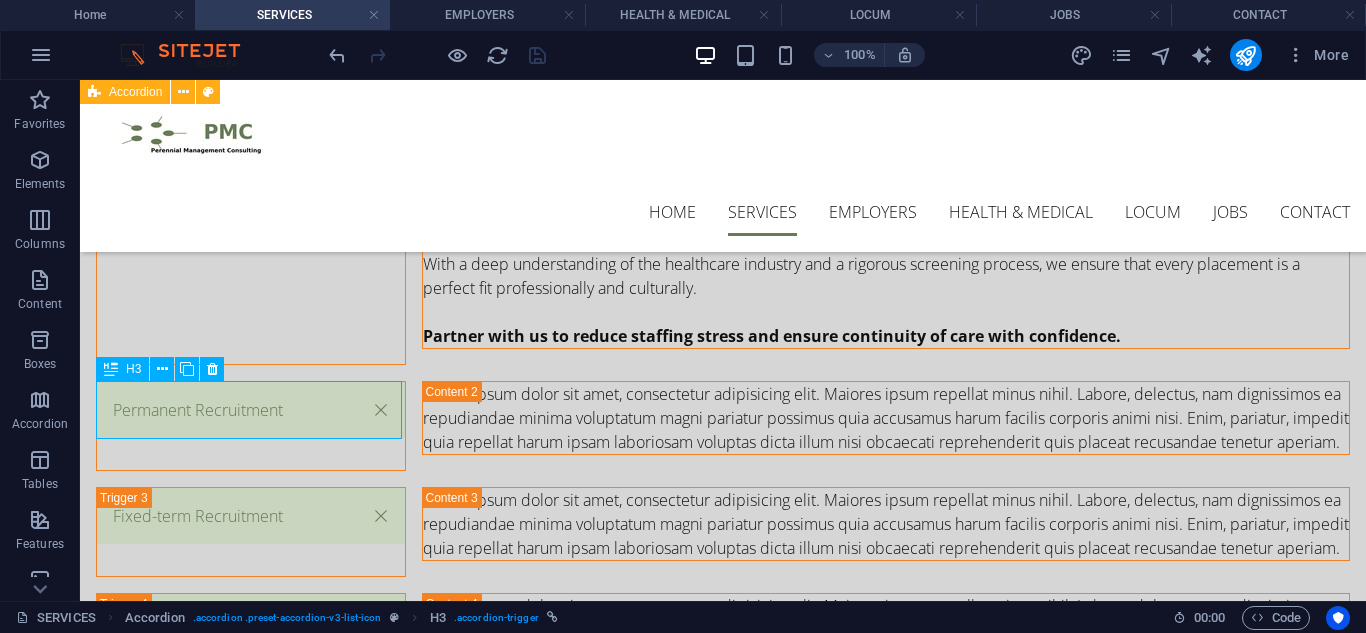 click on "Permanent Recruitment" at bounding box center (251, 426) 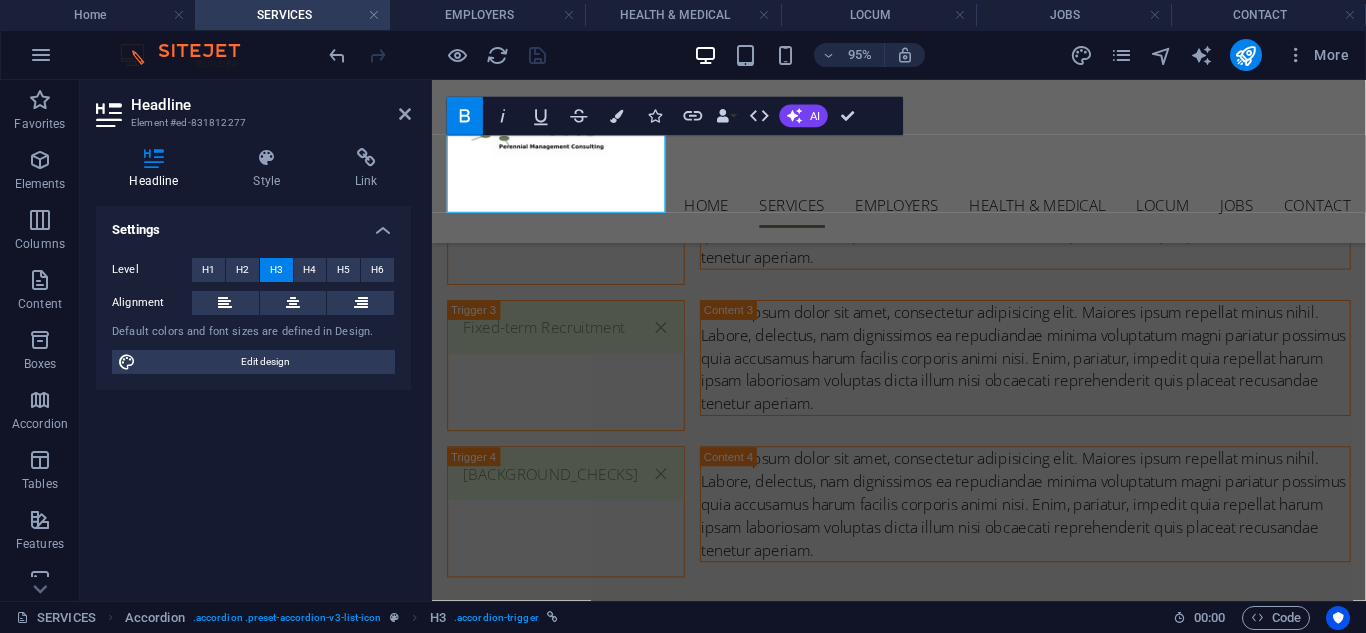 scroll, scrollTop: 964, scrollLeft: 0, axis: vertical 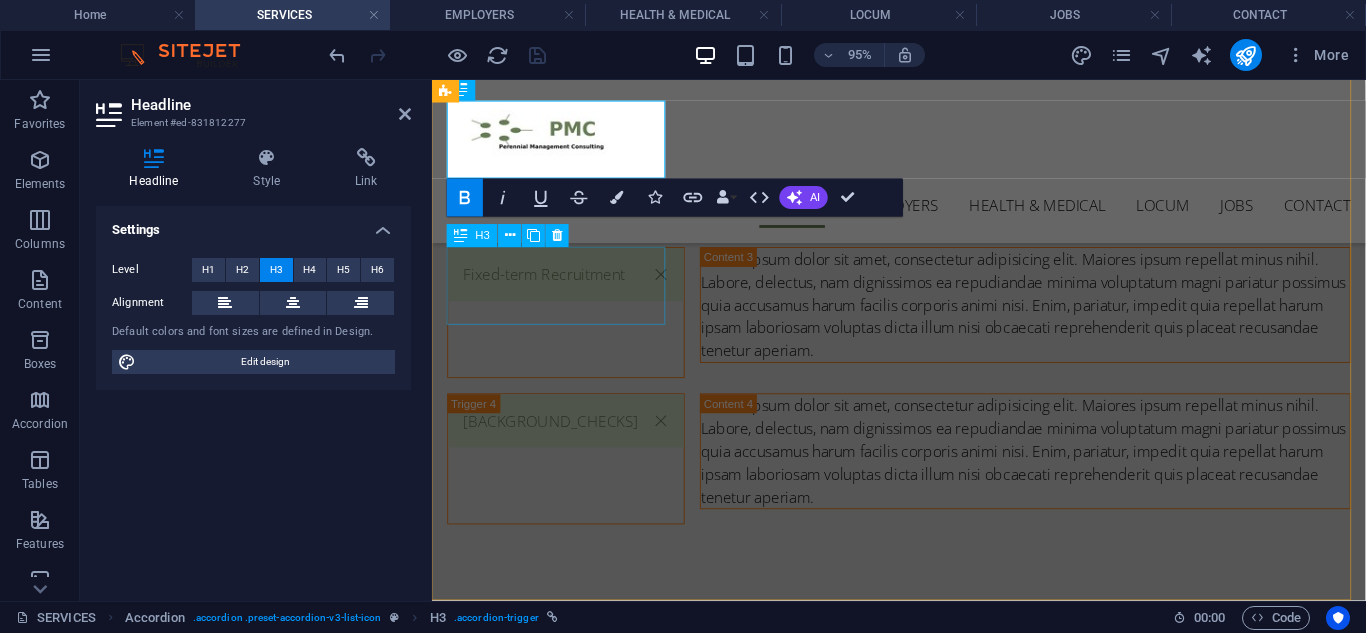 click on "Fixed-term Recruitment" at bounding box center (573, 325) 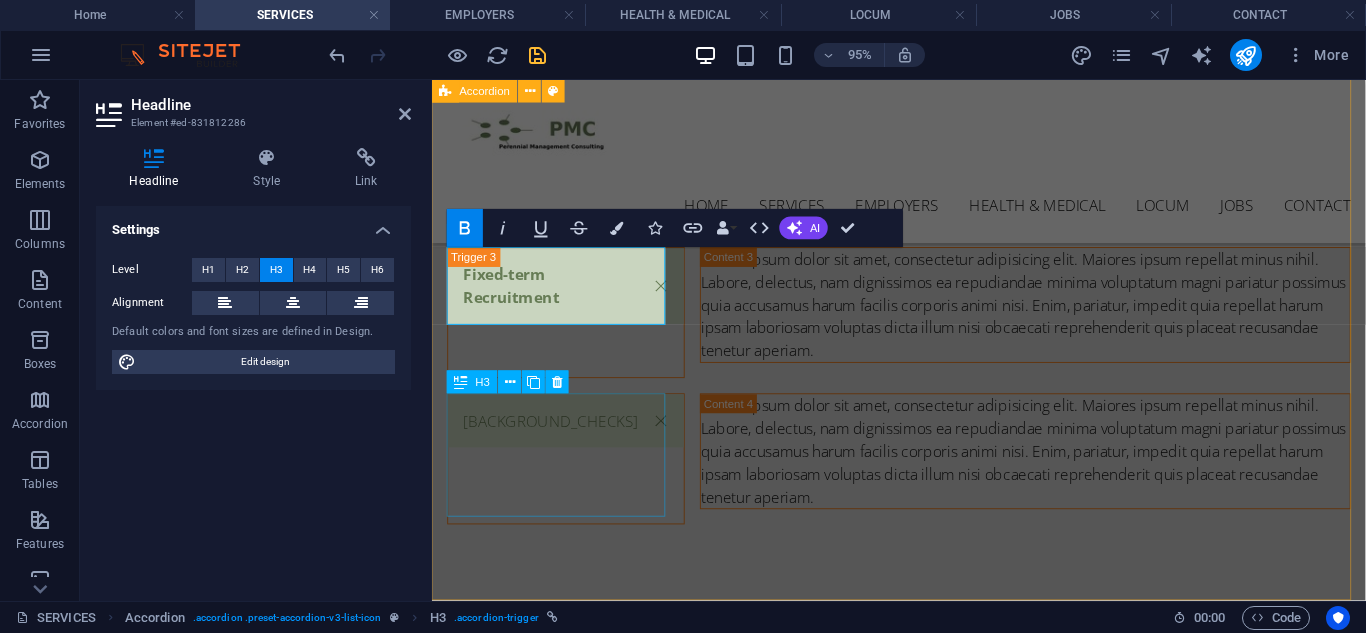 click on "[BACKGROUND_CHECKS]" at bounding box center (573, 479) 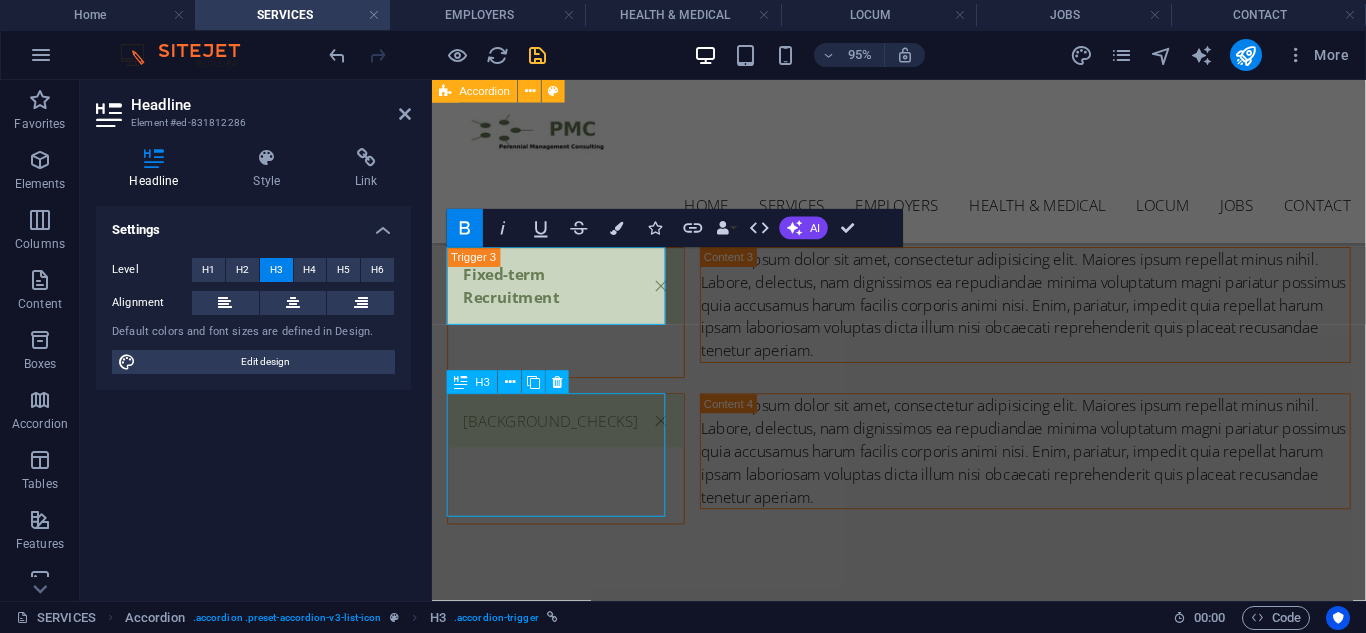 click on "[BACKGROUND_CHECKS]" at bounding box center [573, 479] 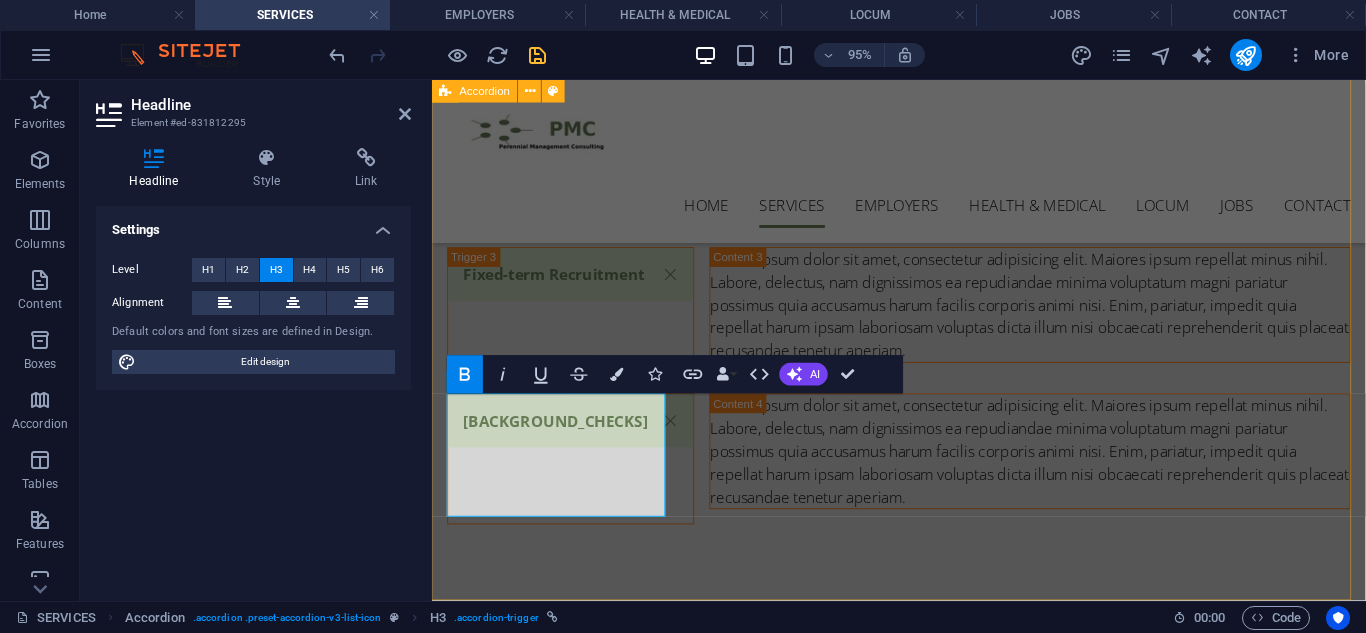 click on "[BACKGROUND_CHECKS]" at bounding box center (562, 439) 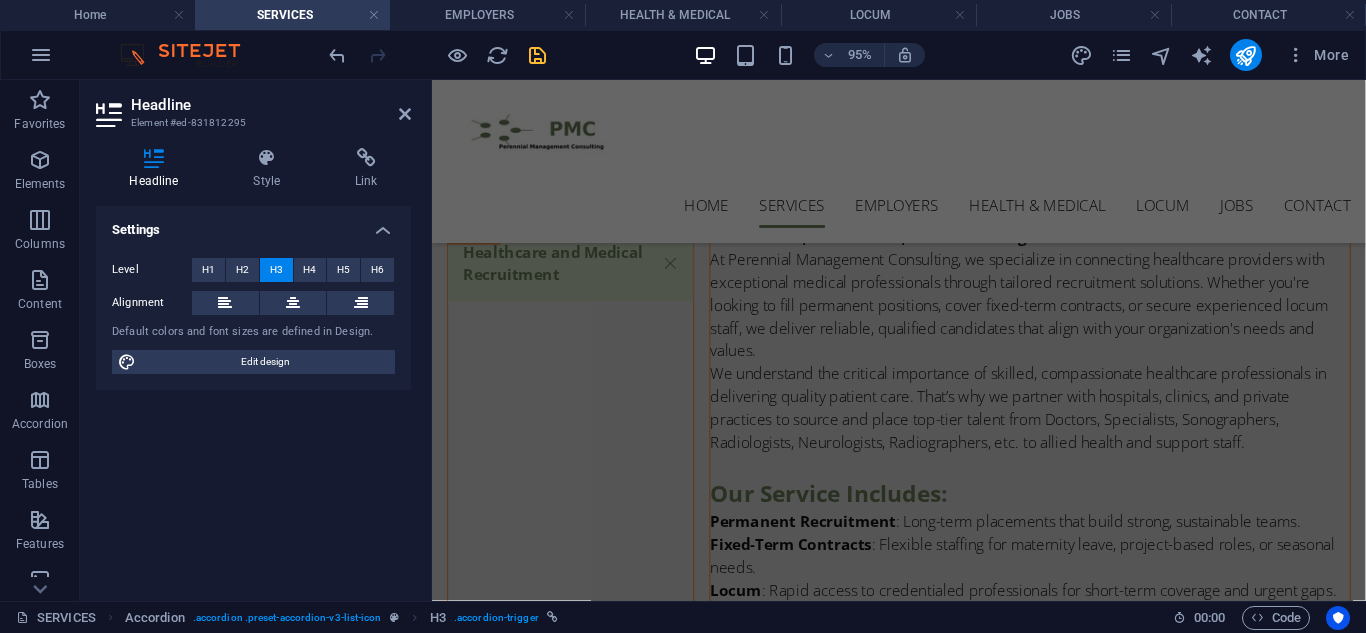 scroll, scrollTop: 266, scrollLeft: 0, axis: vertical 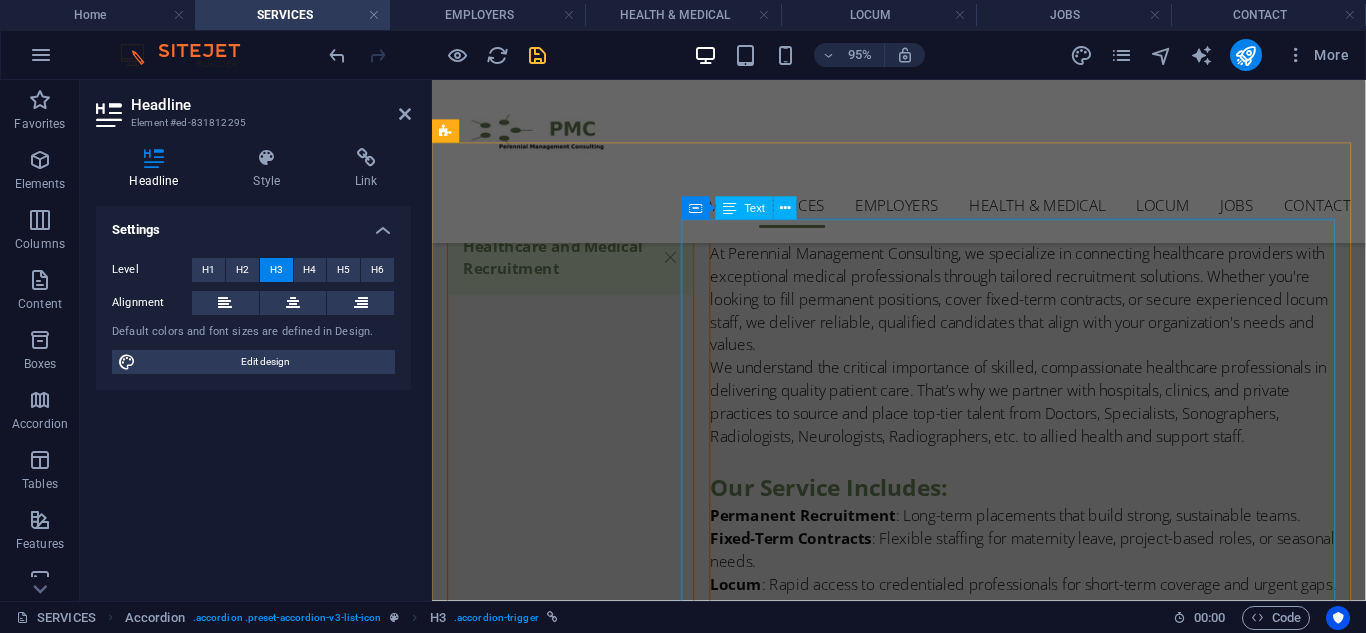 click on "Permanent | Fixed-Term | Locum Staffing Solutions At Perennial Management Consulting, we specialize in connecting healthcare providers with exceptional medical professionals through tailored recruitment solutions. Whether you're looking to fill permanent positions, cover fixed-term contracts, or secure experienced locum staff, we deliver reliable, qualified candidates that align with your organization's needs and values. We understand the critical importance of skilled, compassionate healthcare professionals in delivering quality patient care. That’s why we partner with hospitals, clinics, and private practices to source and place top-tier talent from Doctors, Specialists, Sonographers, Radiologists, Neurologists, Radiographers, etc. to allied health and support staff. Our Service Includes: Permanent Recruitment : Long-term placements that build strong, sustainable teams. Fixed-Term Contracts : Flexible staffing for maternity leave, project-based roles, or seasonal needs. Locum" at bounding box center (1061, 497) 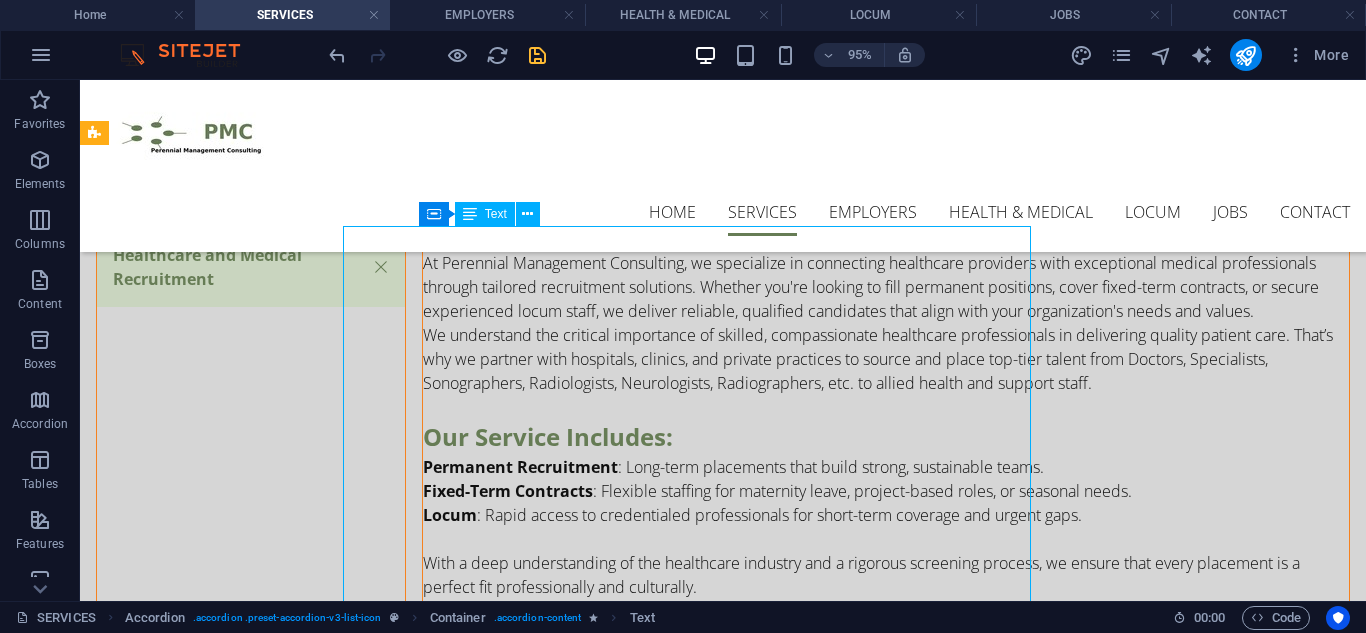 click on "Permanent | Fixed-Term | Locum Staffing Solutions At Perennial Management Consulting, we specialize in connecting healthcare providers with exceptional medical professionals through tailored recruitment solutions. Whether you're looking to fill permanent positions, cover fixed-term contracts, or secure experienced locum staff, we deliver reliable, qualified candidates that align with your organization's needs and values. We understand the critical importance of skilled, compassionate healthcare professionals in delivering quality patient care. That’s why we partner with hospitals, clinics, and private practices to source and place top-tier talent from Doctors, Specialists, Sonographers, Radiologists, Neurologists, Radiographers, etc. to allied health and support staff. Our Service Includes: Permanent Recruitment : Long-term placements that build strong, sustainable teams. Fixed-Term Contracts : Flexible staffing for maternity leave, project-based roles, or seasonal needs. Locum" at bounding box center [886, 437] 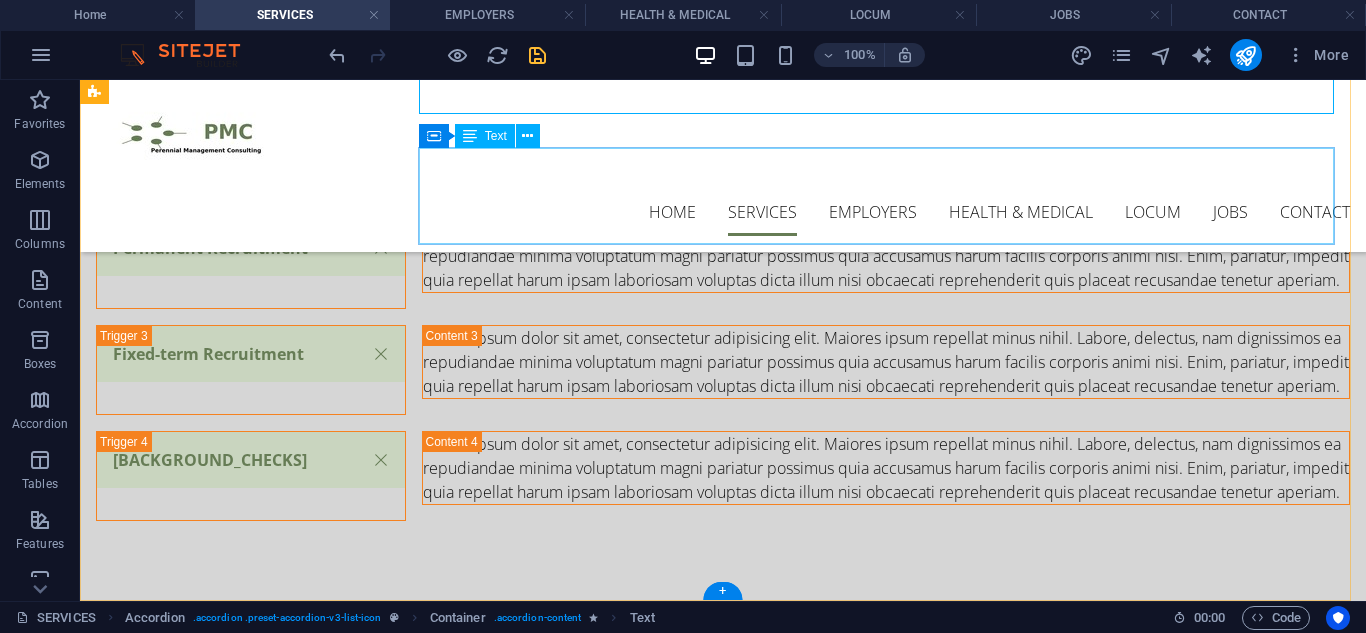 click on "Lorem ipsum dolor sit amet, consectetur adipisicing elit. Maiores ipsum repellat minus nihil. Labore, delectus, nam dignissimos ea repudiandae minima voluptatum magni pariatur possimus quia accusamus harum facilis corporis animi nisi. Enim, pariatur, impedit quia repellat harum ipsam laboriosam voluptas dicta illum nisi obcaecati reprehenderit quis placeat recusandae tenetur aperiam." at bounding box center [886, 256] 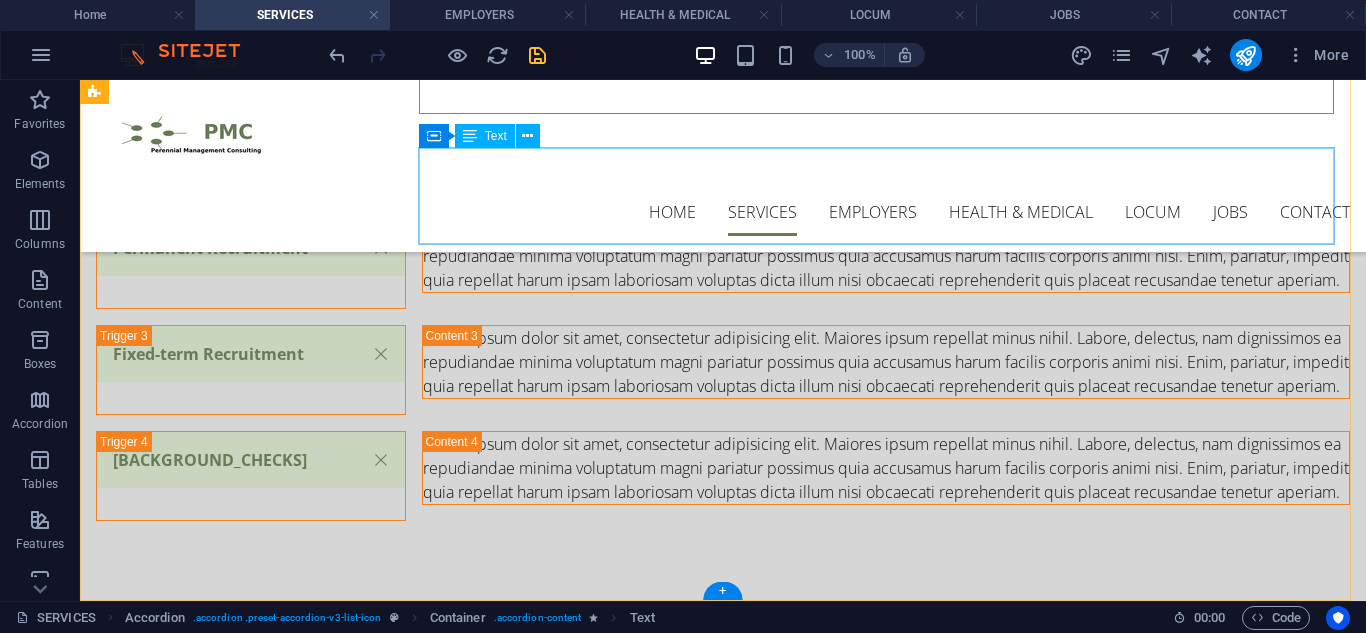 scroll, scrollTop: 895, scrollLeft: 0, axis: vertical 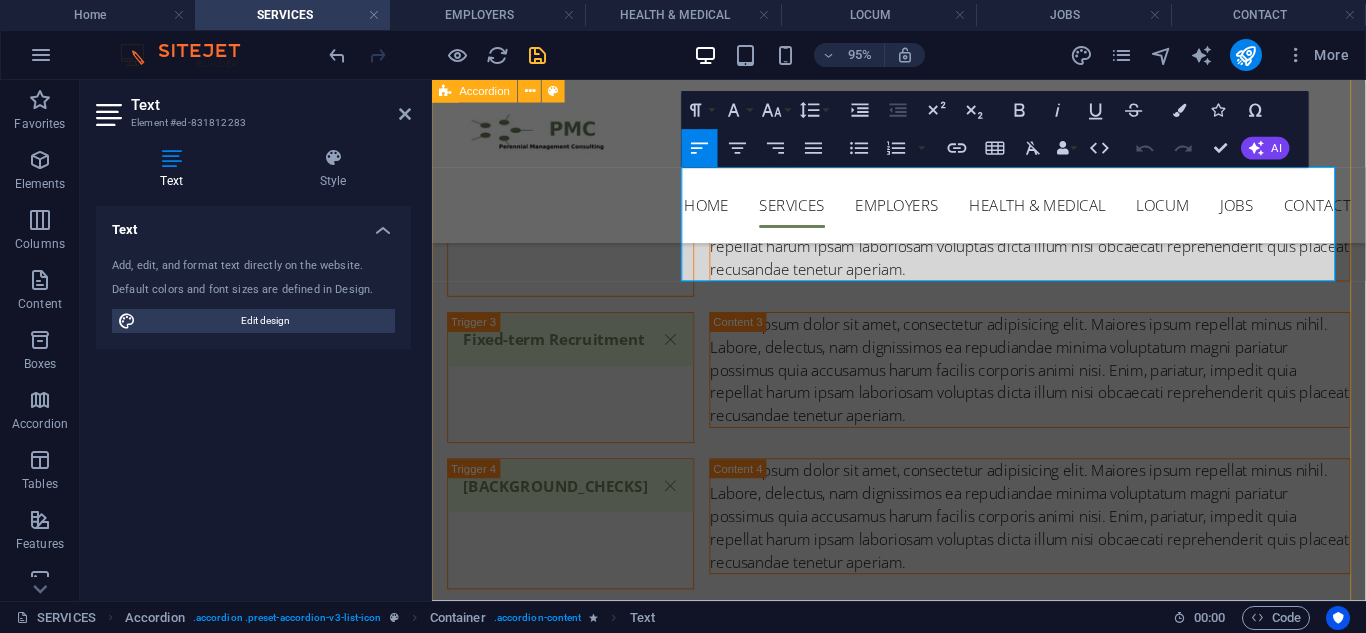 click on "Lorem ipsum dolor sit amet, consectetur adipisicing elit. Maiores ipsum repellat minus nihil. Labore, delectus, nam dignissimos ea repudiandae minima voluptatum magni pariatur possimus quia accusamus harum facilis corporis animi nisi. Enim, pariatur, impedit quia repellat harum ipsam laboriosam voluptas dicta illum nisi obcaecati reprehenderit quis placeat recusandae tenetur aperiam." at bounding box center [1061, 232] 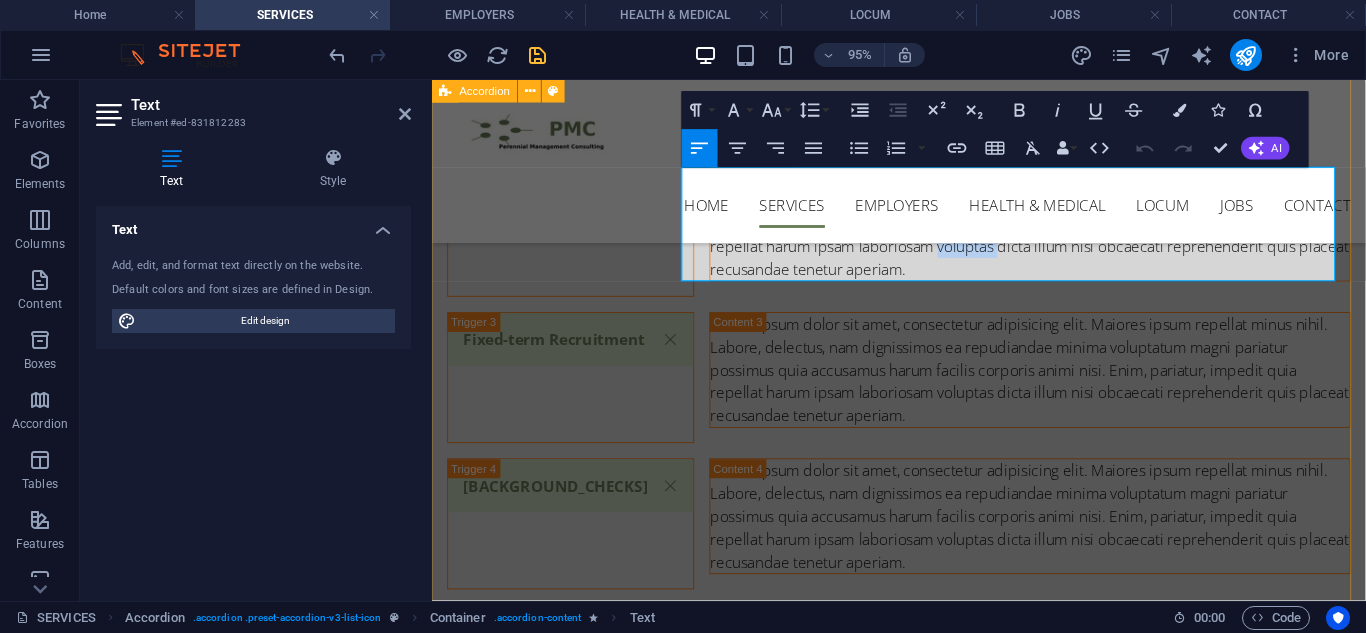 click on "Lorem ipsum dolor sit amet, consectetur adipisicing elit. Maiores ipsum repellat minus nihil. Labore, delectus, nam dignissimos ea repudiandae minima voluptatum magni pariatur possimus quia accusamus harum facilis corporis animi nisi. Enim, pariatur, impedit quia repellat harum ipsam laboriosam voluptas dicta illum nisi obcaecati reprehenderit quis placeat recusandae tenetur aperiam." at bounding box center (1061, 232) 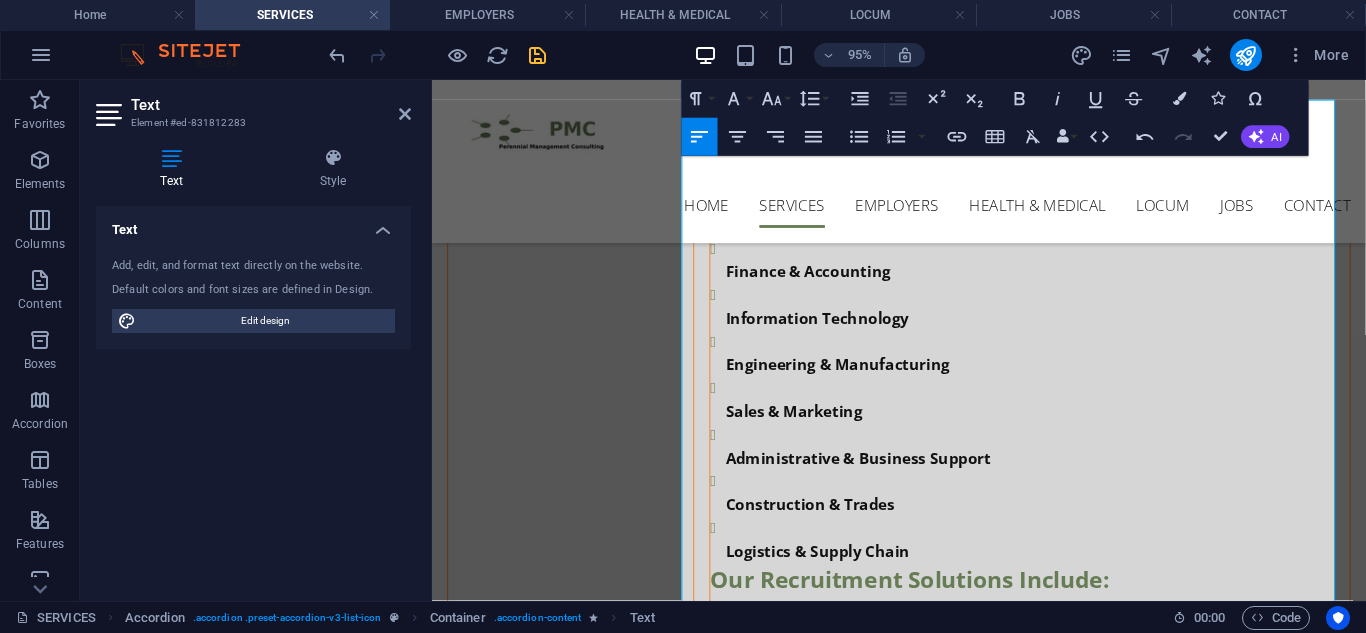 scroll, scrollTop: 1061, scrollLeft: 0, axis: vertical 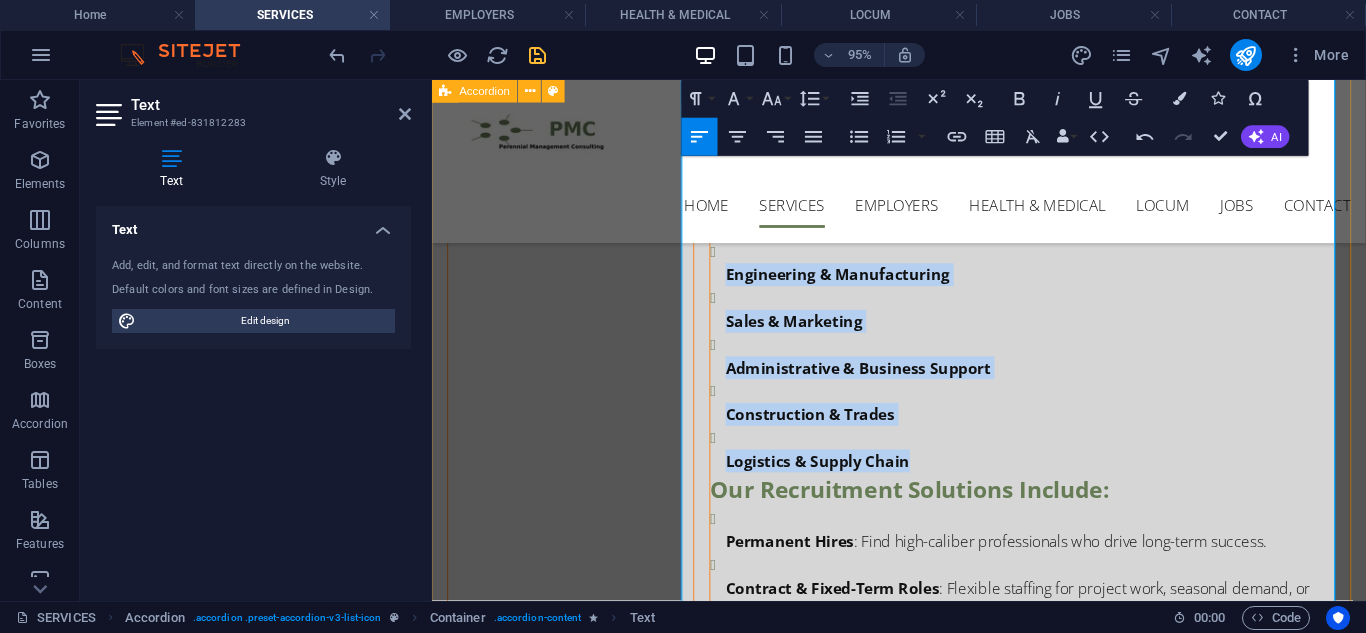 drag, startPoint x: 917, startPoint y: 483, endPoint x: 751, endPoint y: 226, distance: 305.94934 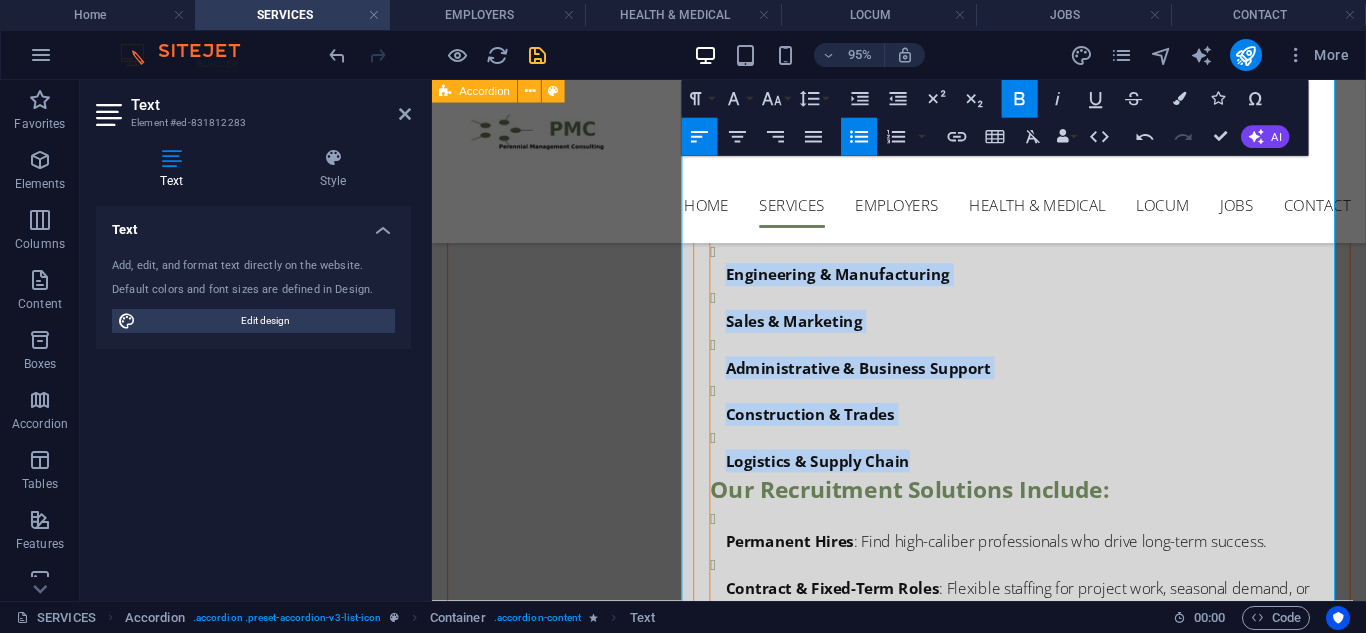 click 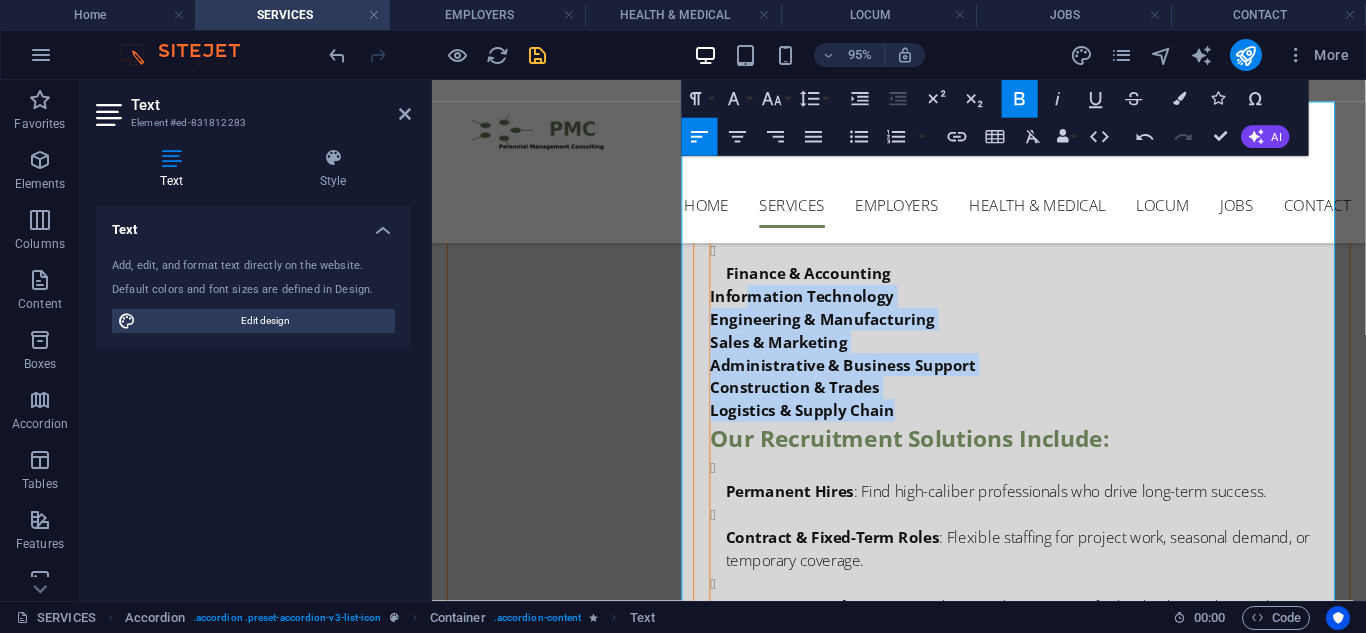 scroll, scrollTop: 925, scrollLeft: 0, axis: vertical 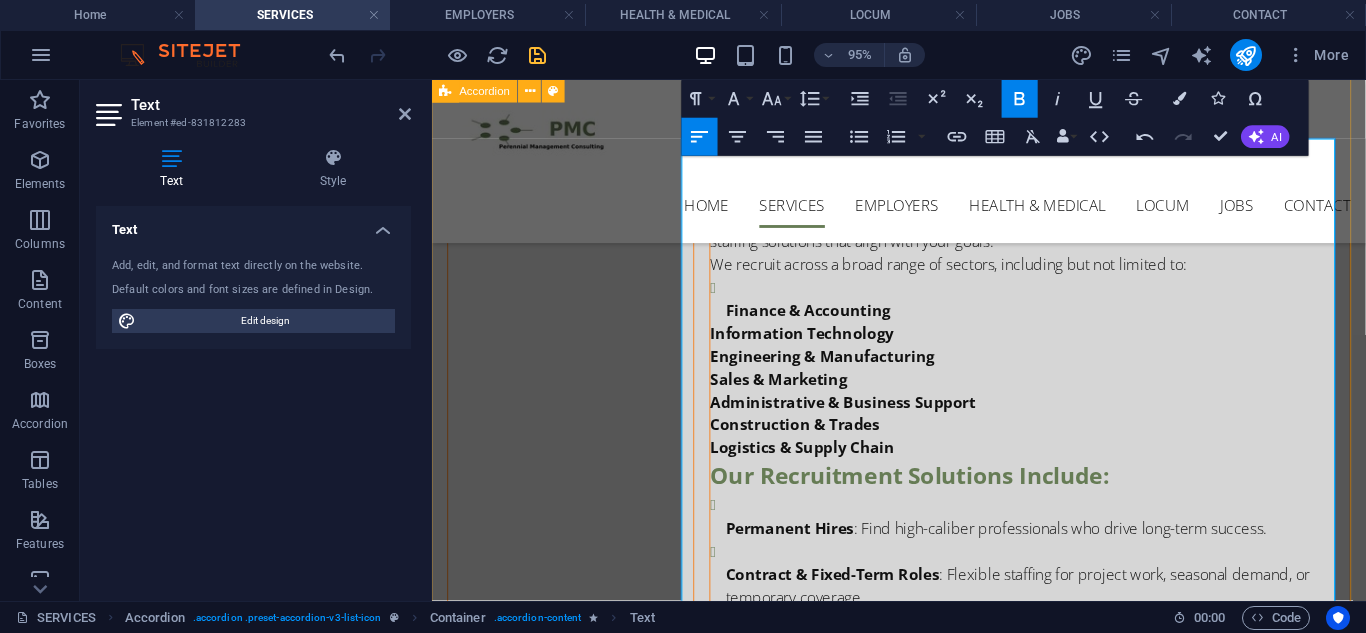 click on "Finance & Accounting" at bounding box center (828, 323) 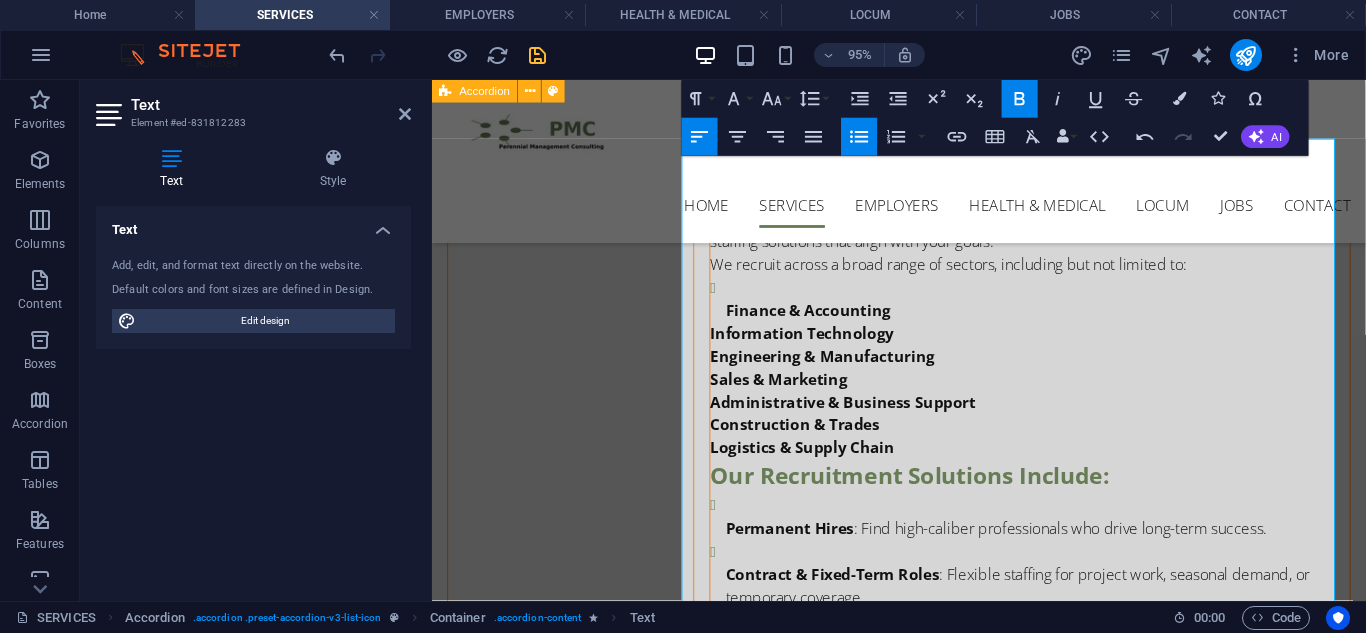 click on "Unordered List" at bounding box center [859, 137] 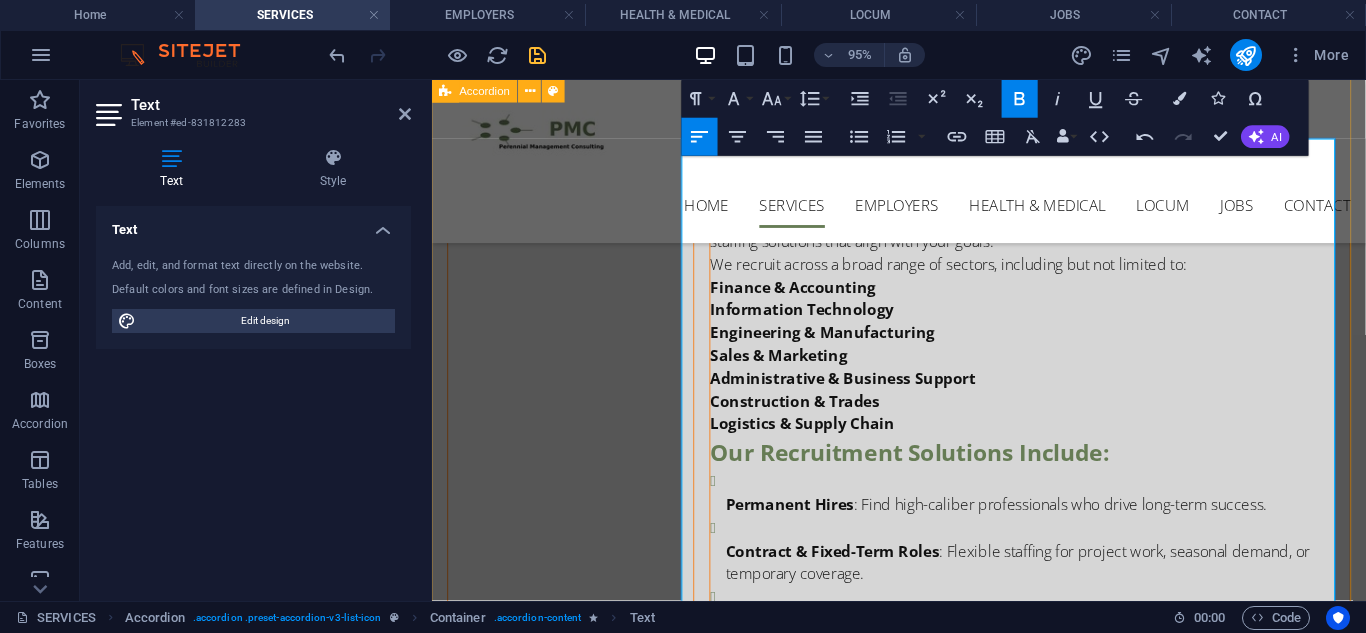 click on "We recruit across a broad range of sectors, including but not limited to:" at bounding box center (1061, 274) 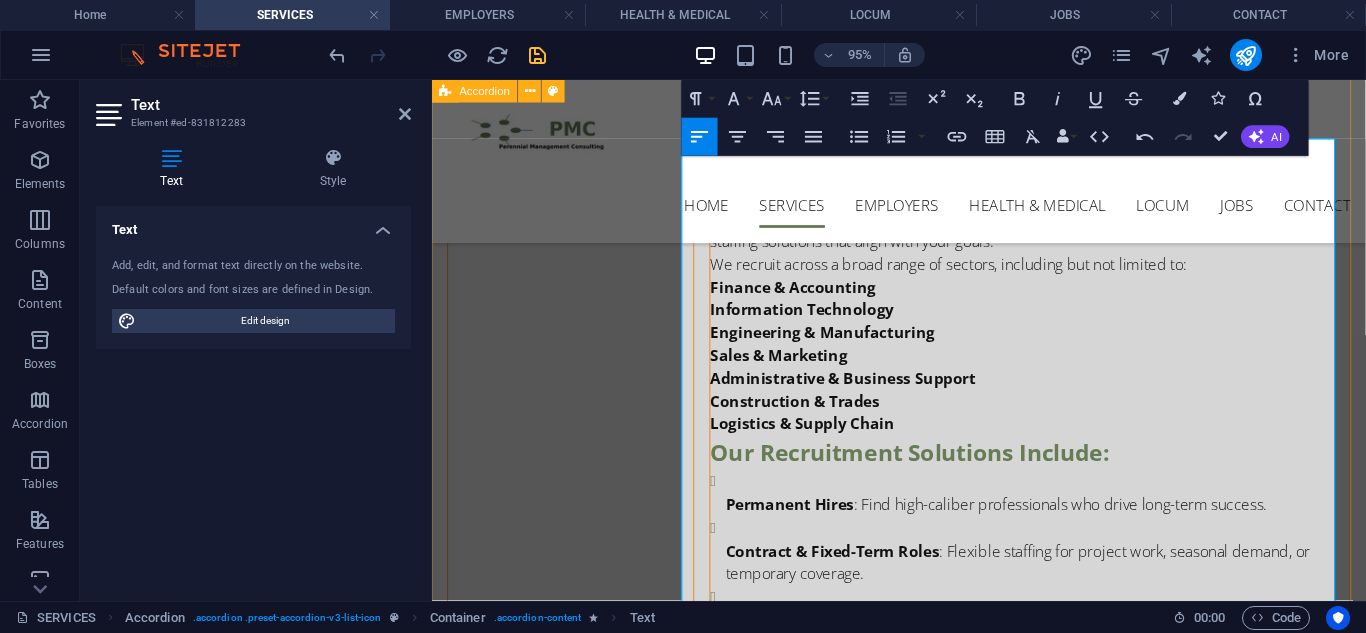 click on "Logistics & Supply Chain" at bounding box center [1061, 442] 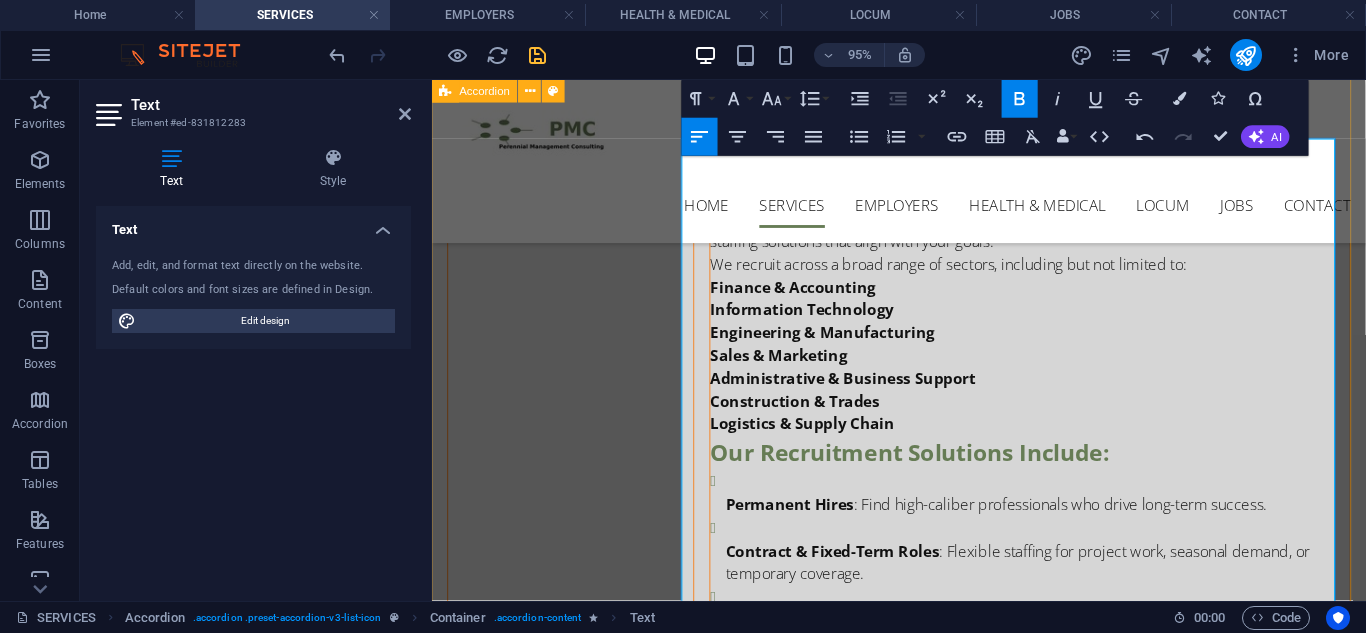 type 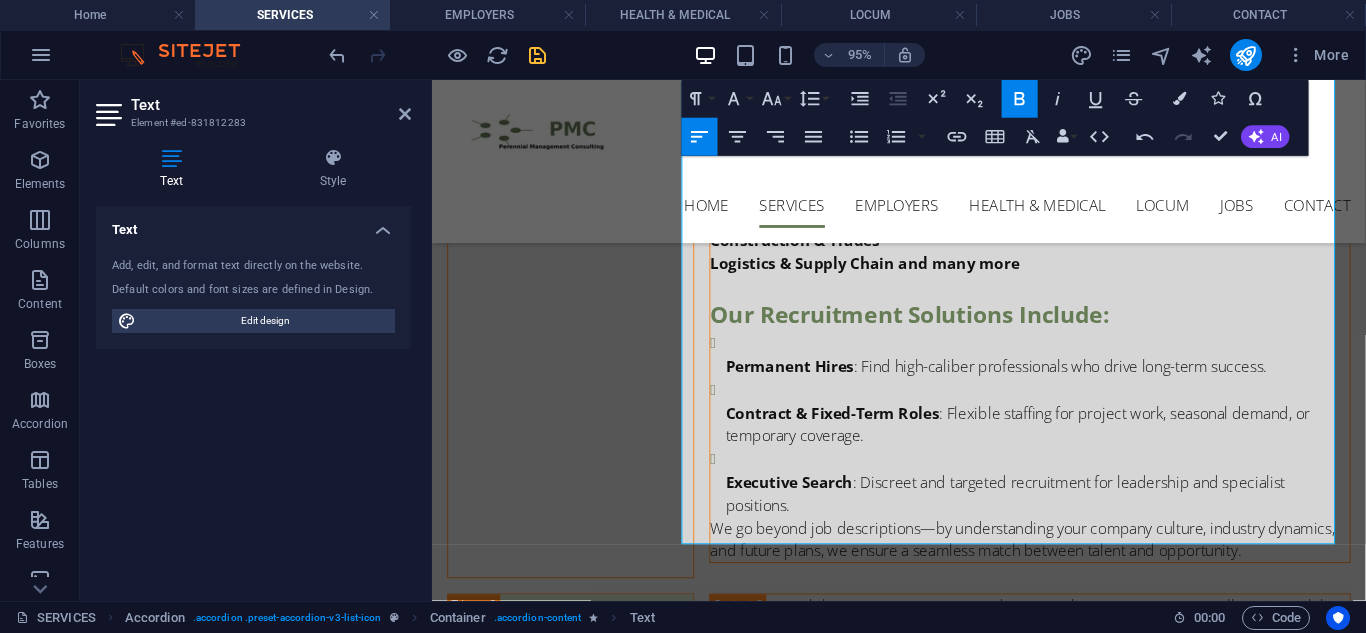 scroll, scrollTop: 1089, scrollLeft: 0, axis: vertical 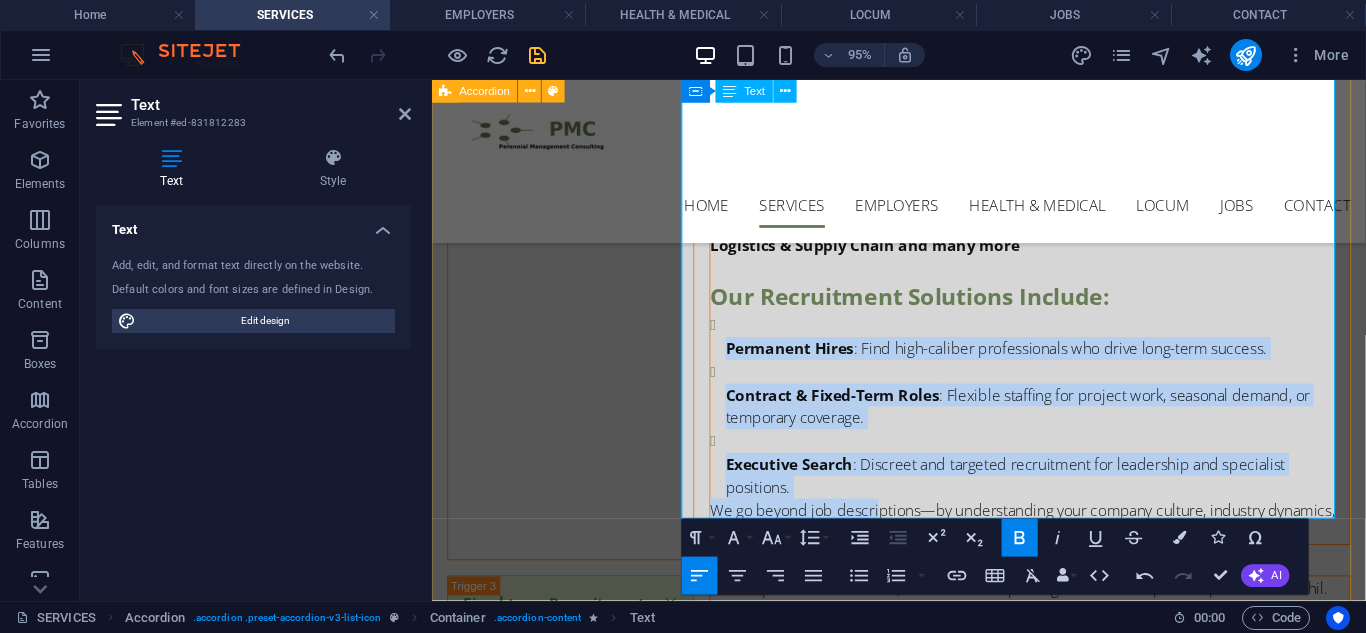 drag, startPoint x: 726, startPoint y: 331, endPoint x: 873, endPoint y: 515, distance: 235.51009 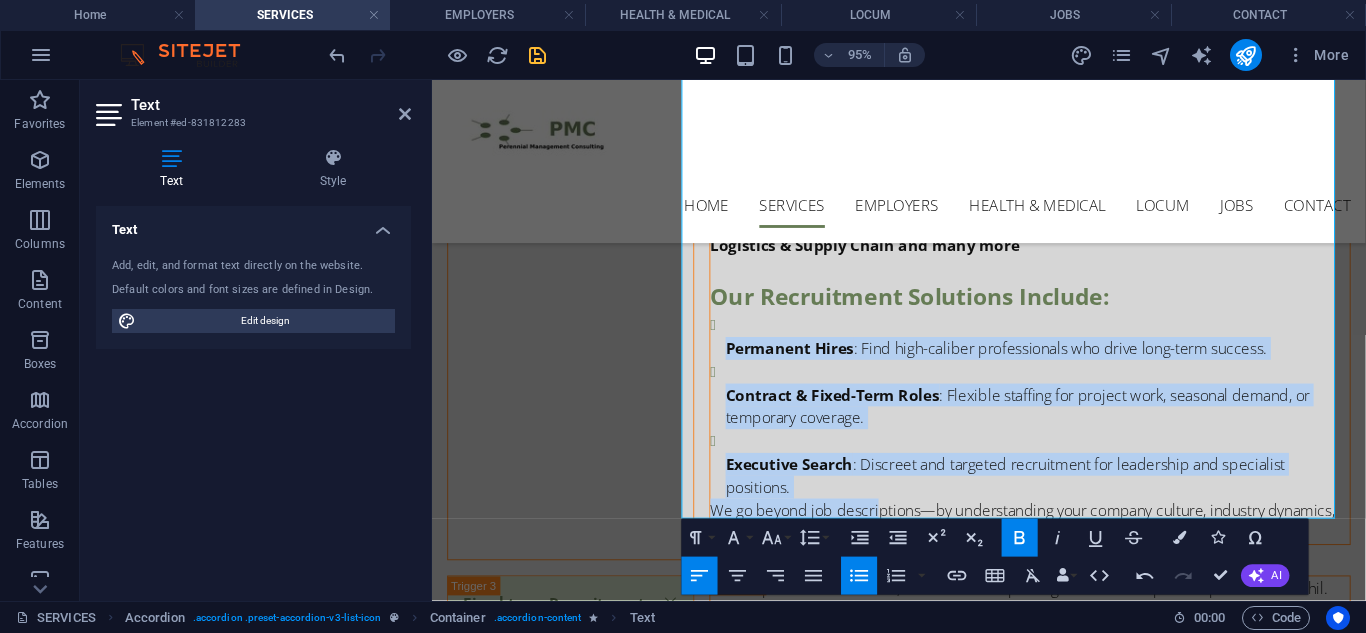 click 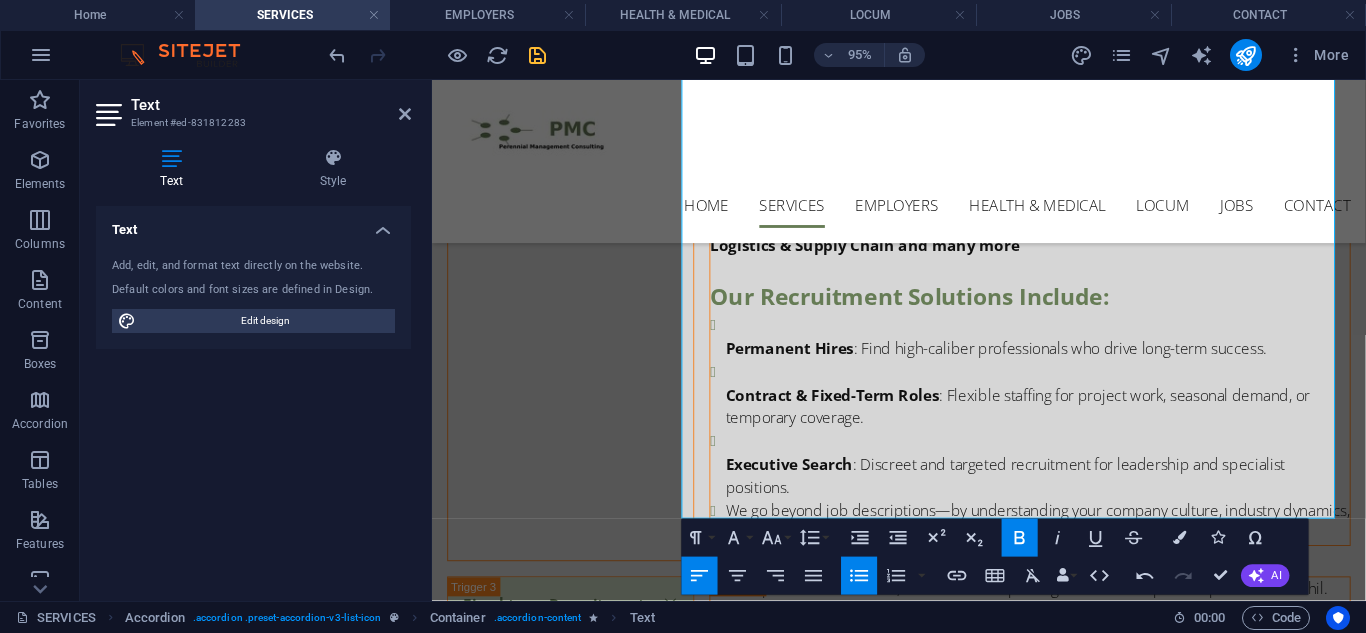 click 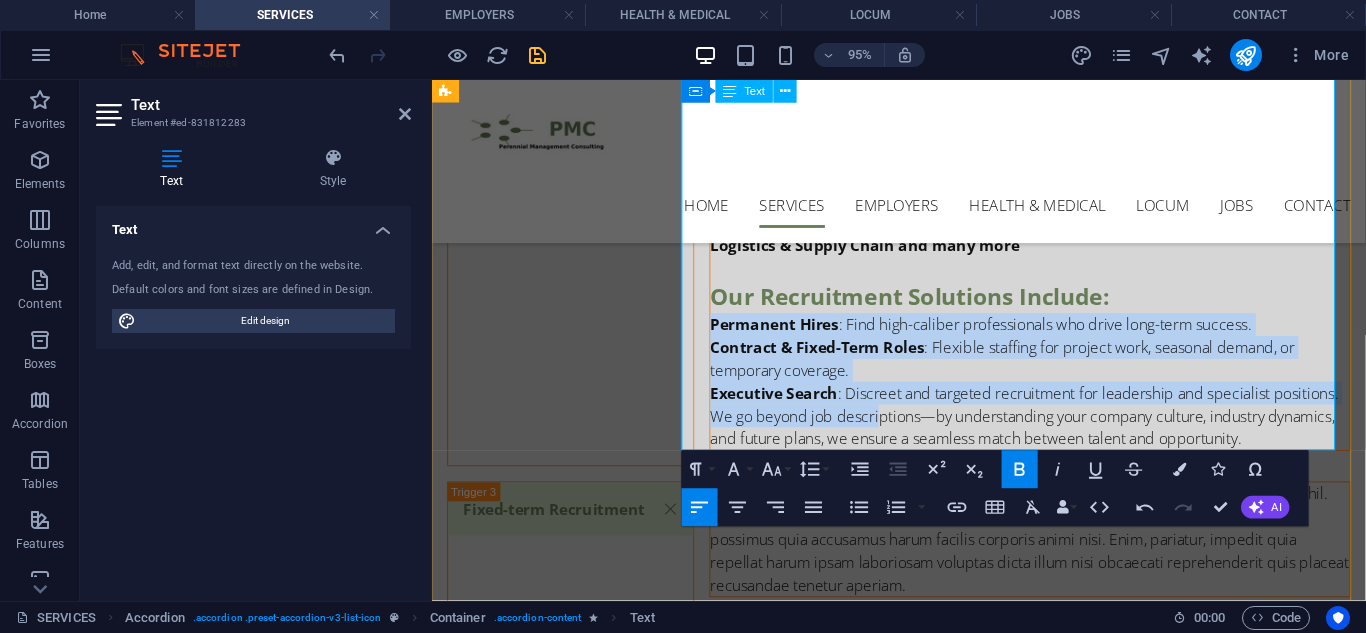 click on "Executive Search : Discreet and targeted recruitment for leadership and specialist positions." at bounding box center [1061, 410] 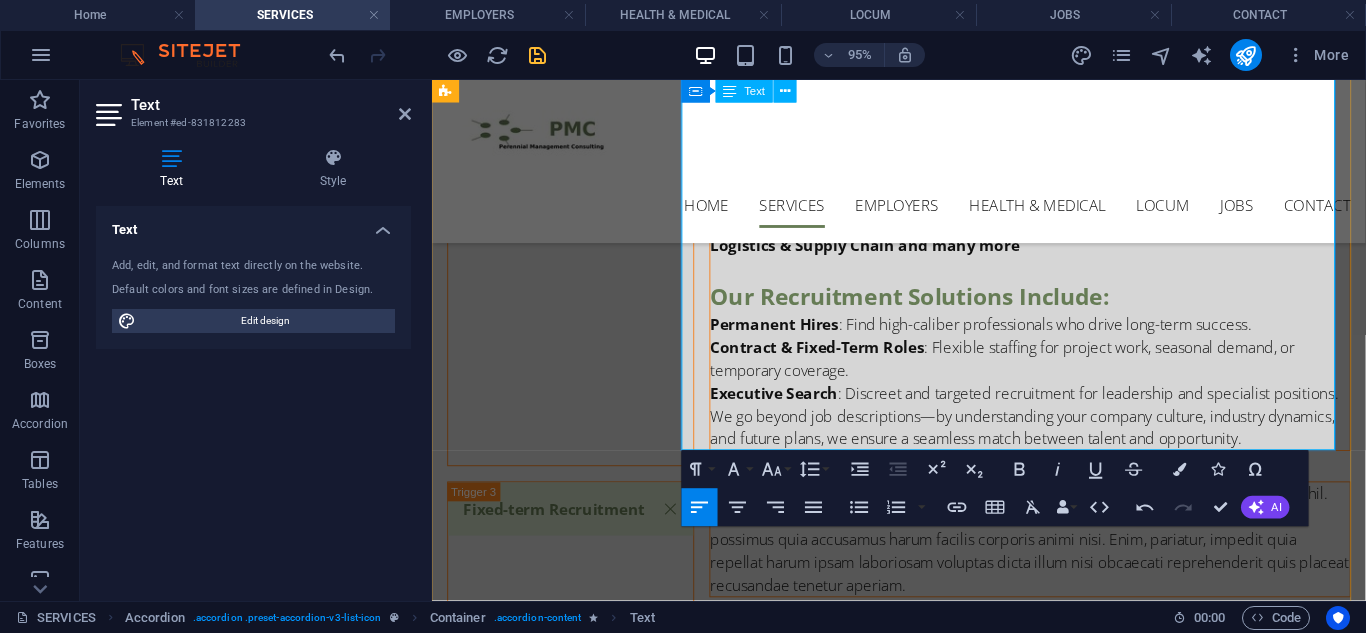 click on "We go beyond job descriptions—by understanding your company culture, industry dynamics, and future plans, we ensure a seamless match between talent and opportunity." at bounding box center (1061, 446) 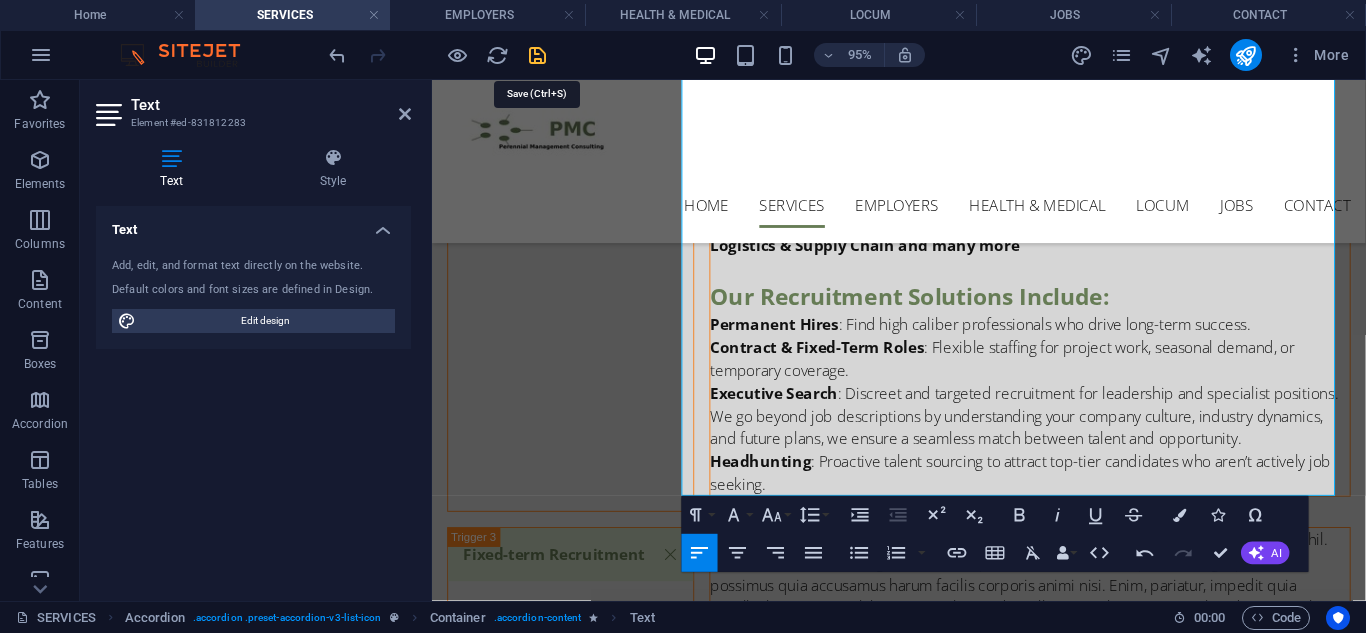 click at bounding box center [537, 55] 